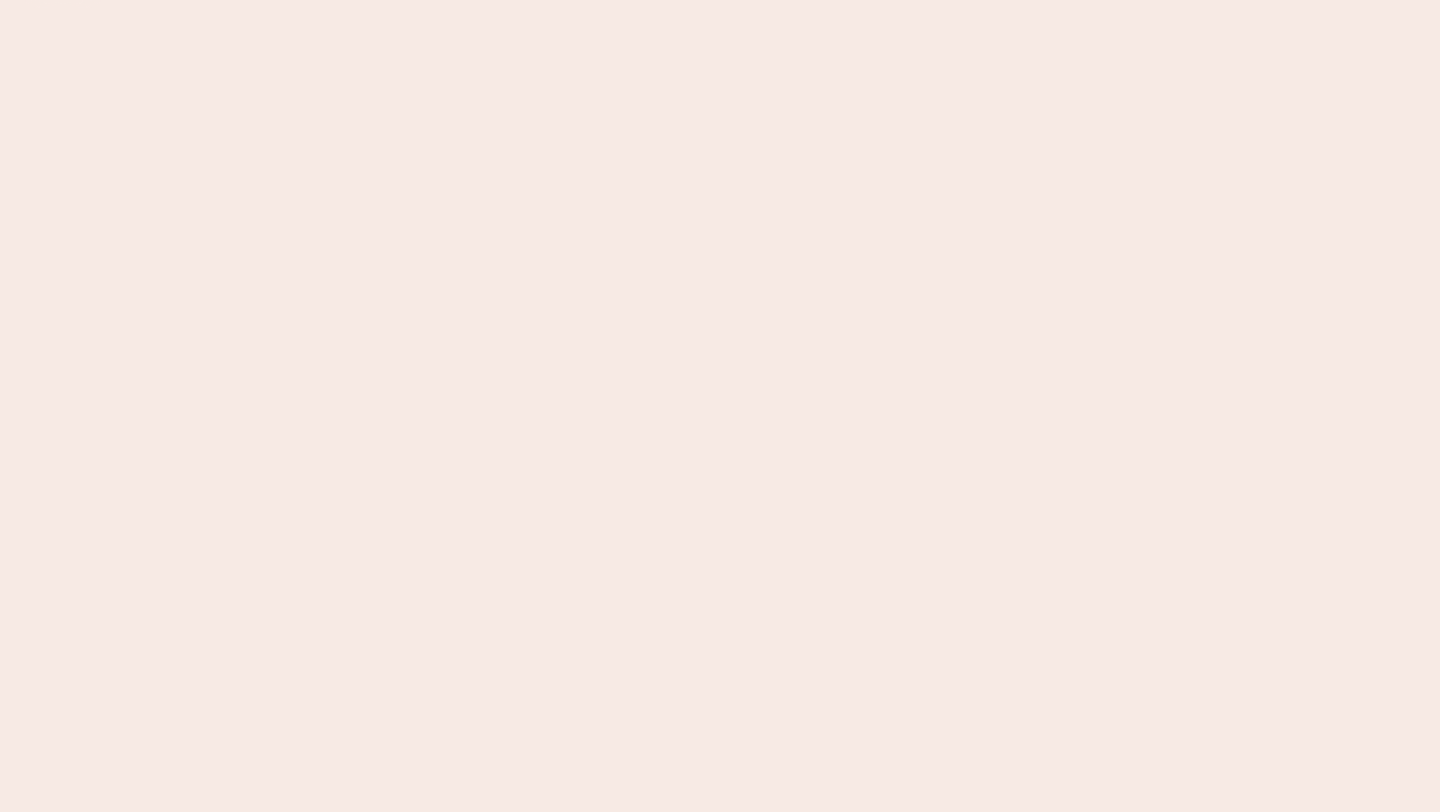 scroll, scrollTop: 0, scrollLeft: 0, axis: both 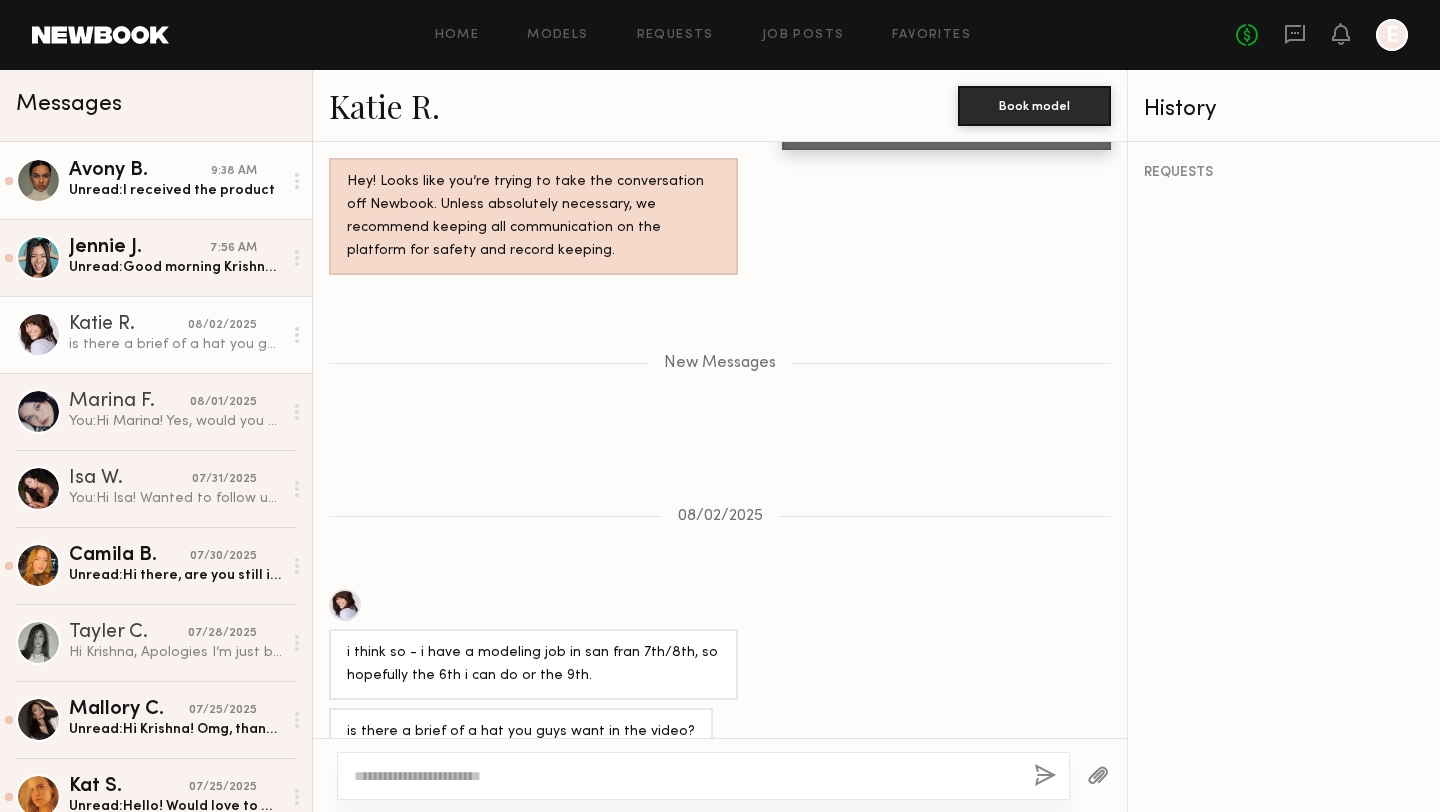 click on "Avony B." 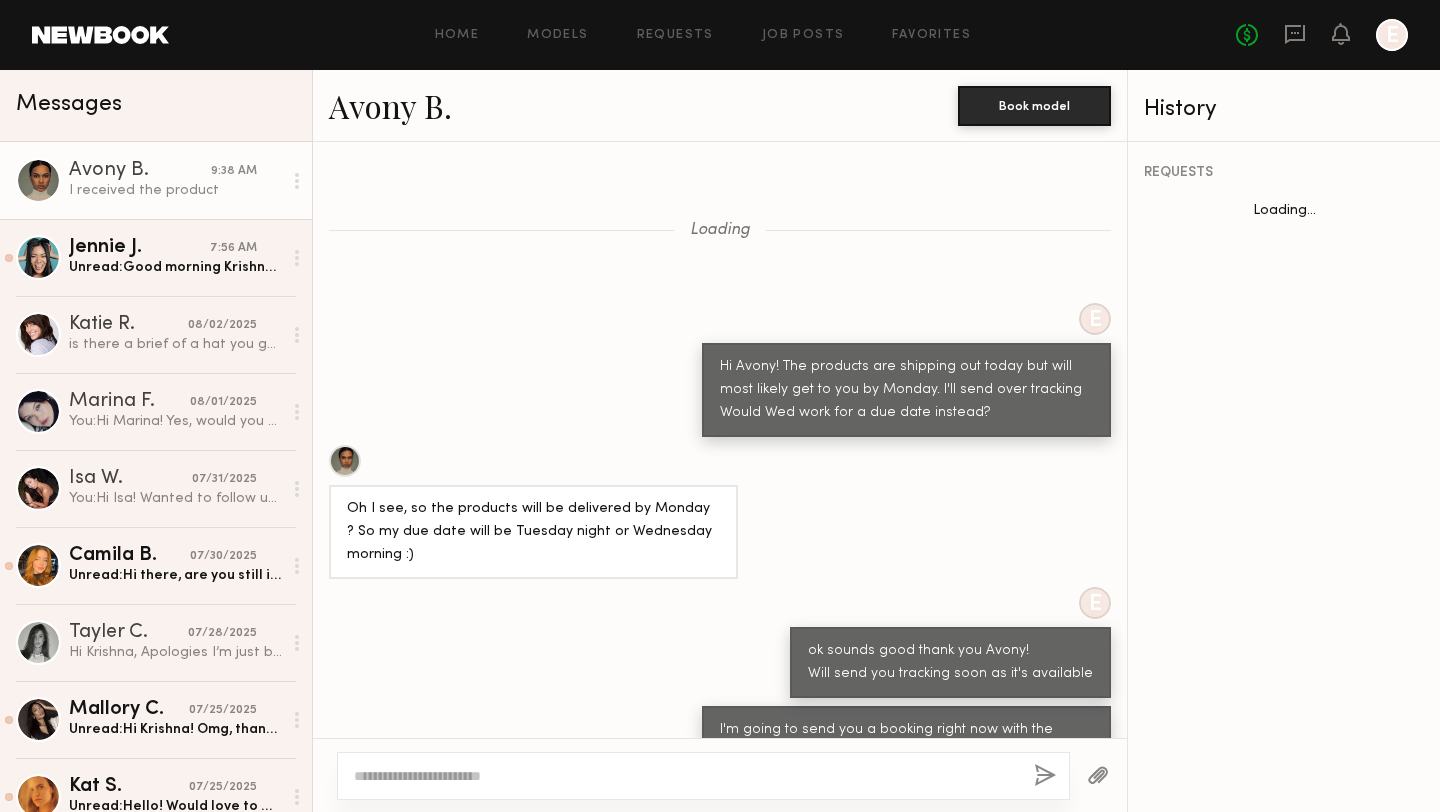 scroll, scrollTop: 984, scrollLeft: 0, axis: vertical 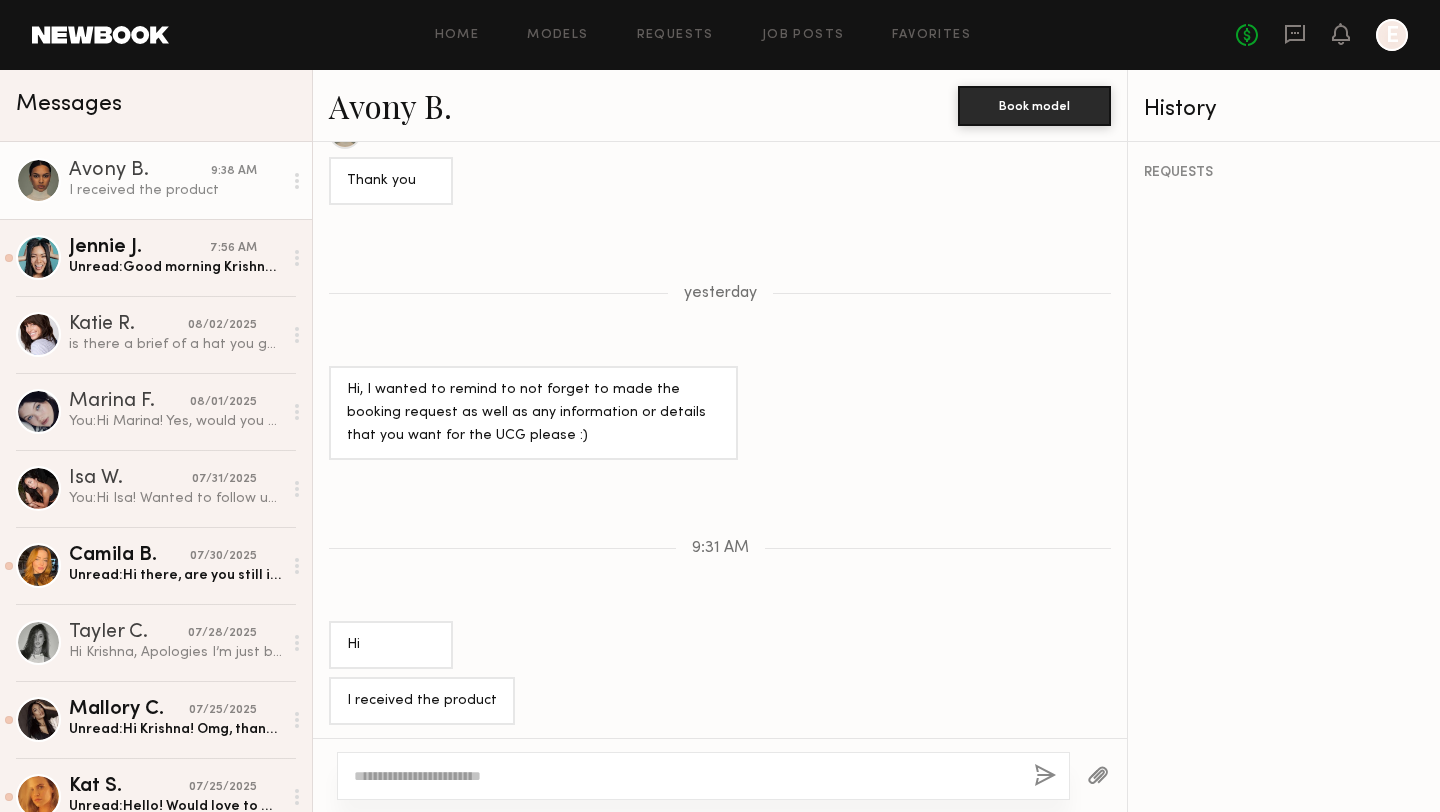 click 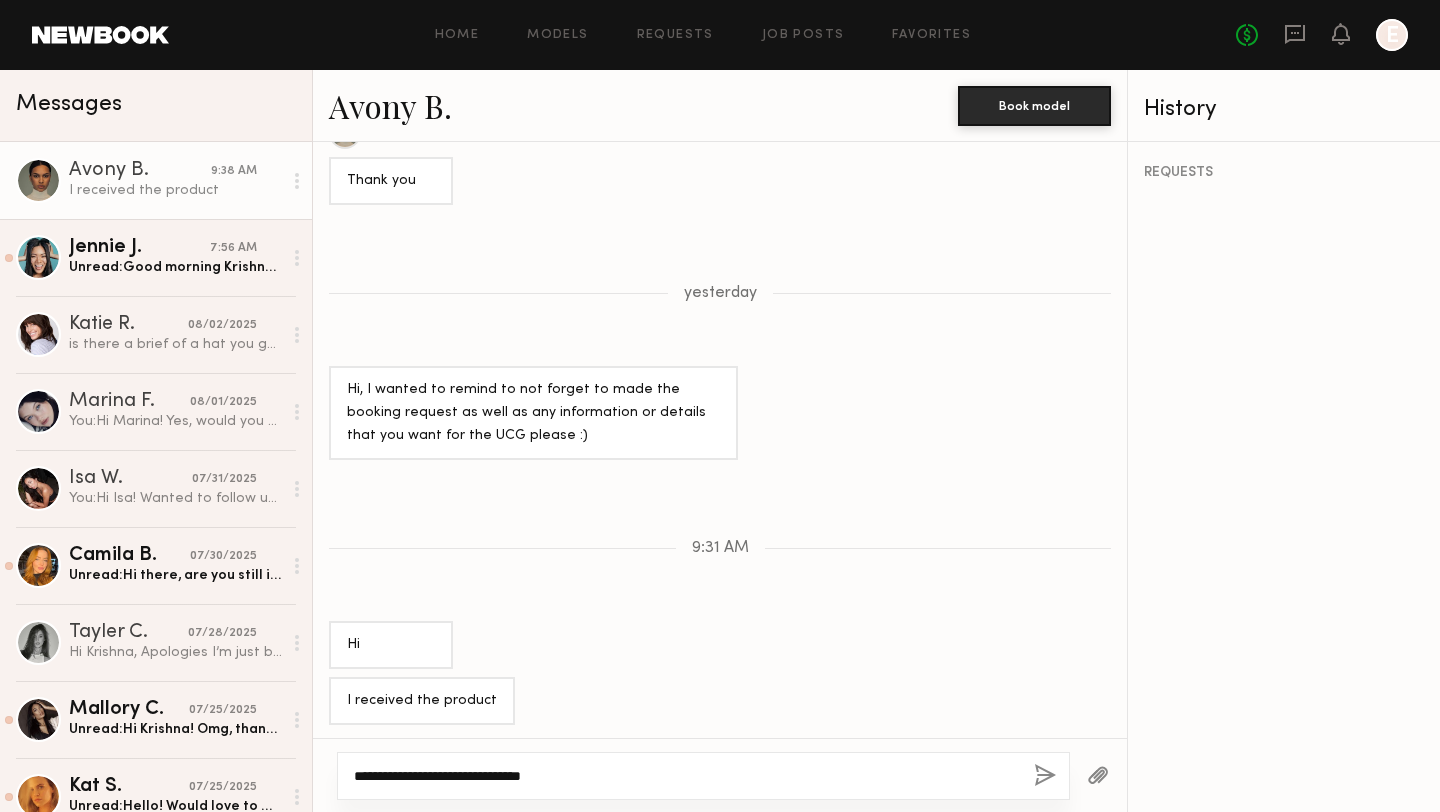 click on "**********" 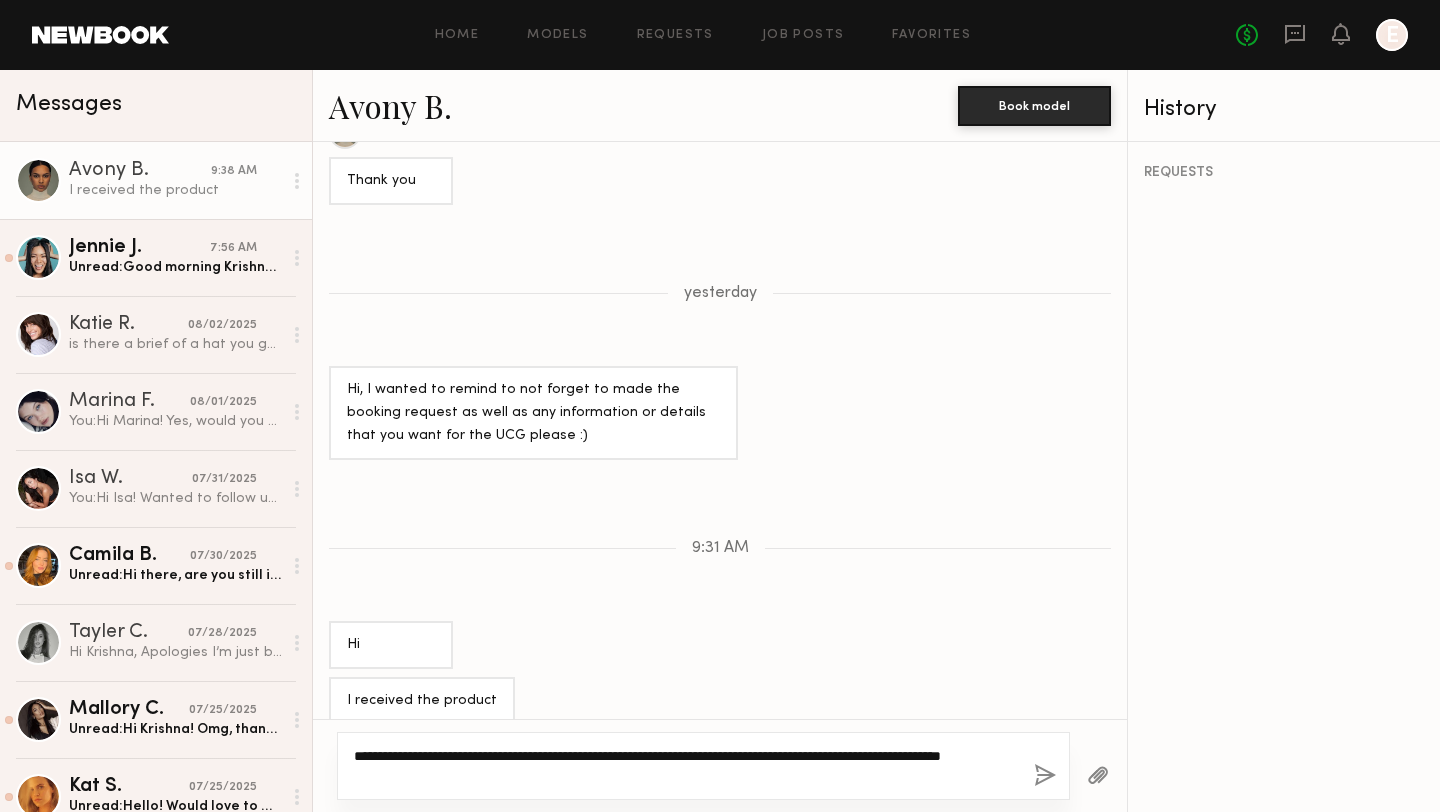 type on "**********" 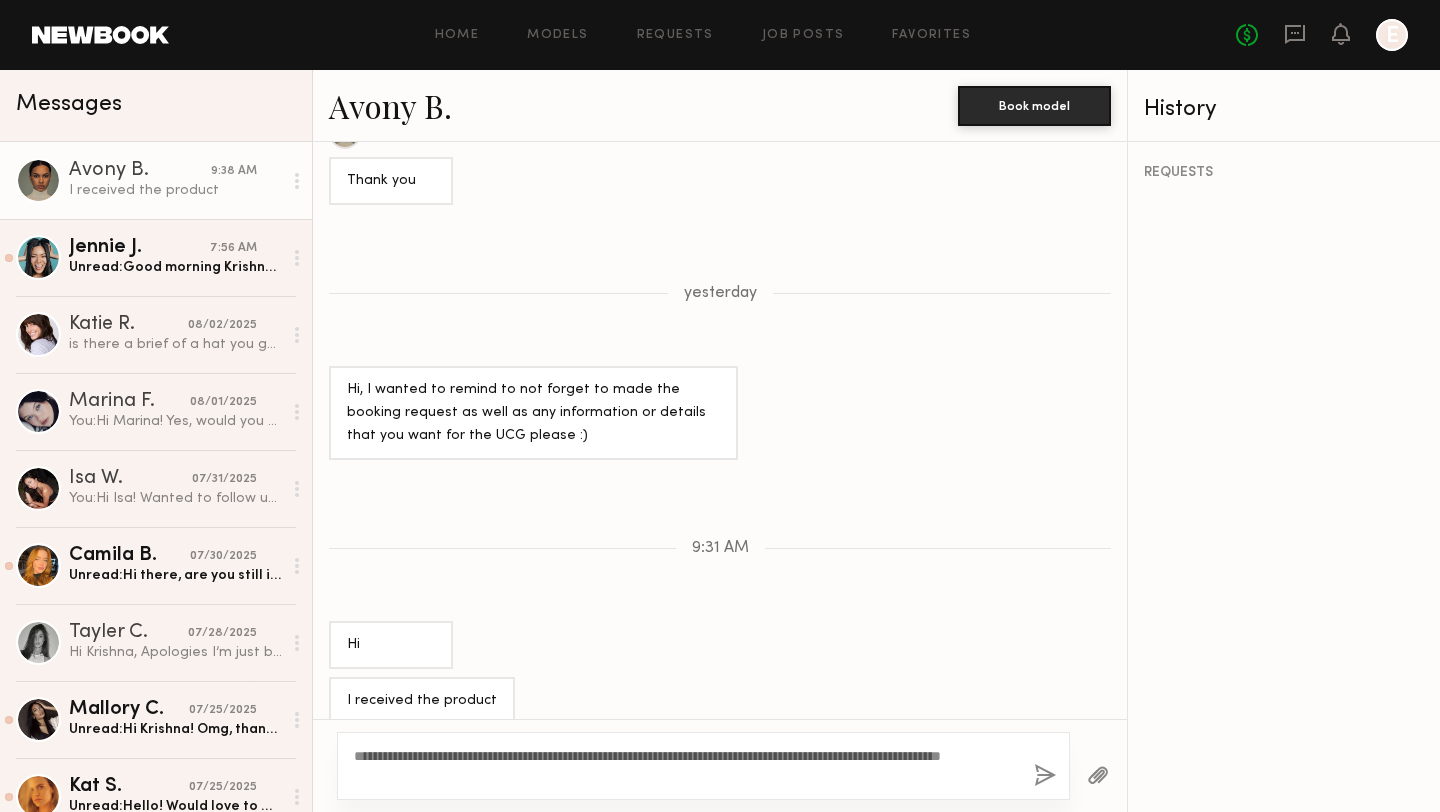 click 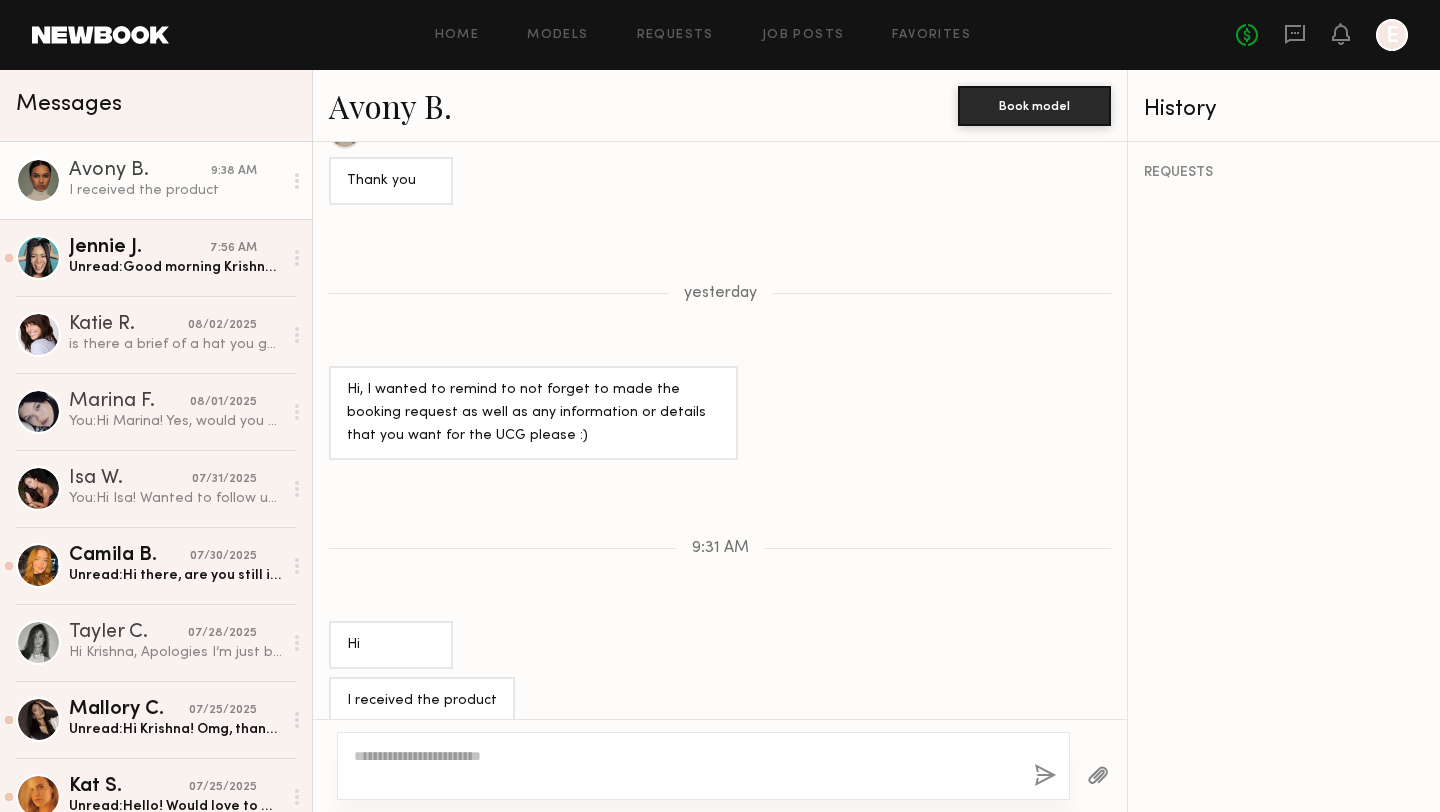 scroll, scrollTop: 1215, scrollLeft: 0, axis: vertical 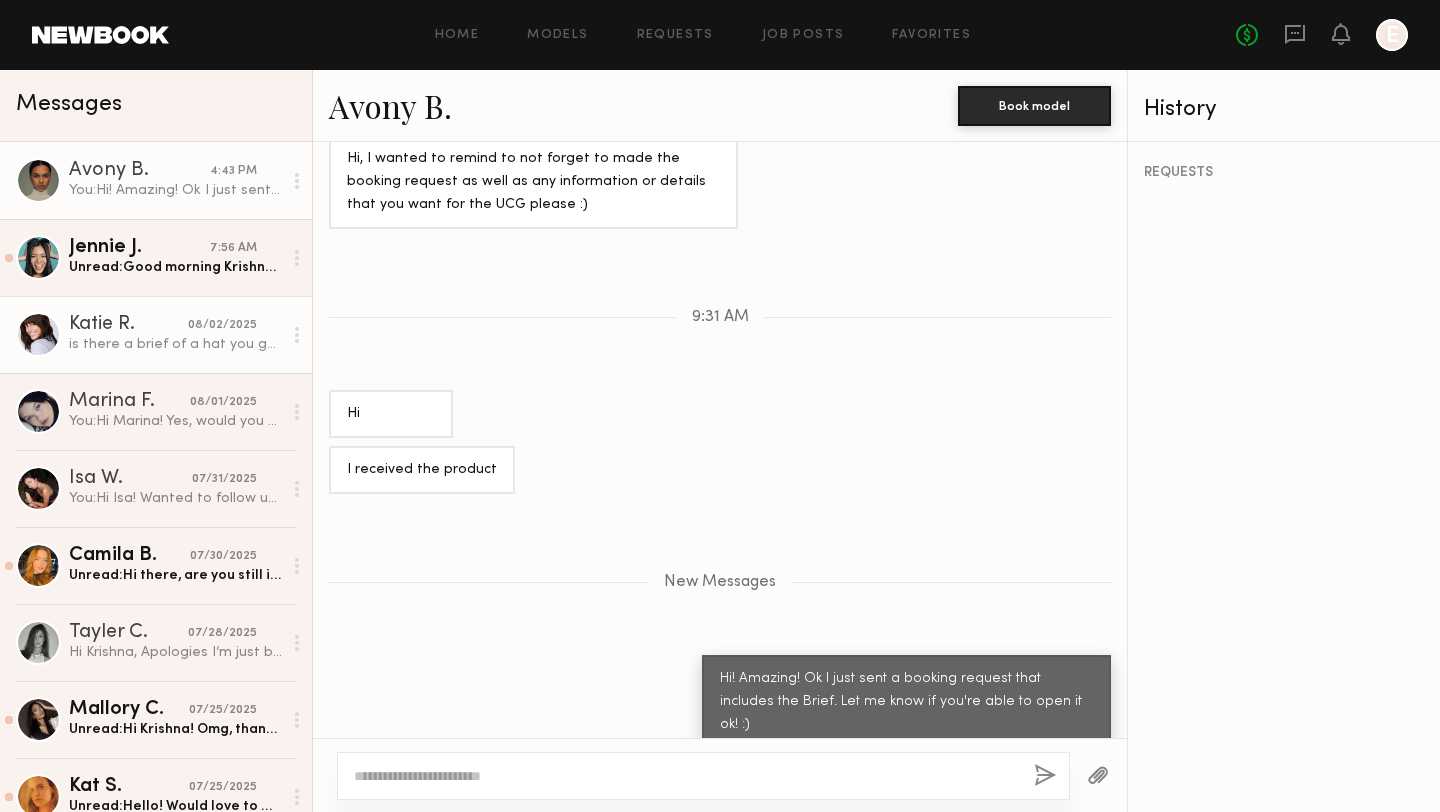 click on "is there a brief of a hat you guys want in the video?" 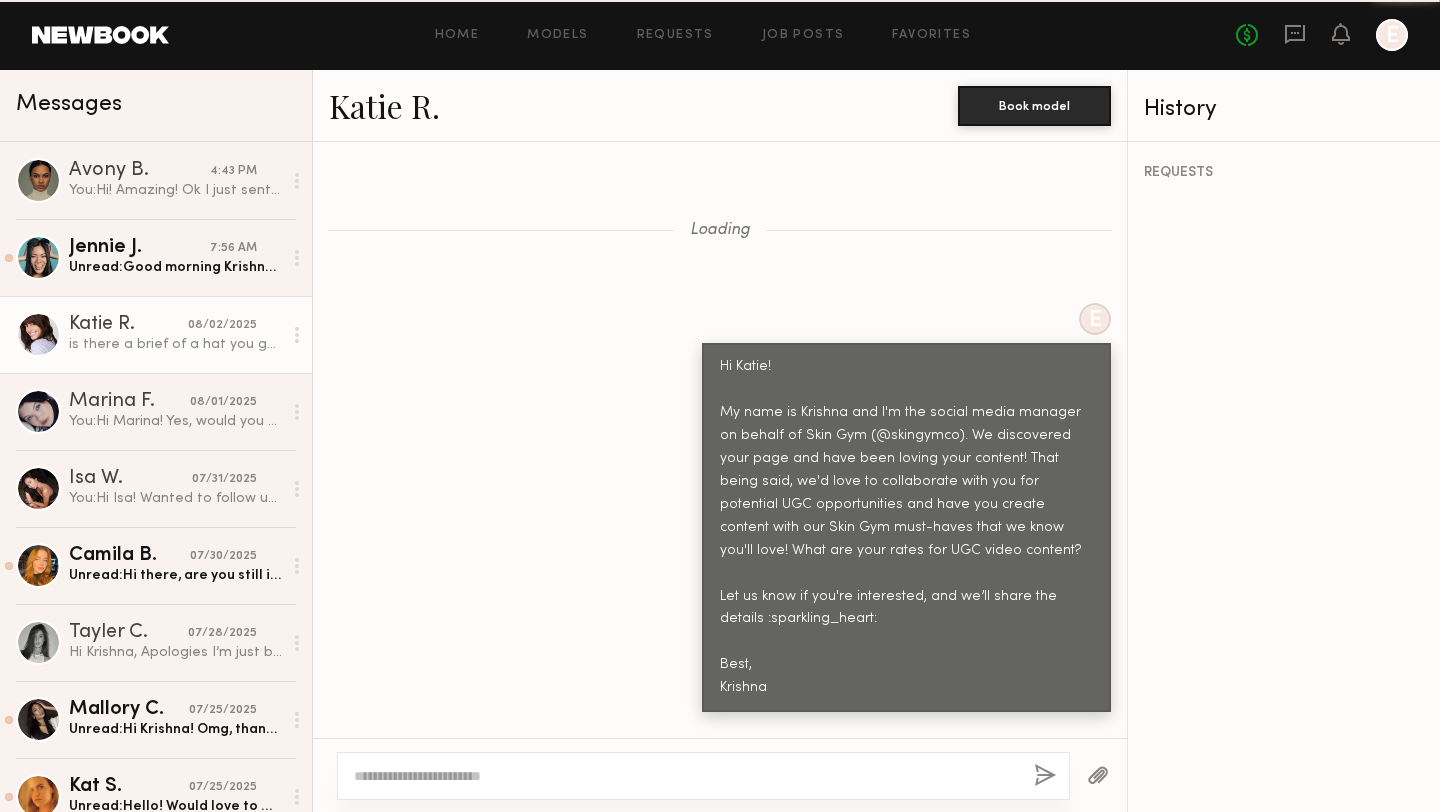 scroll, scrollTop: 3941, scrollLeft: 0, axis: vertical 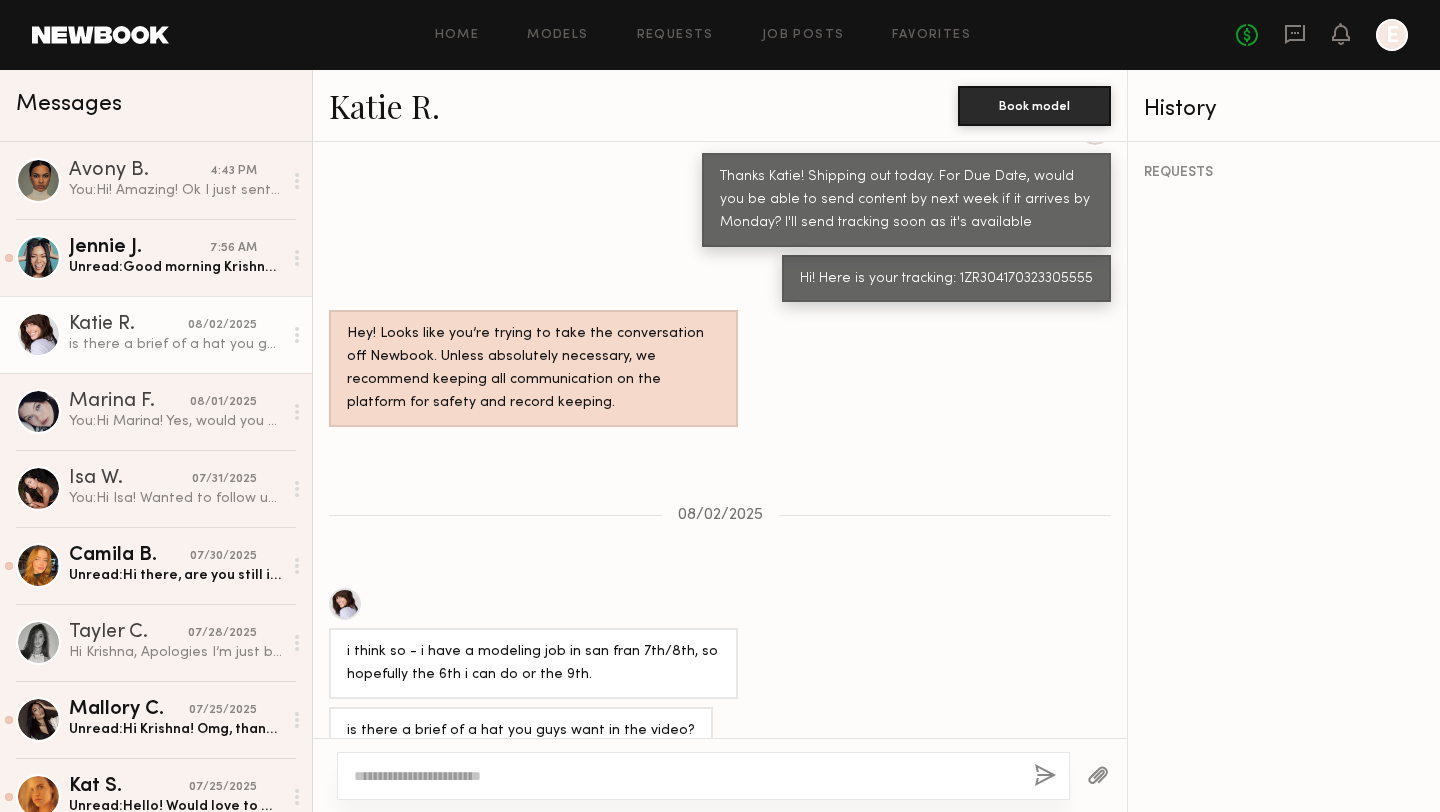 click 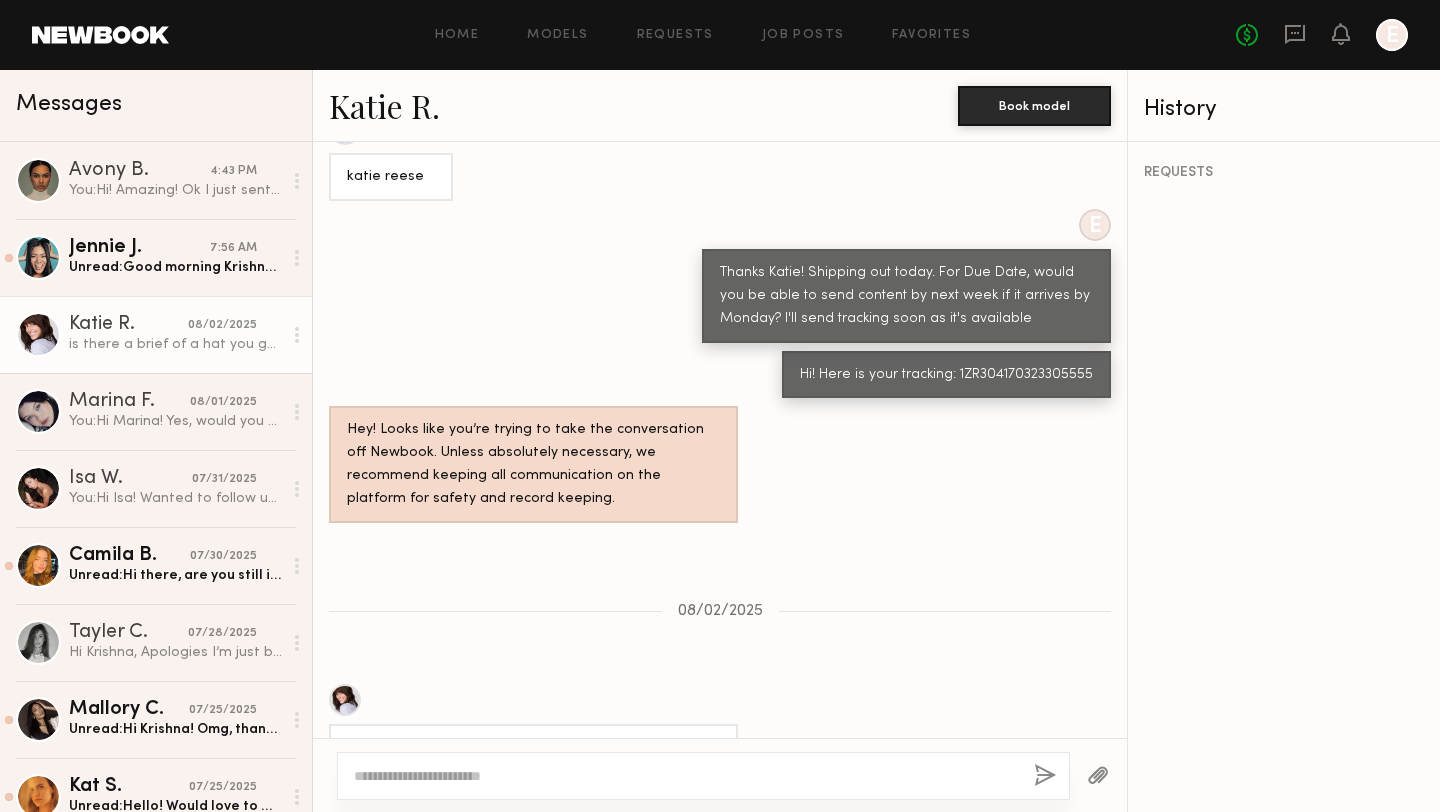 scroll, scrollTop: 3941, scrollLeft: 0, axis: vertical 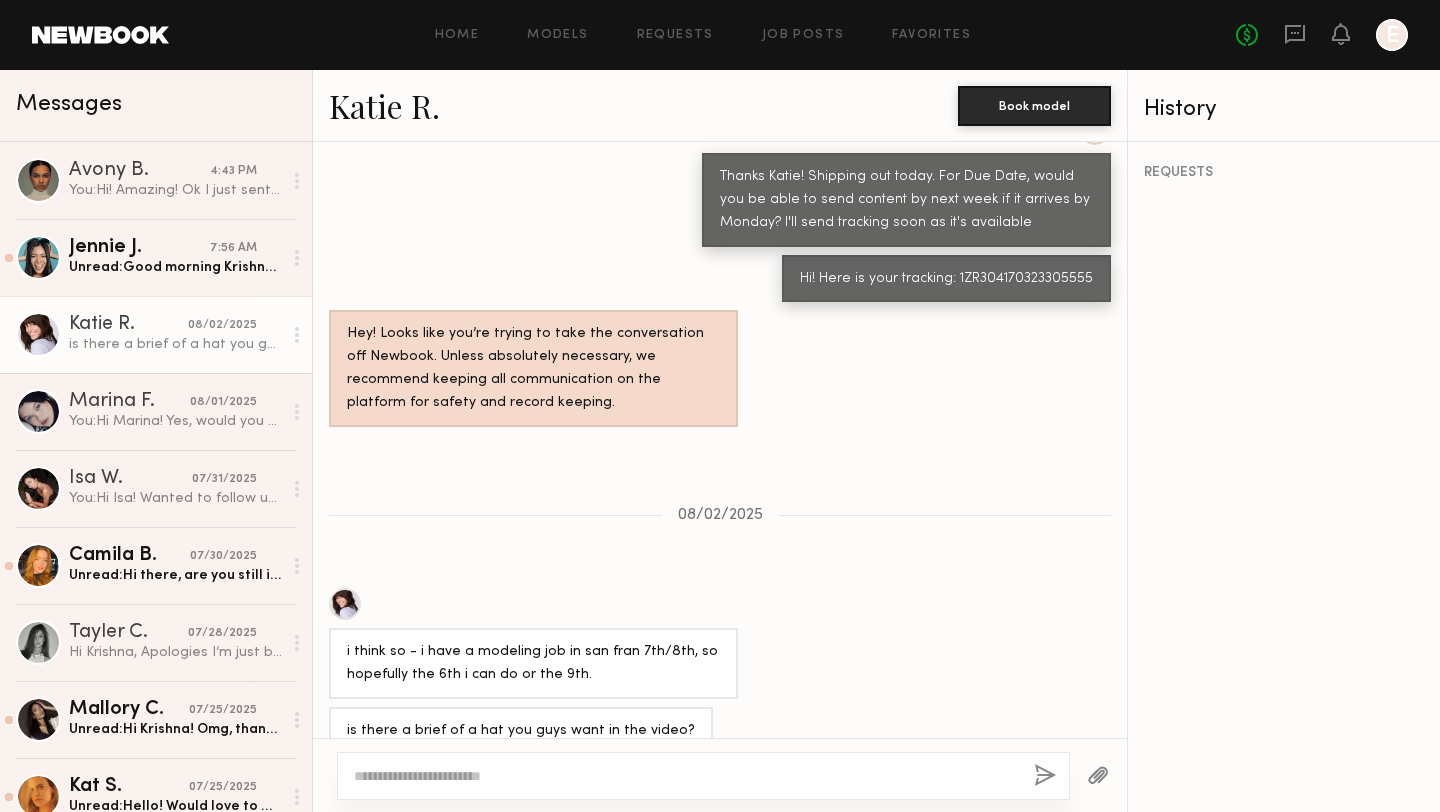 click 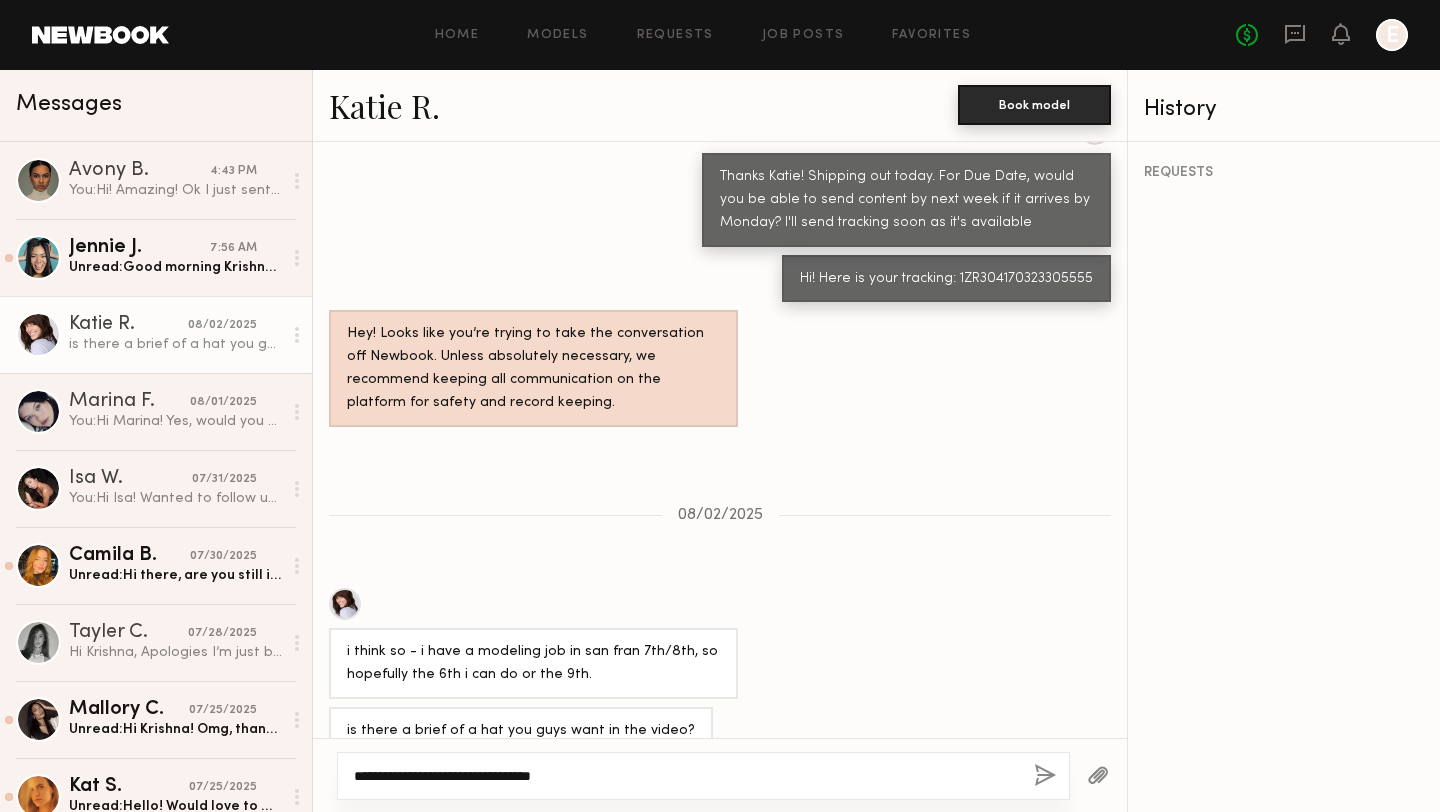 type on "**********" 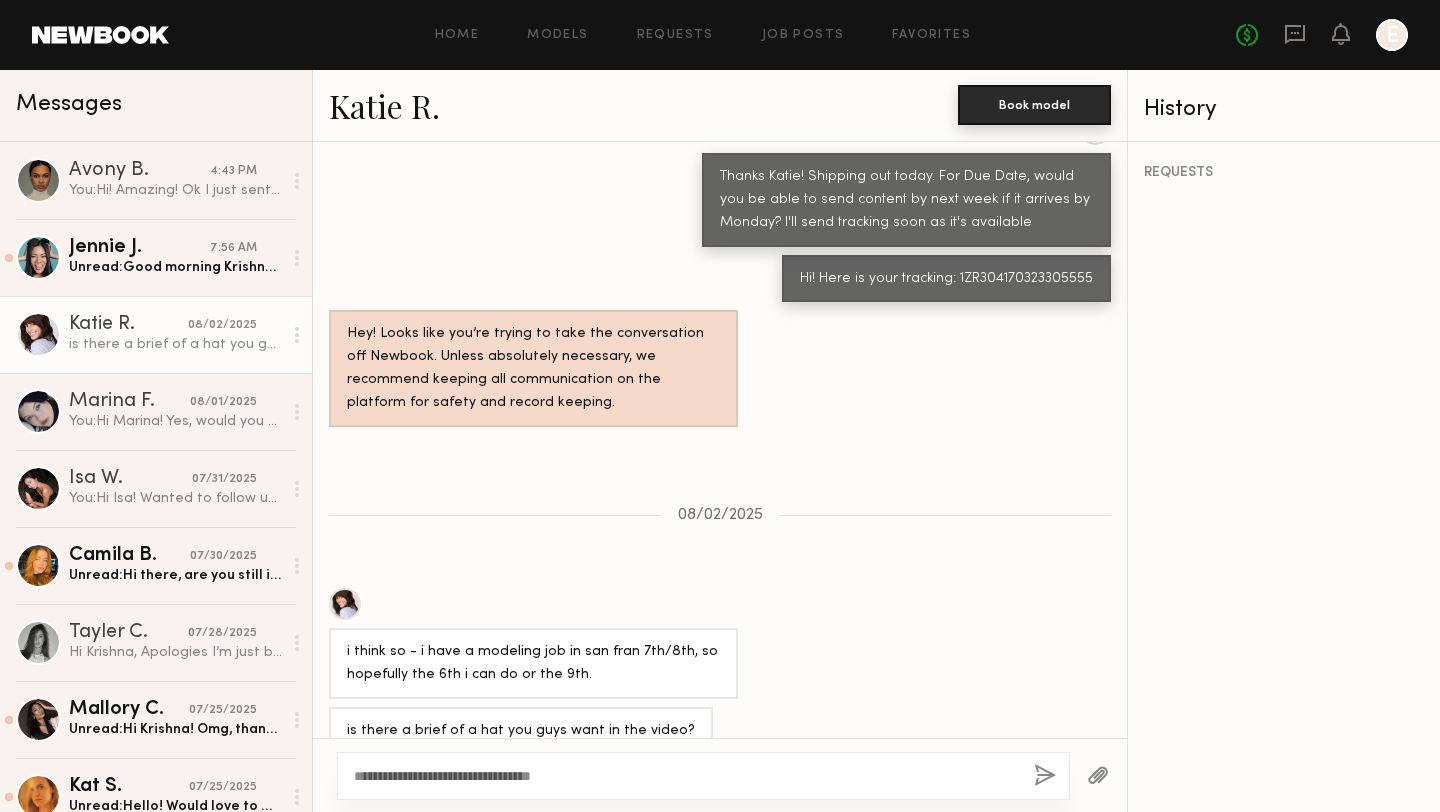 click on "Book model" 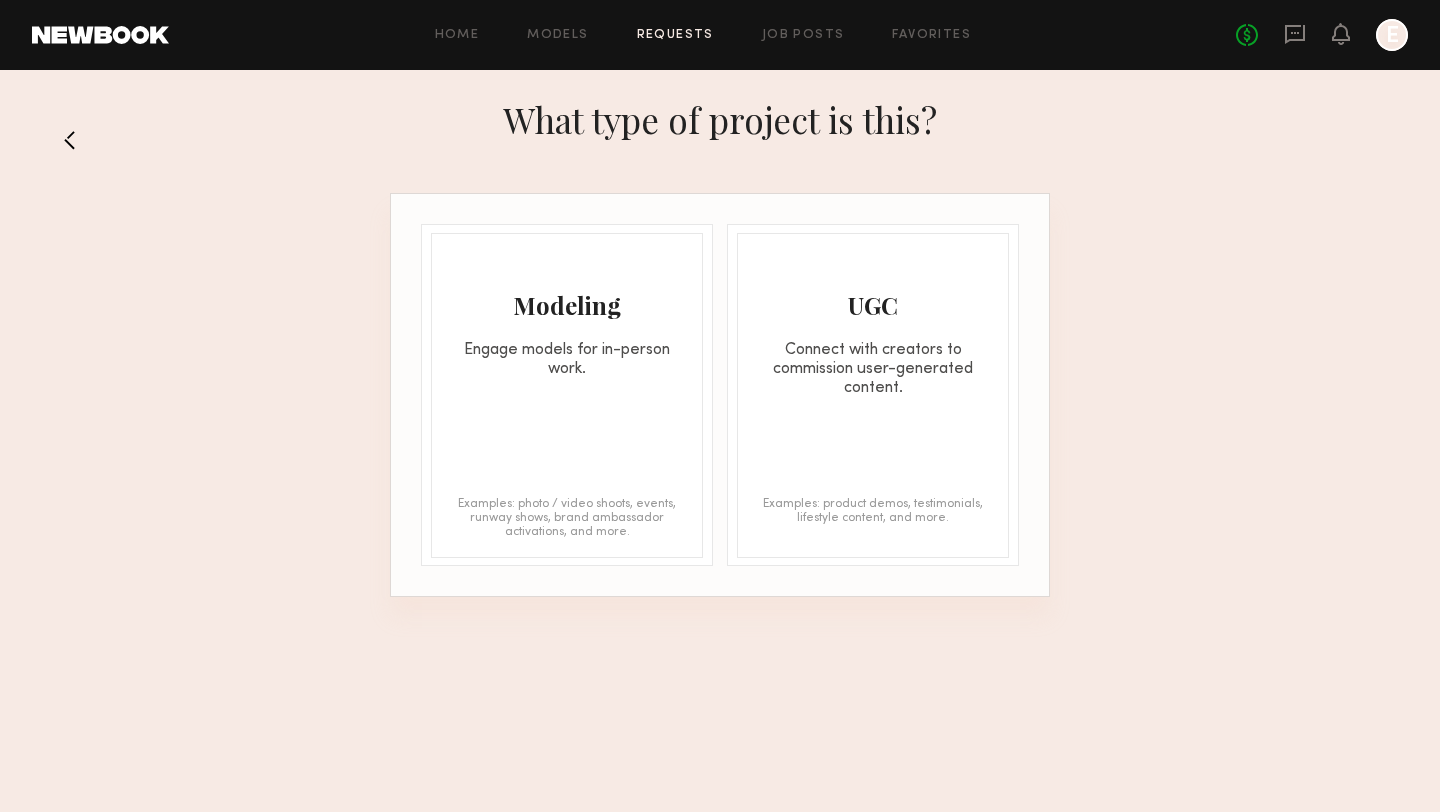 click on "UGC Connect with creators to commission user-generated content." 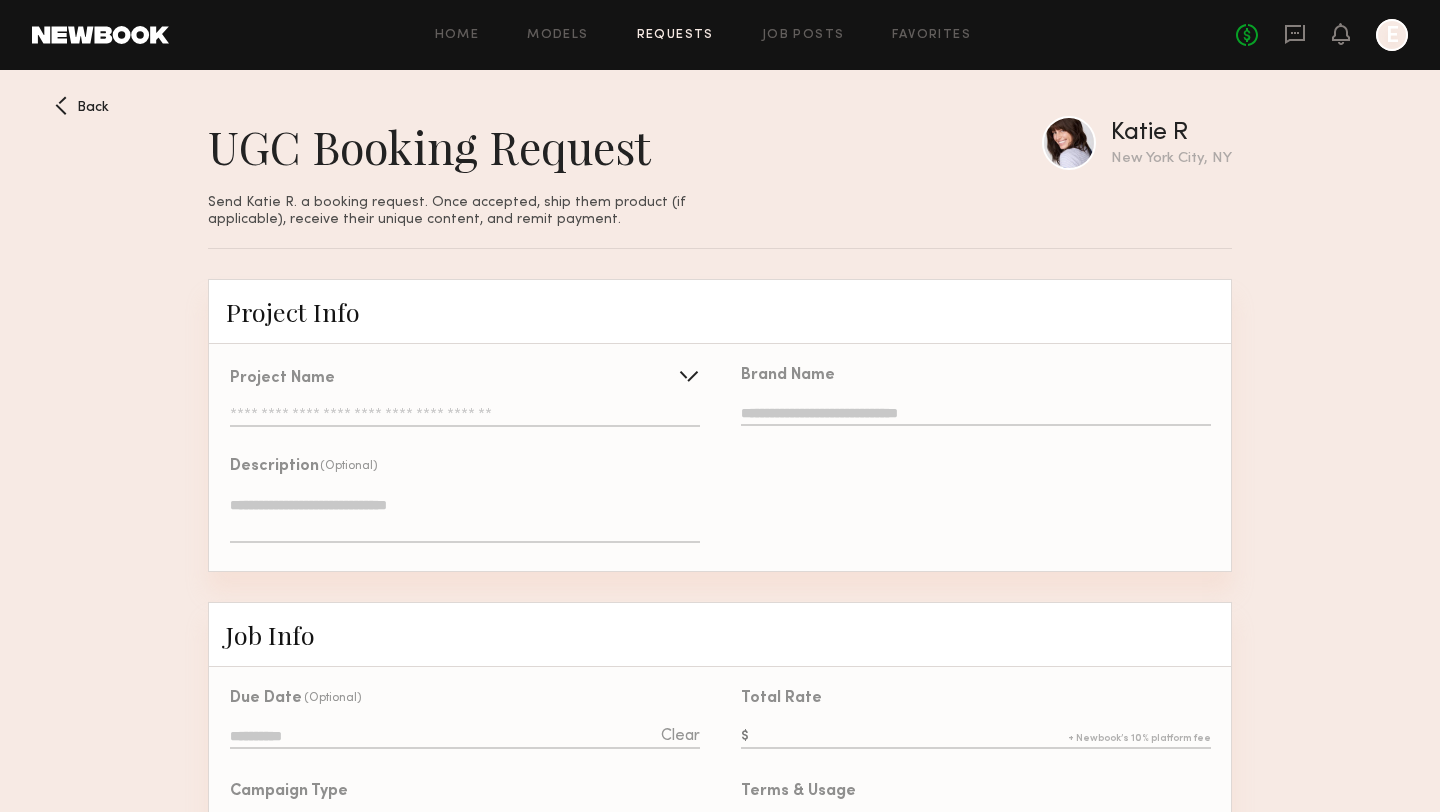 click 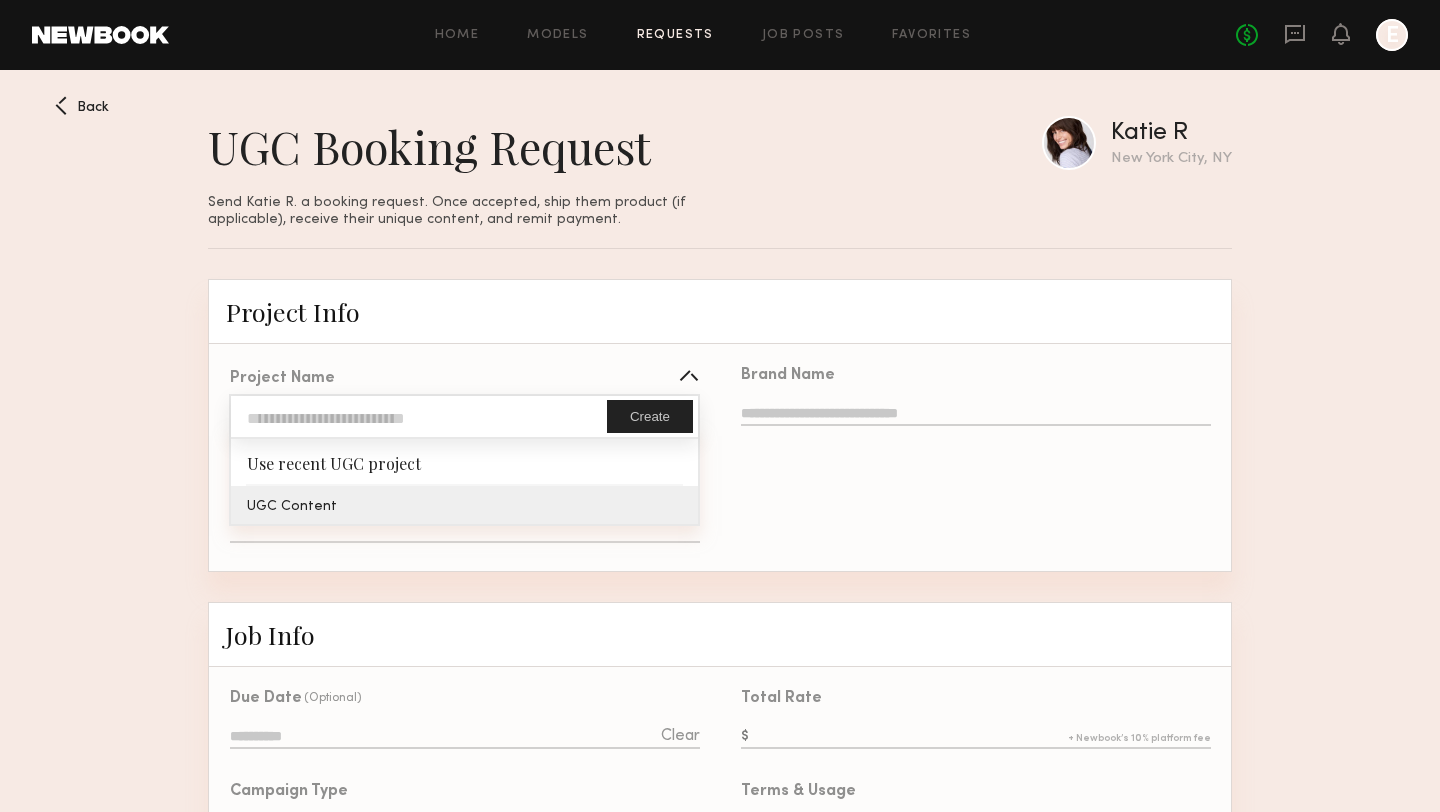 type on "**********" 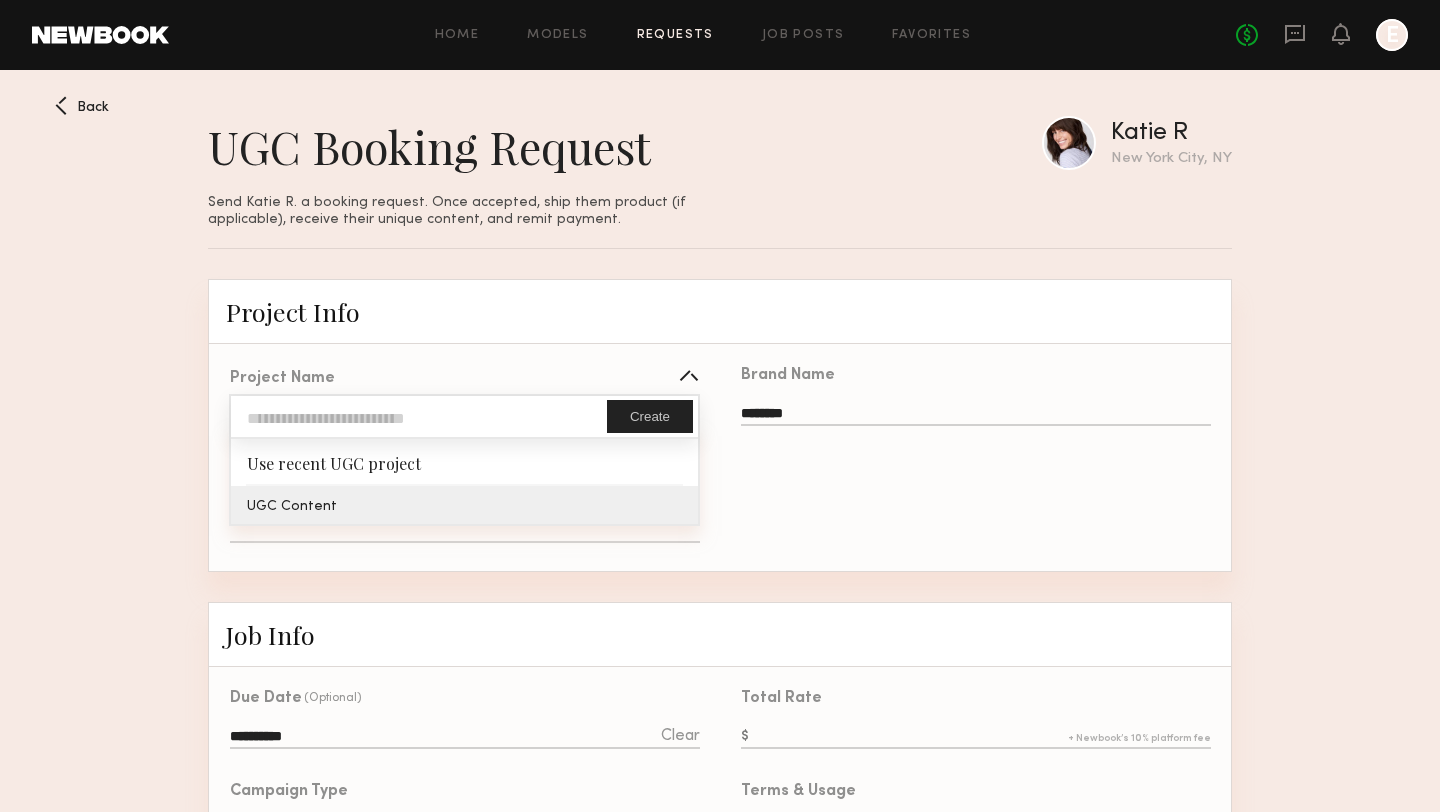 click on "**********" 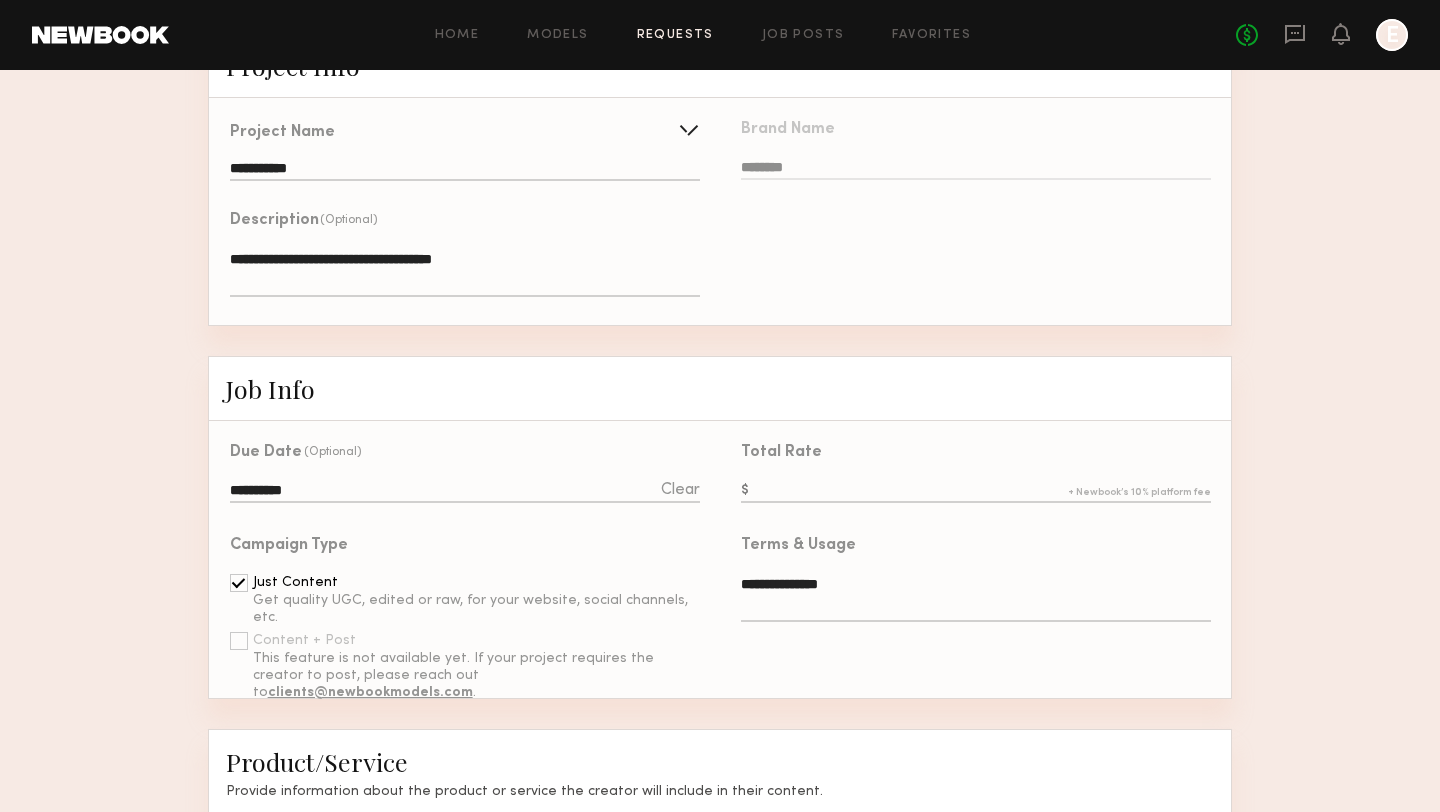 scroll, scrollTop: 258, scrollLeft: 0, axis: vertical 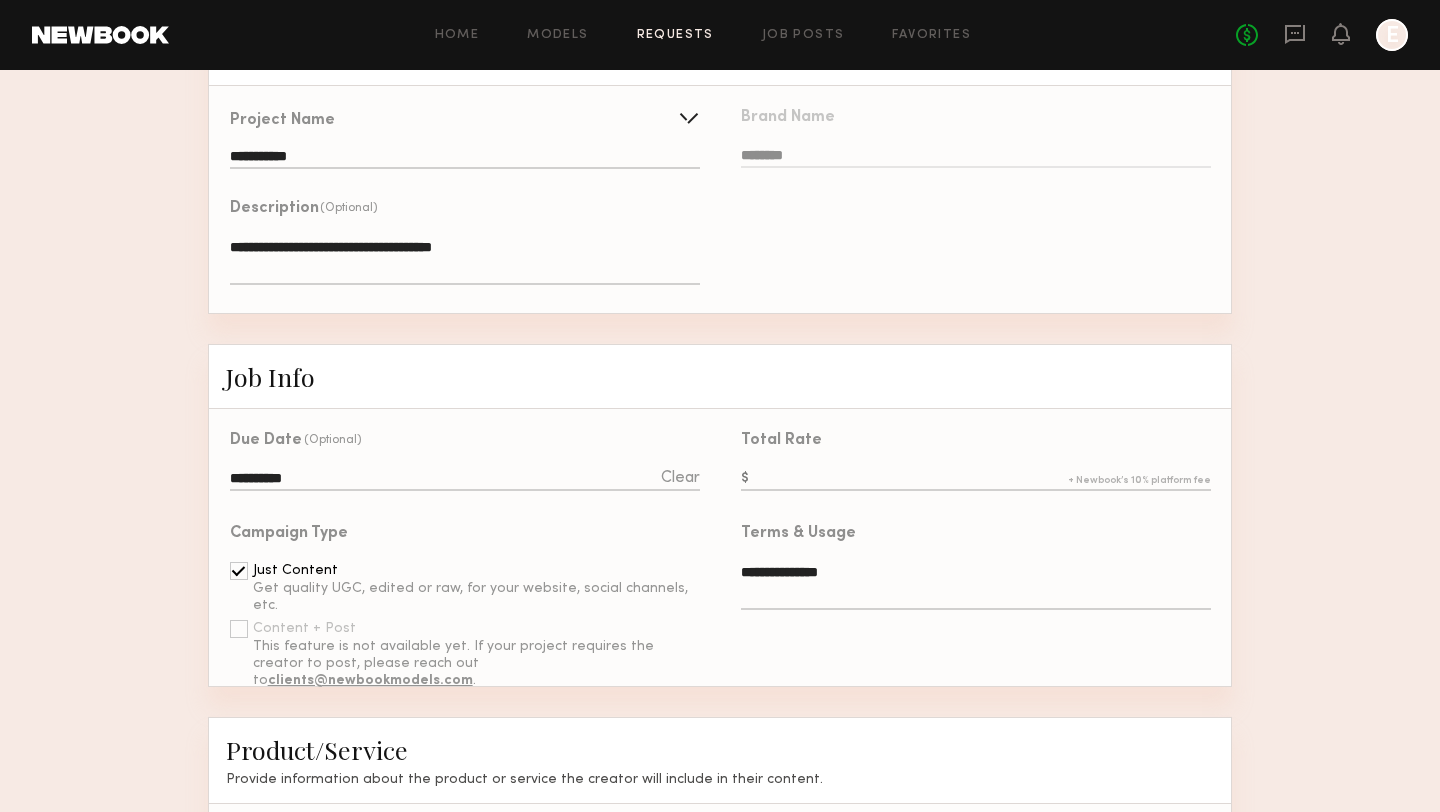 click 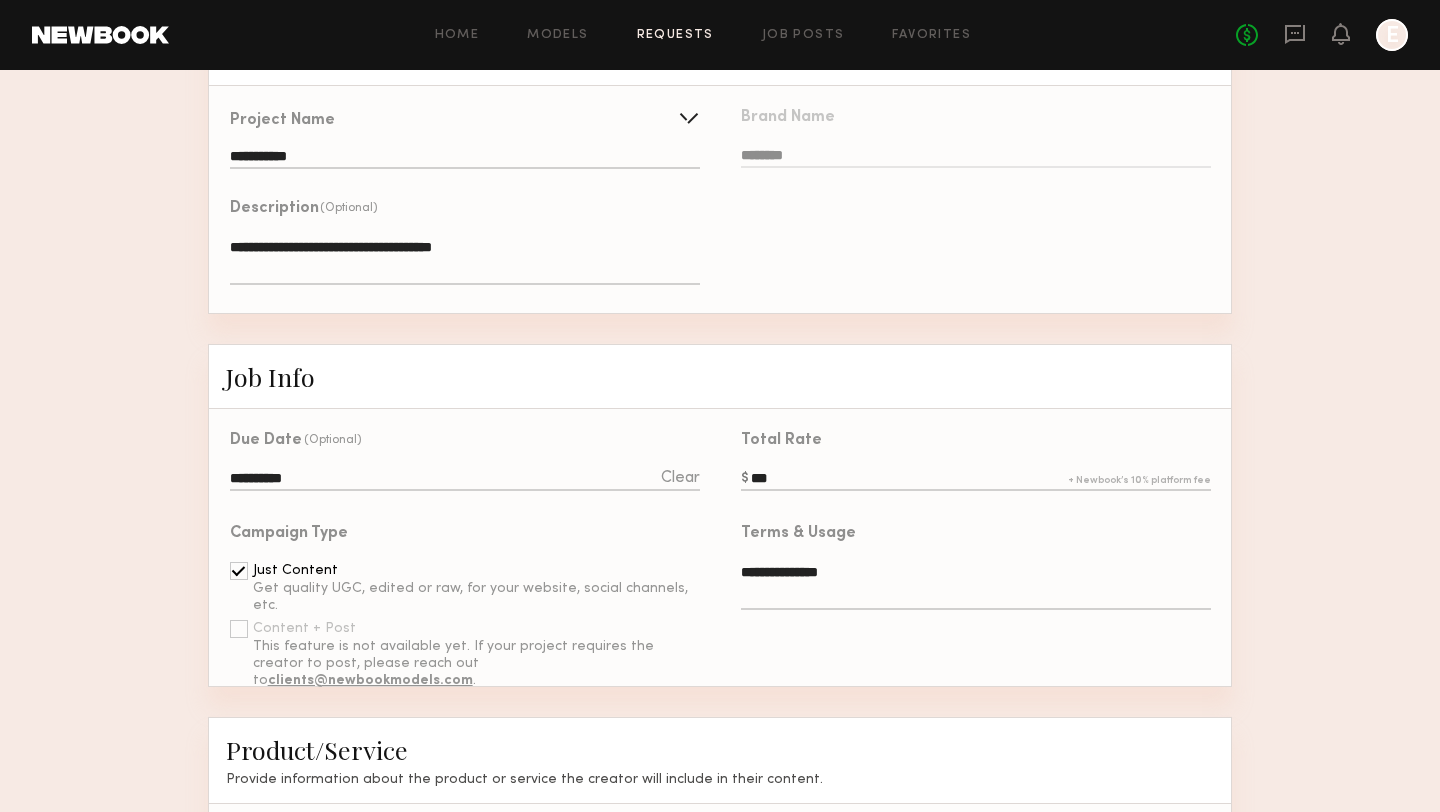 type on "***" 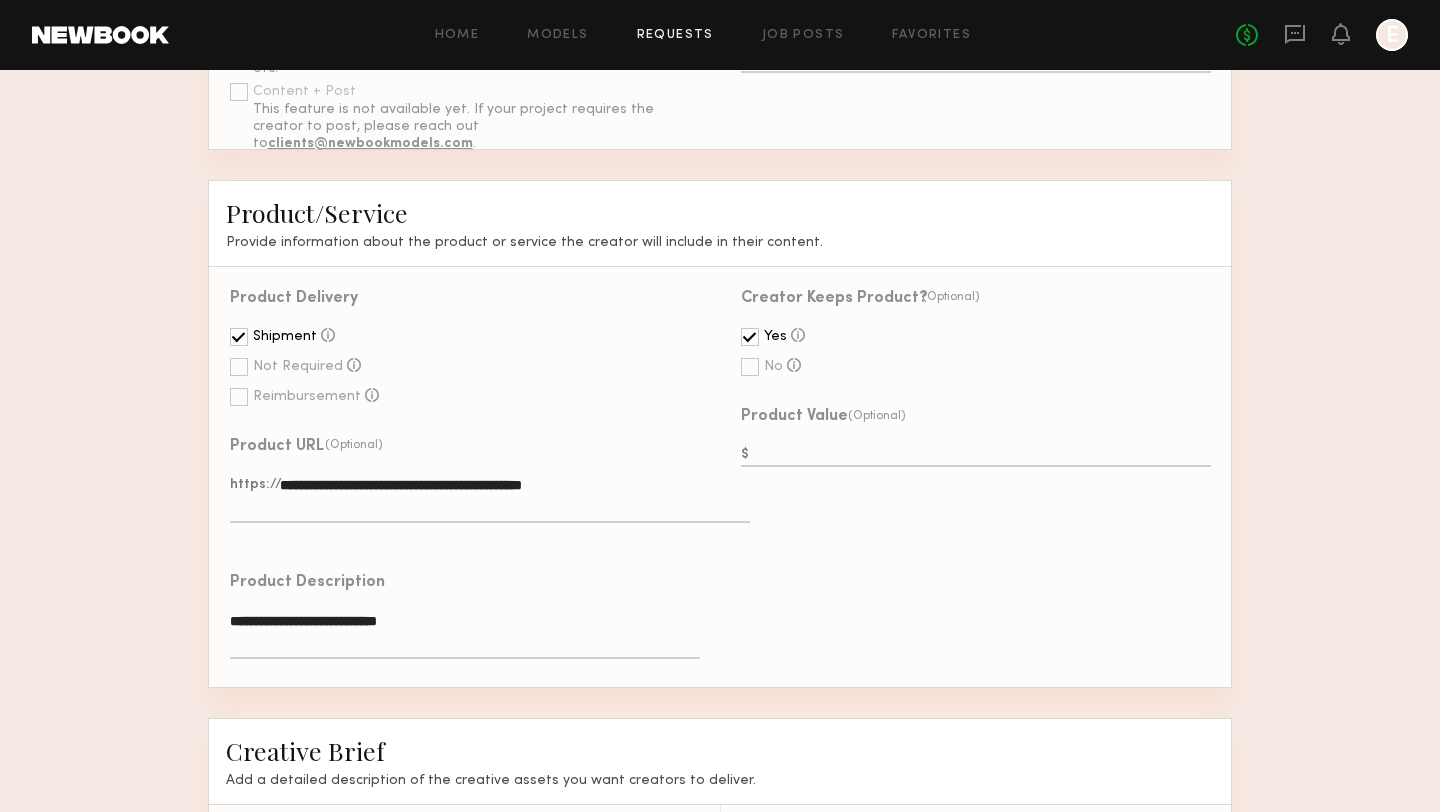 scroll, scrollTop: 799, scrollLeft: 0, axis: vertical 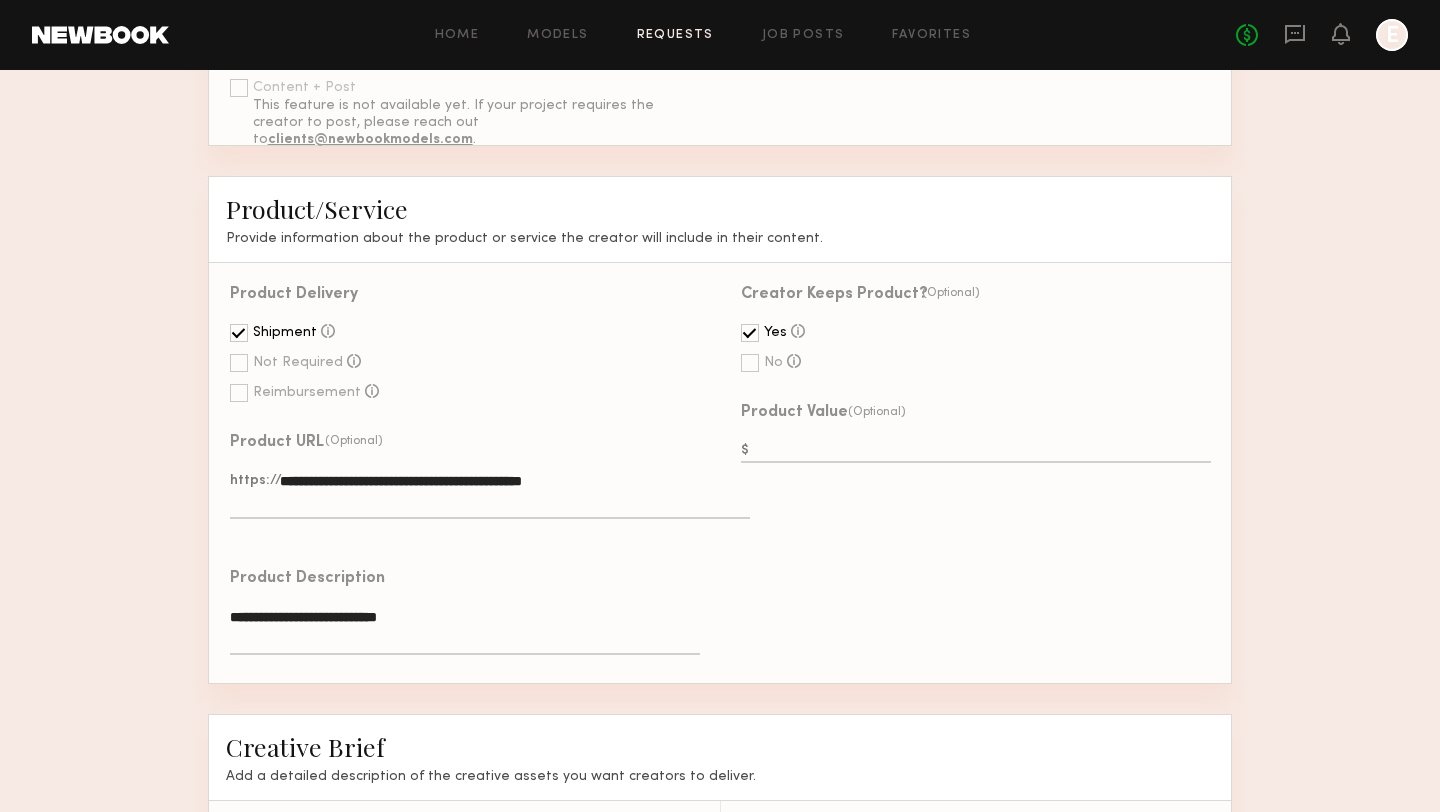 drag, startPoint x: 640, startPoint y: 478, endPoint x: 209, endPoint y: 475, distance: 431.01044 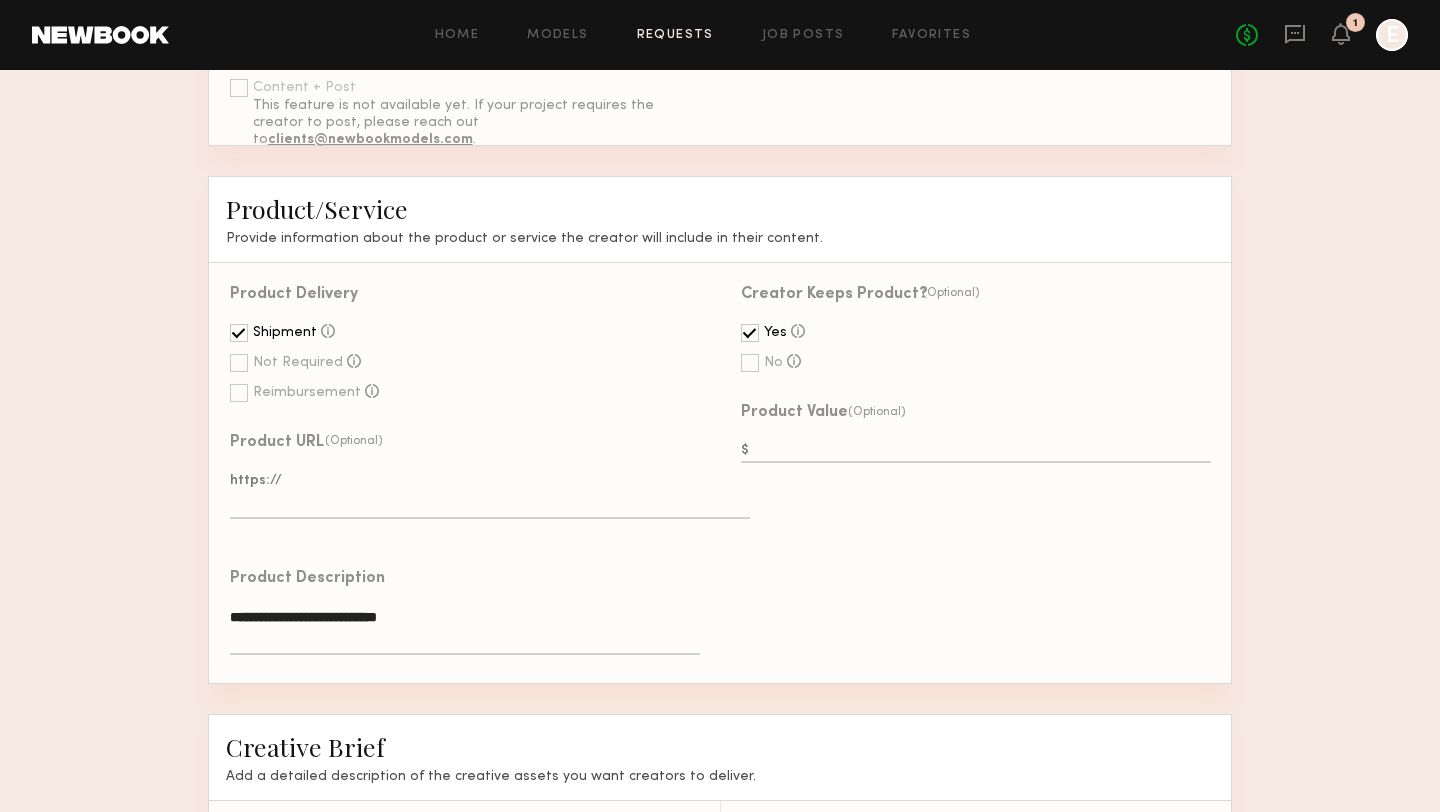 click 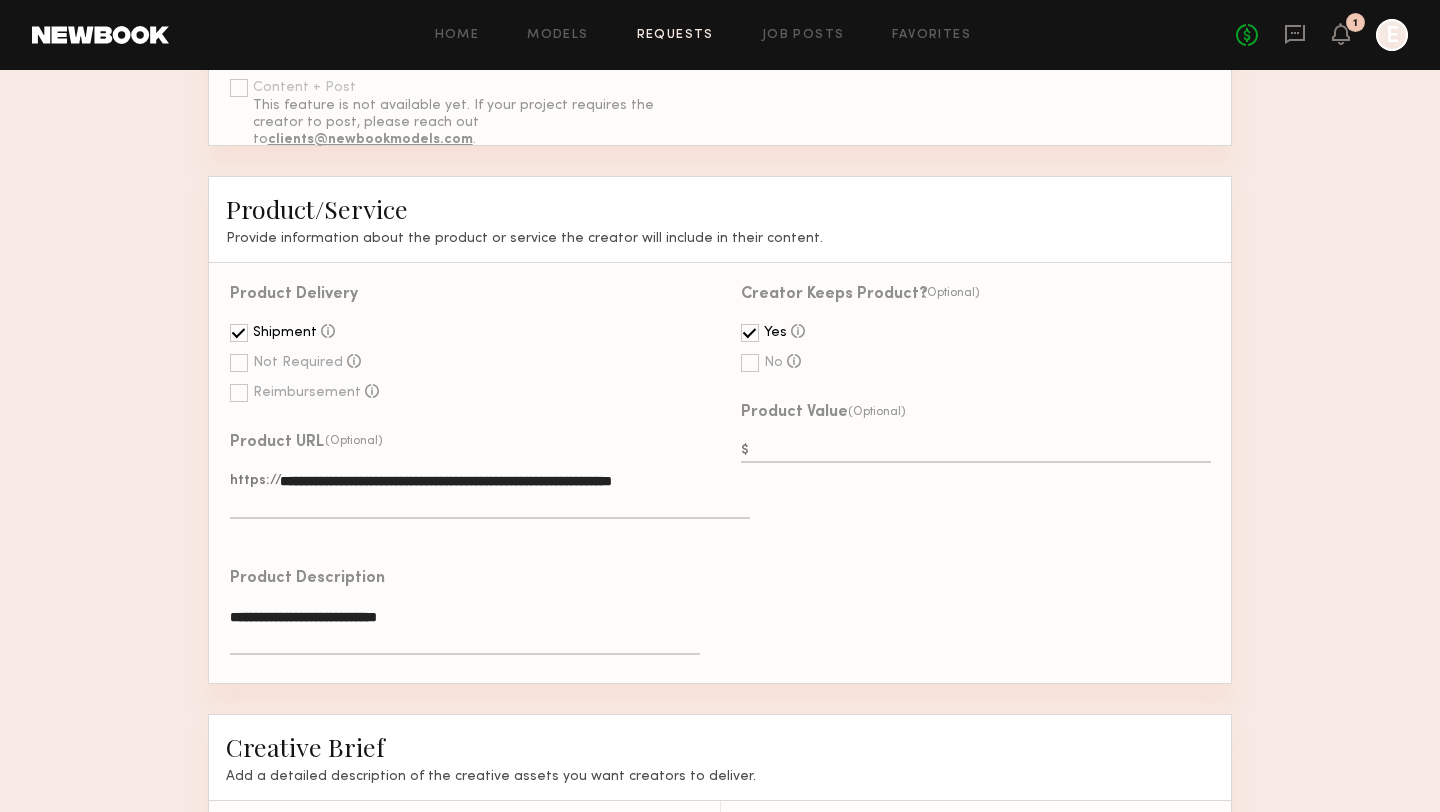 type on "**********" 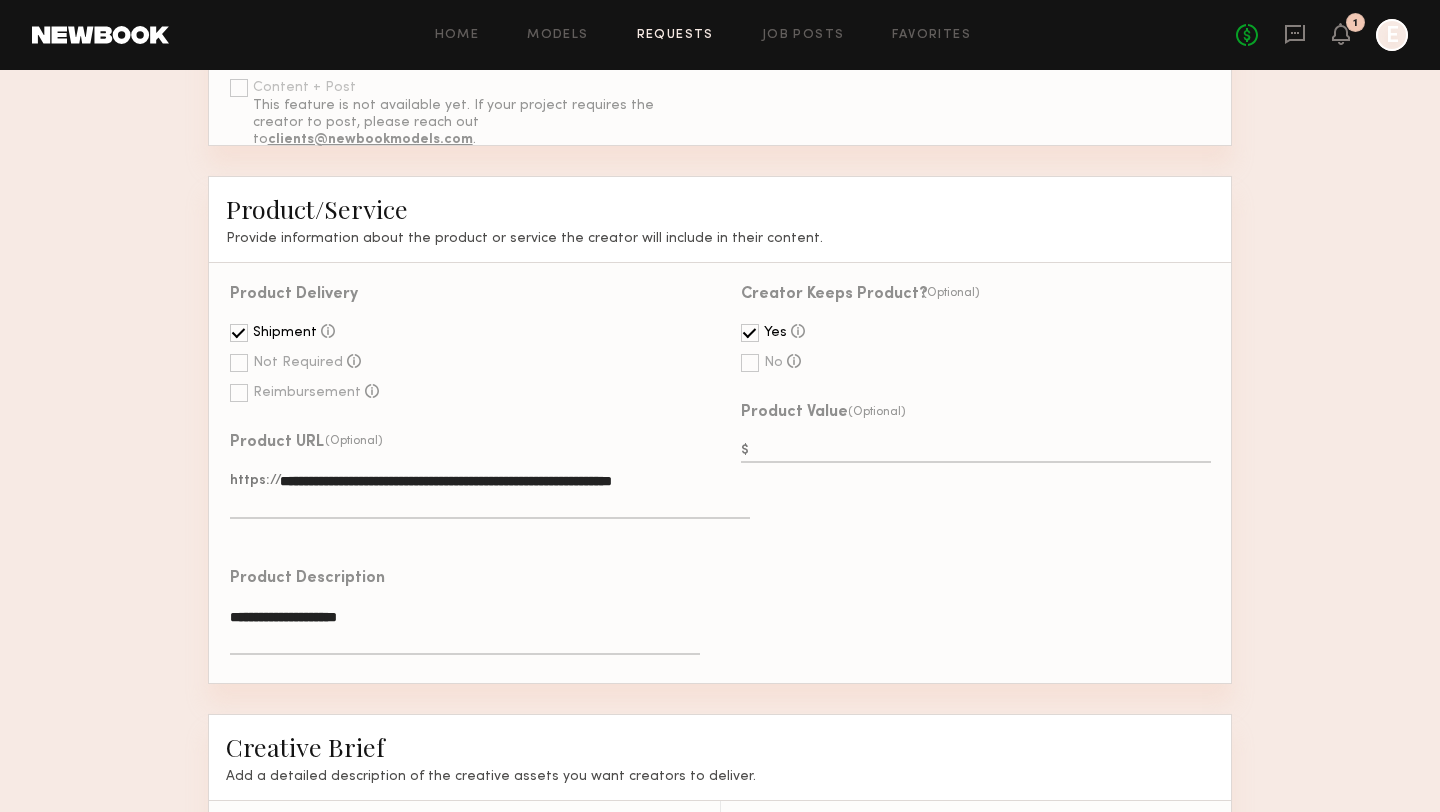 paste on "**********" 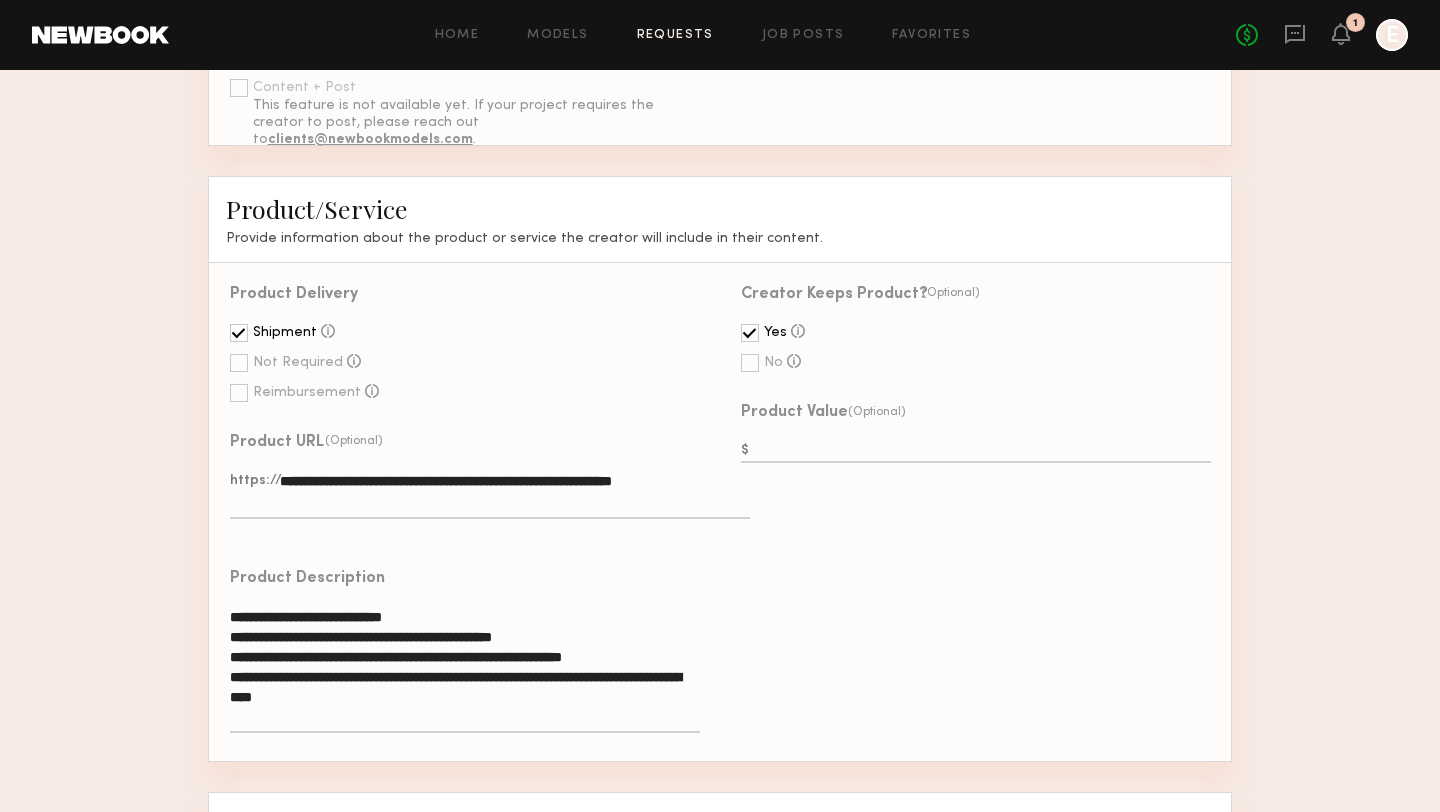 click on "**********" 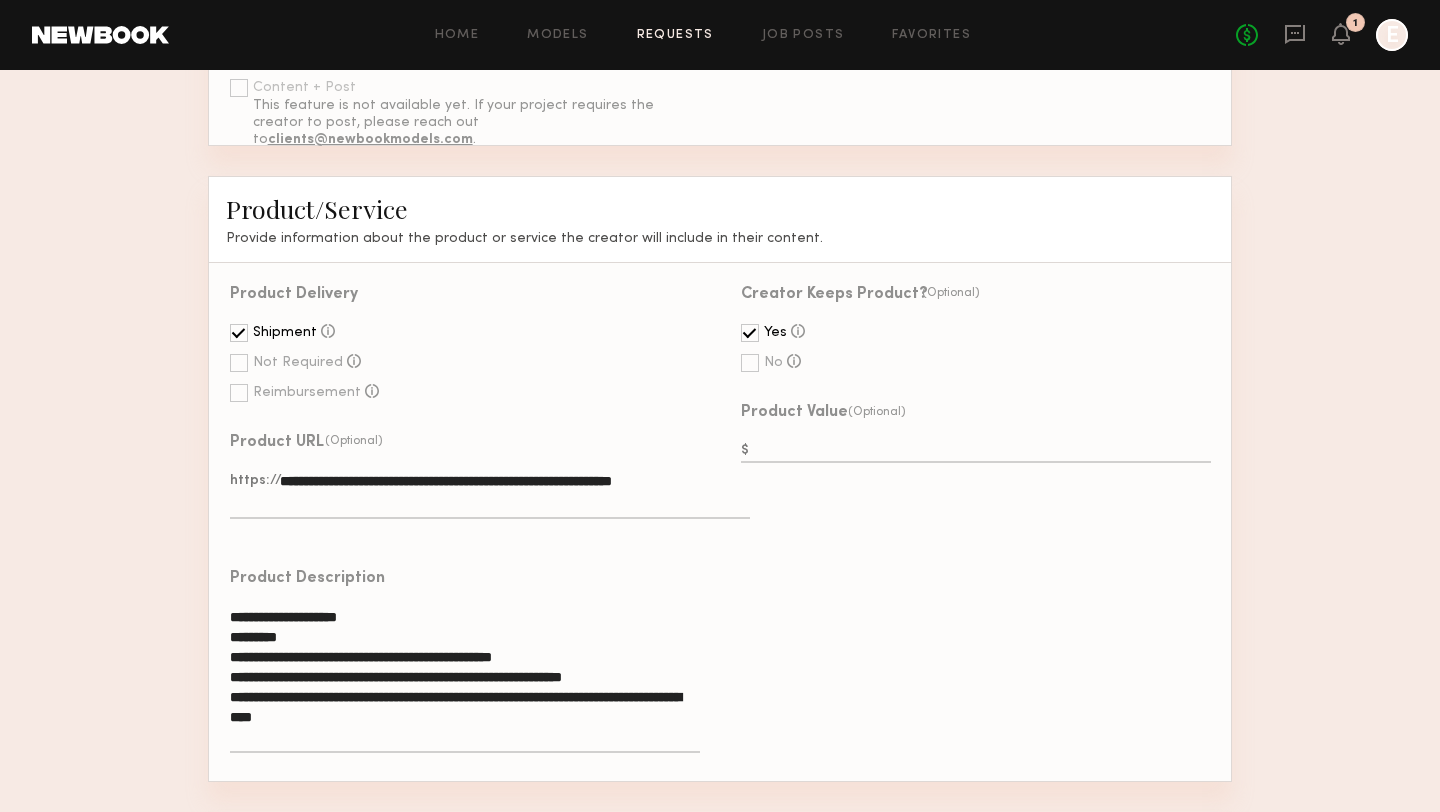 click on "**********" 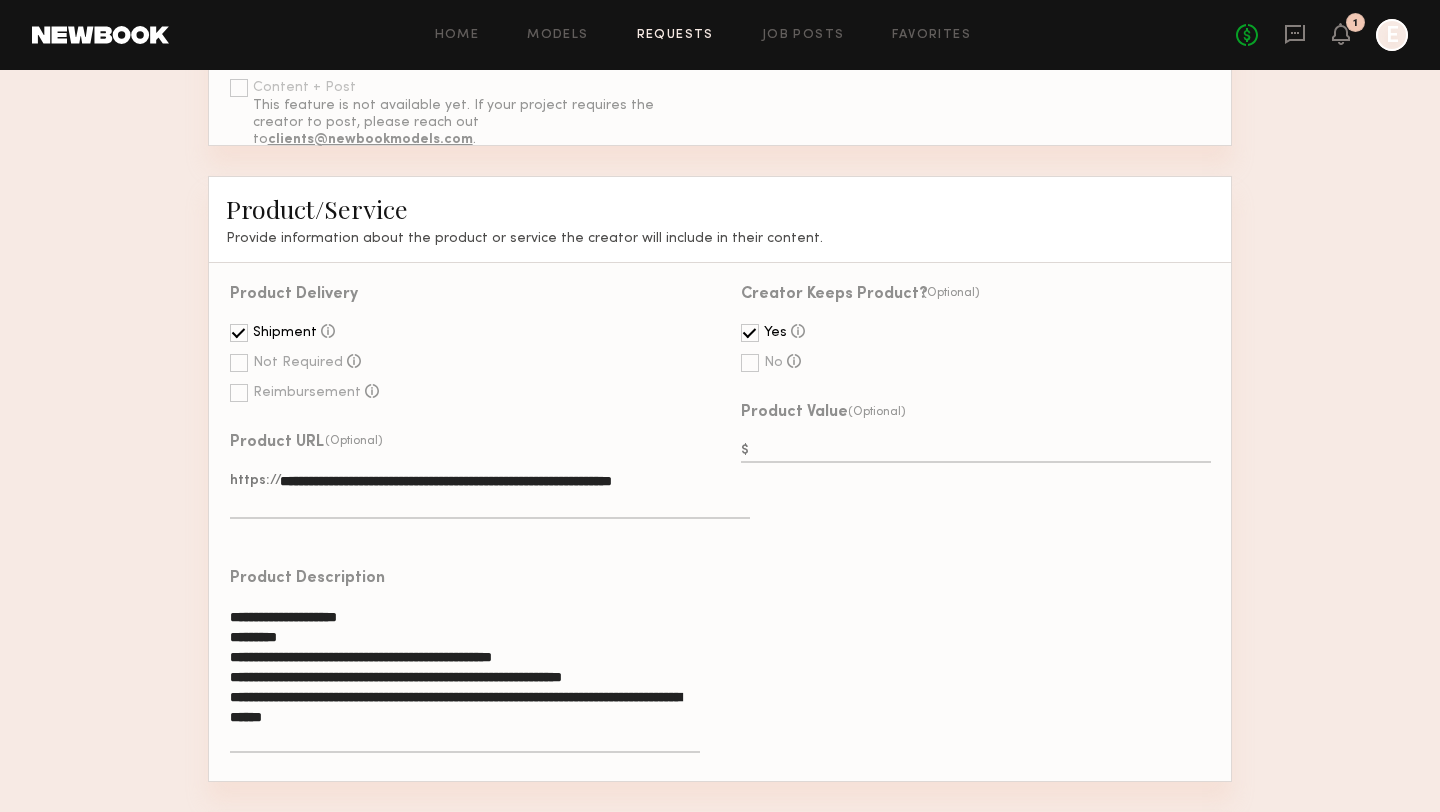 scroll, scrollTop: 13, scrollLeft: 0, axis: vertical 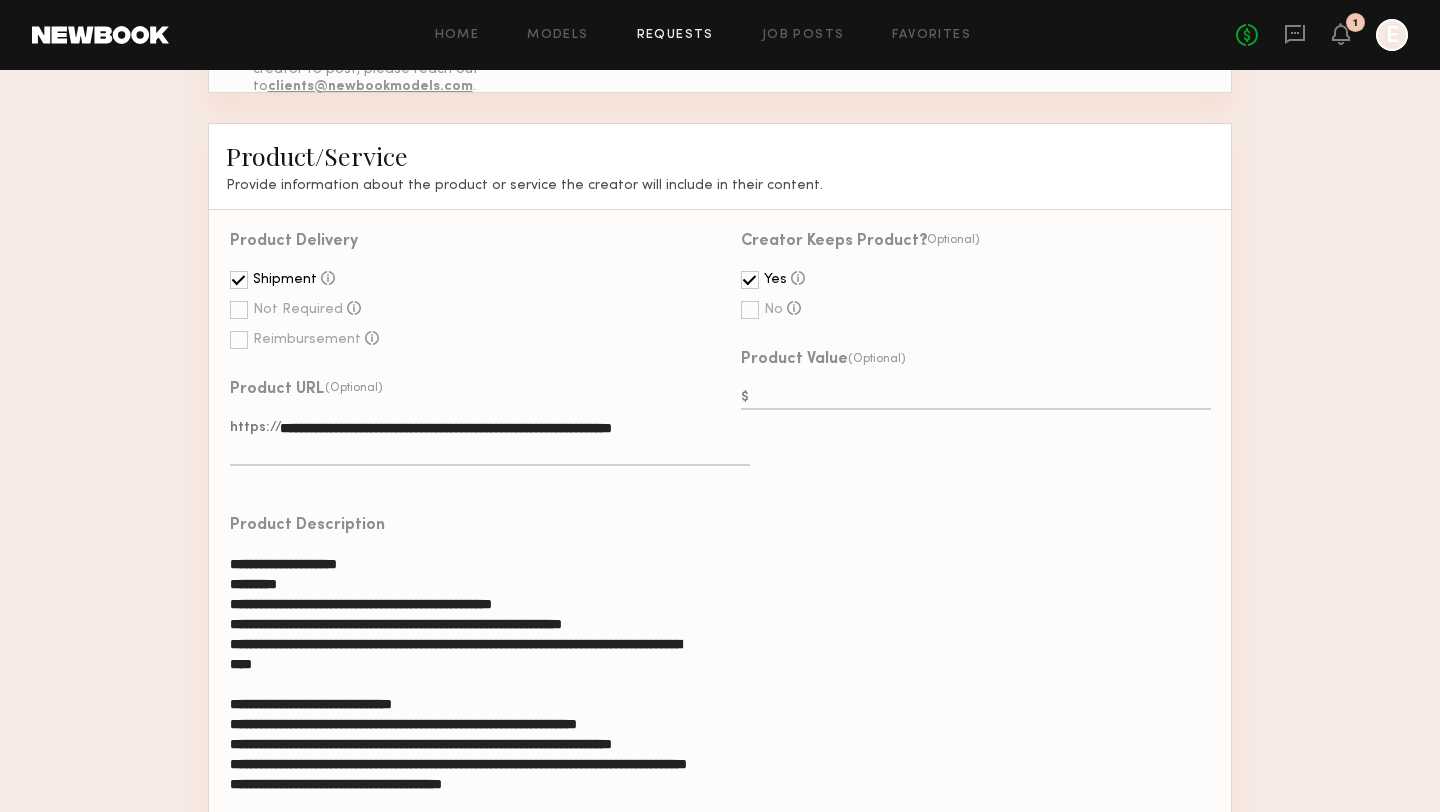 drag, startPoint x: 367, startPoint y: 685, endPoint x: 225, endPoint y: 686, distance: 142.00352 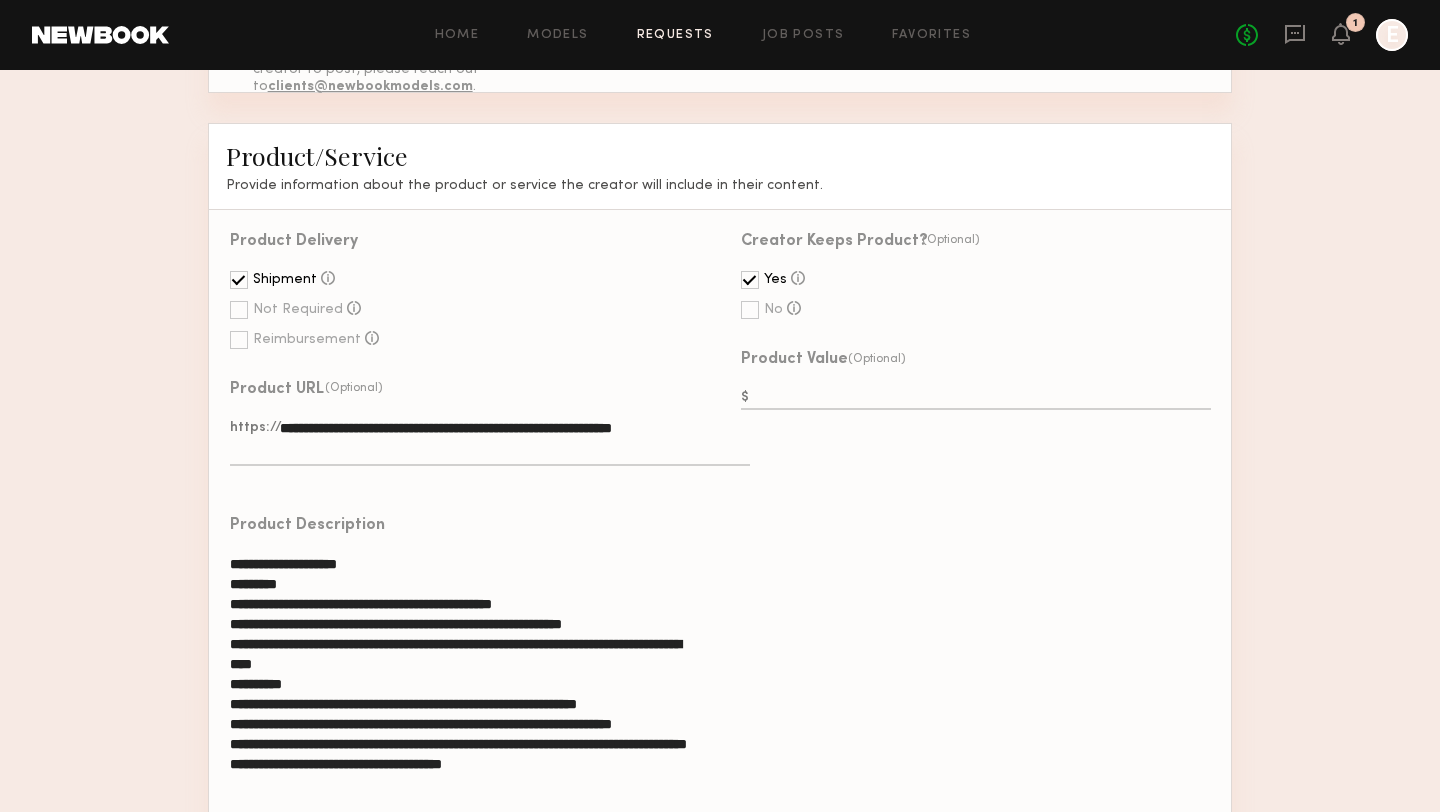 scroll, scrollTop: 0, scrollLeft: 0, axis: both 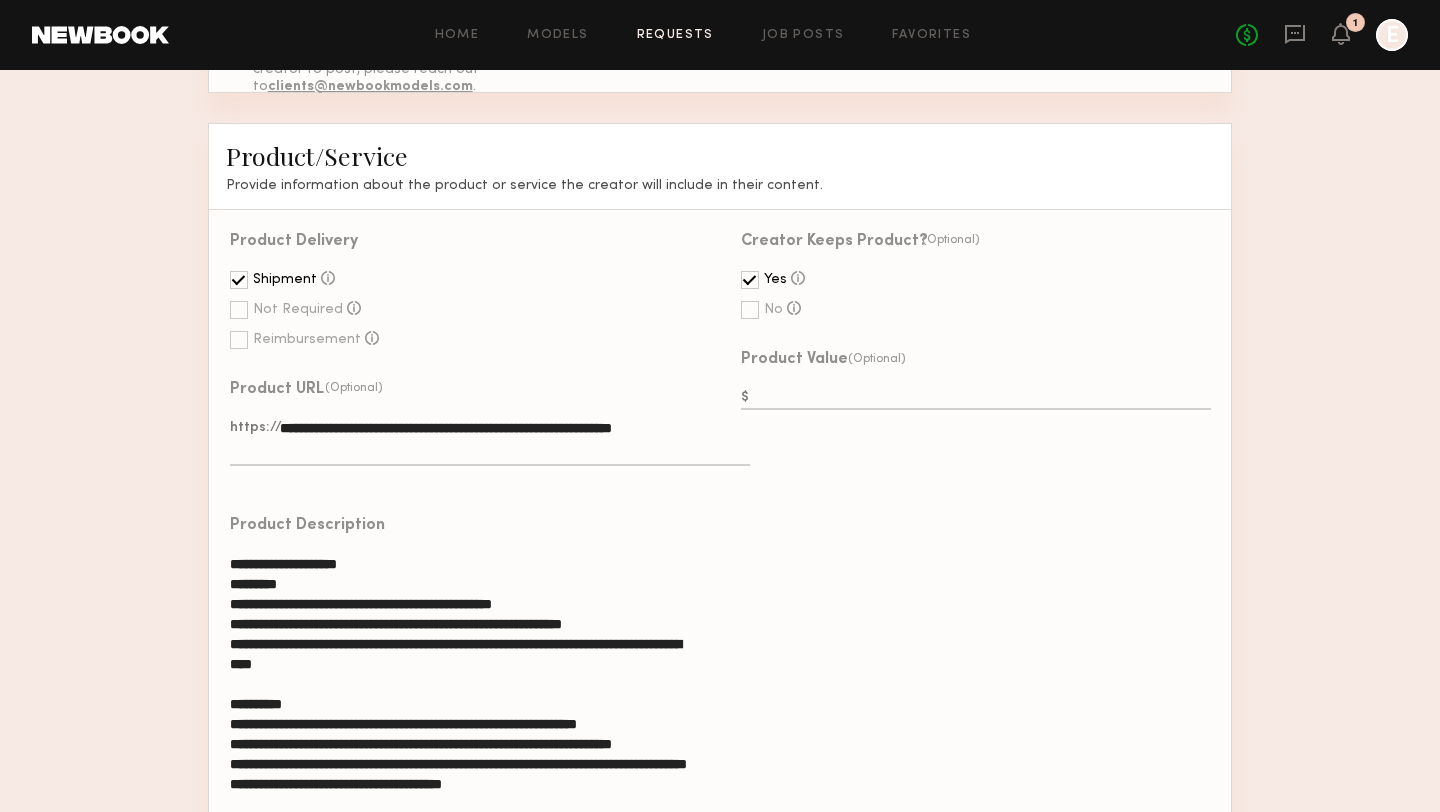 drag, startPoint x: 383, startPoint y: 560, endPoint x: 198, endPoint y: 549, distance: 185.32674 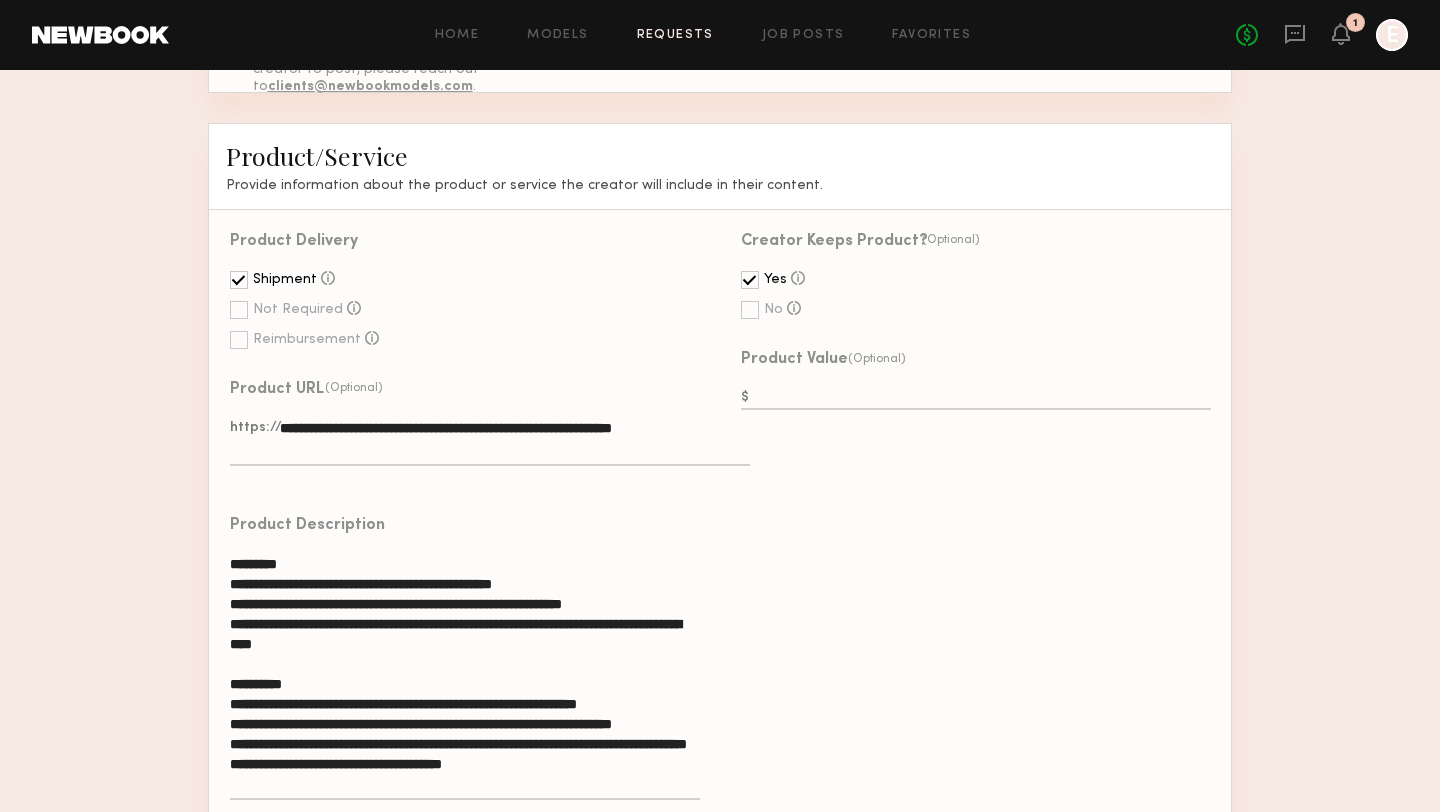 type on "**********" 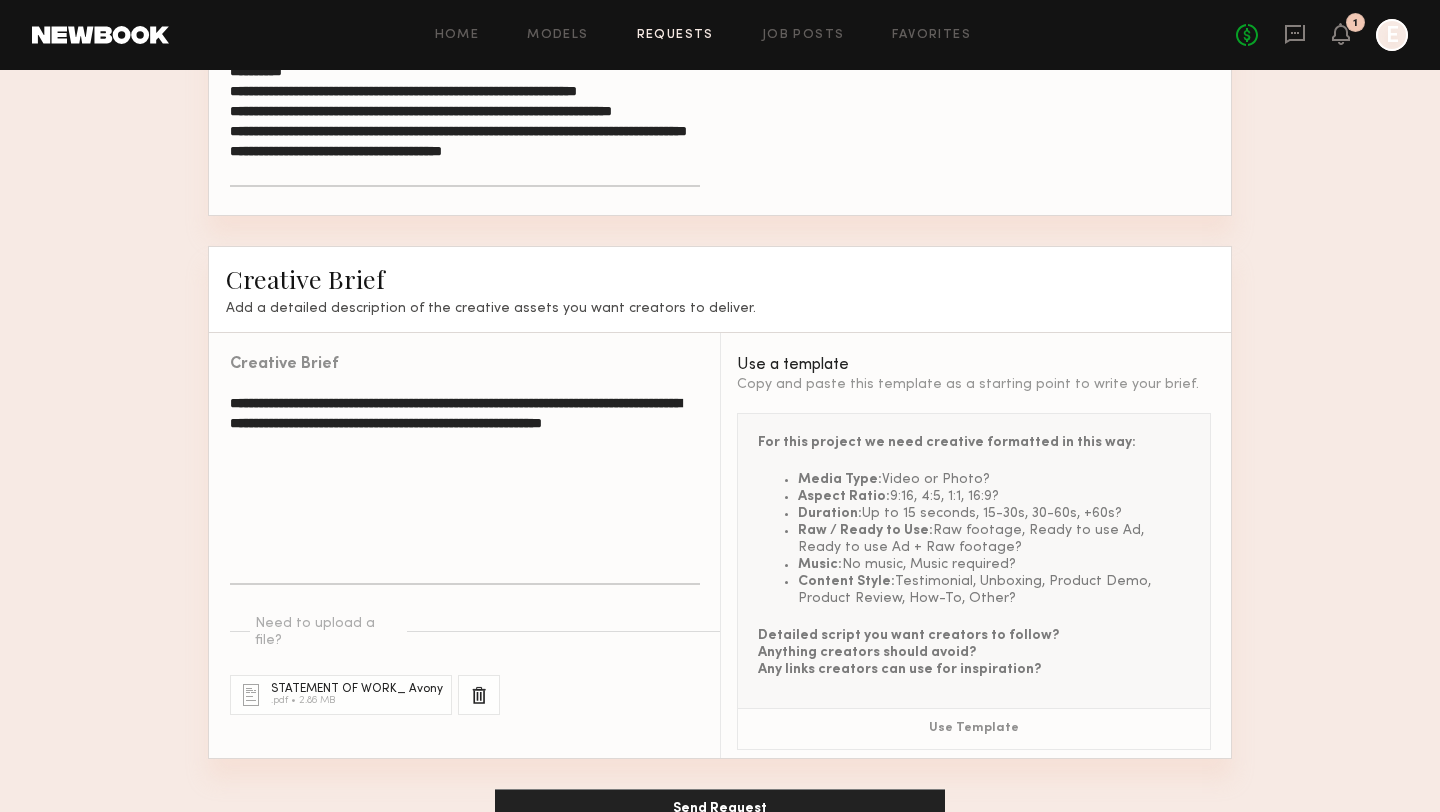 scroll, scrollTop: 1511, scrollLeft: 0, axis: vertical 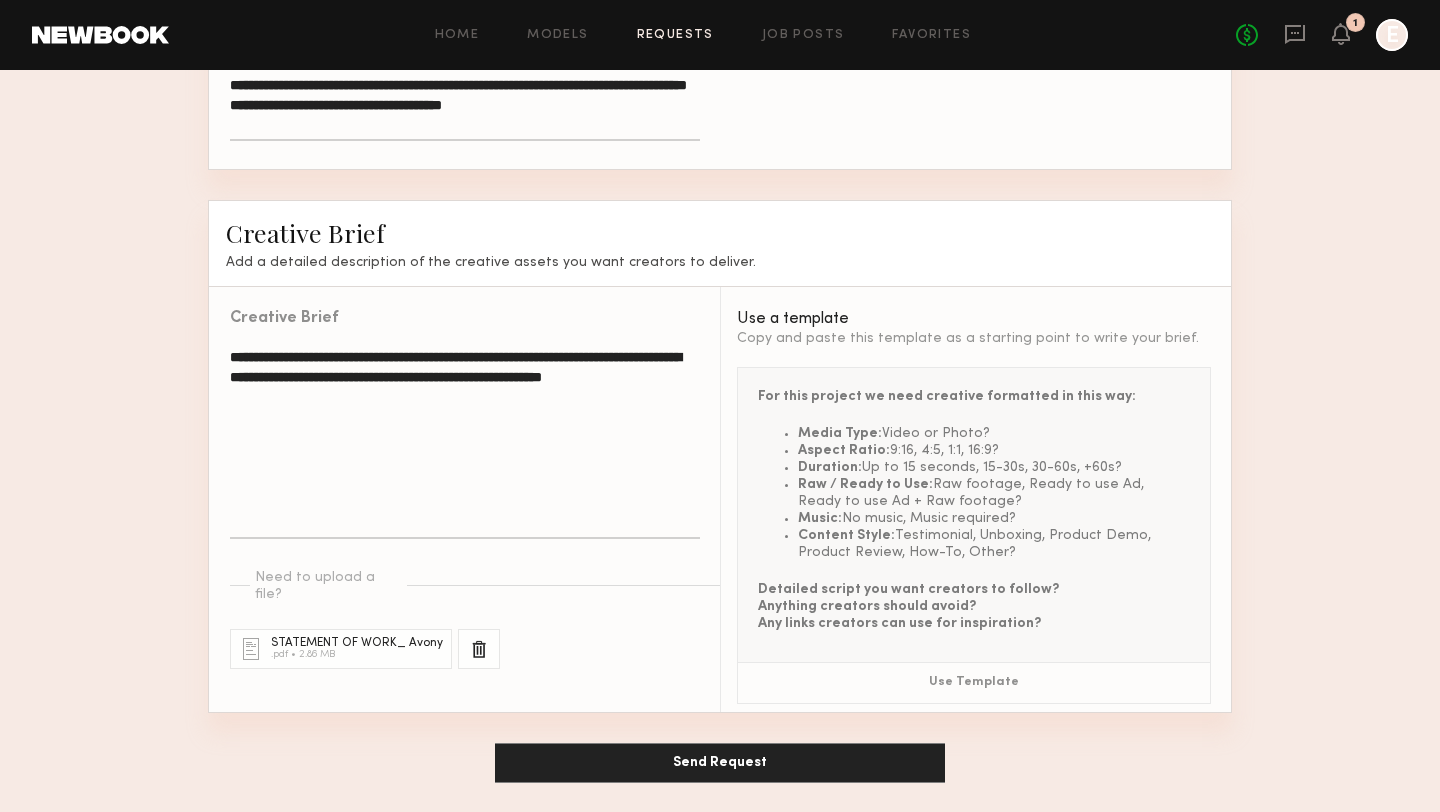 click on "**********" 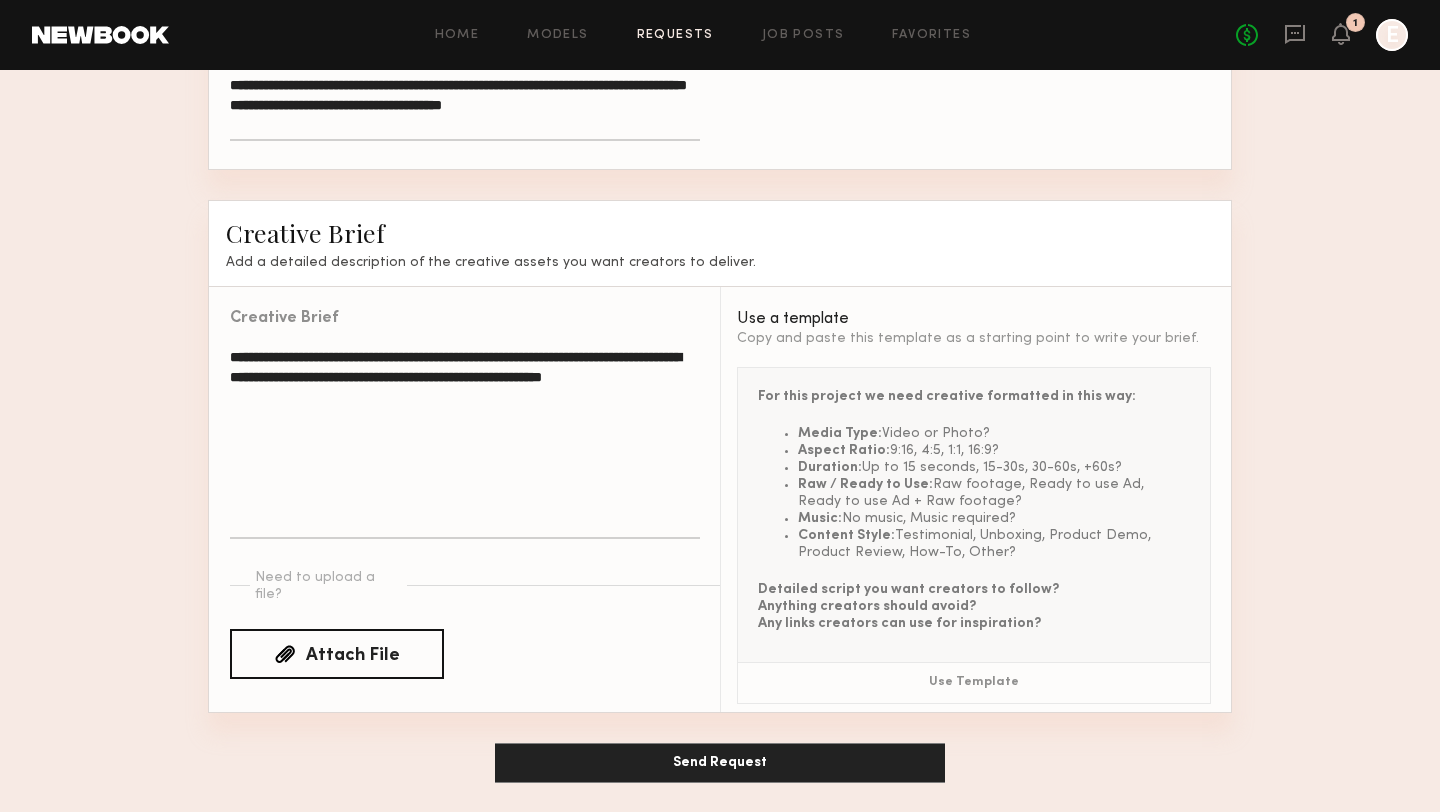 click on "Attach File" 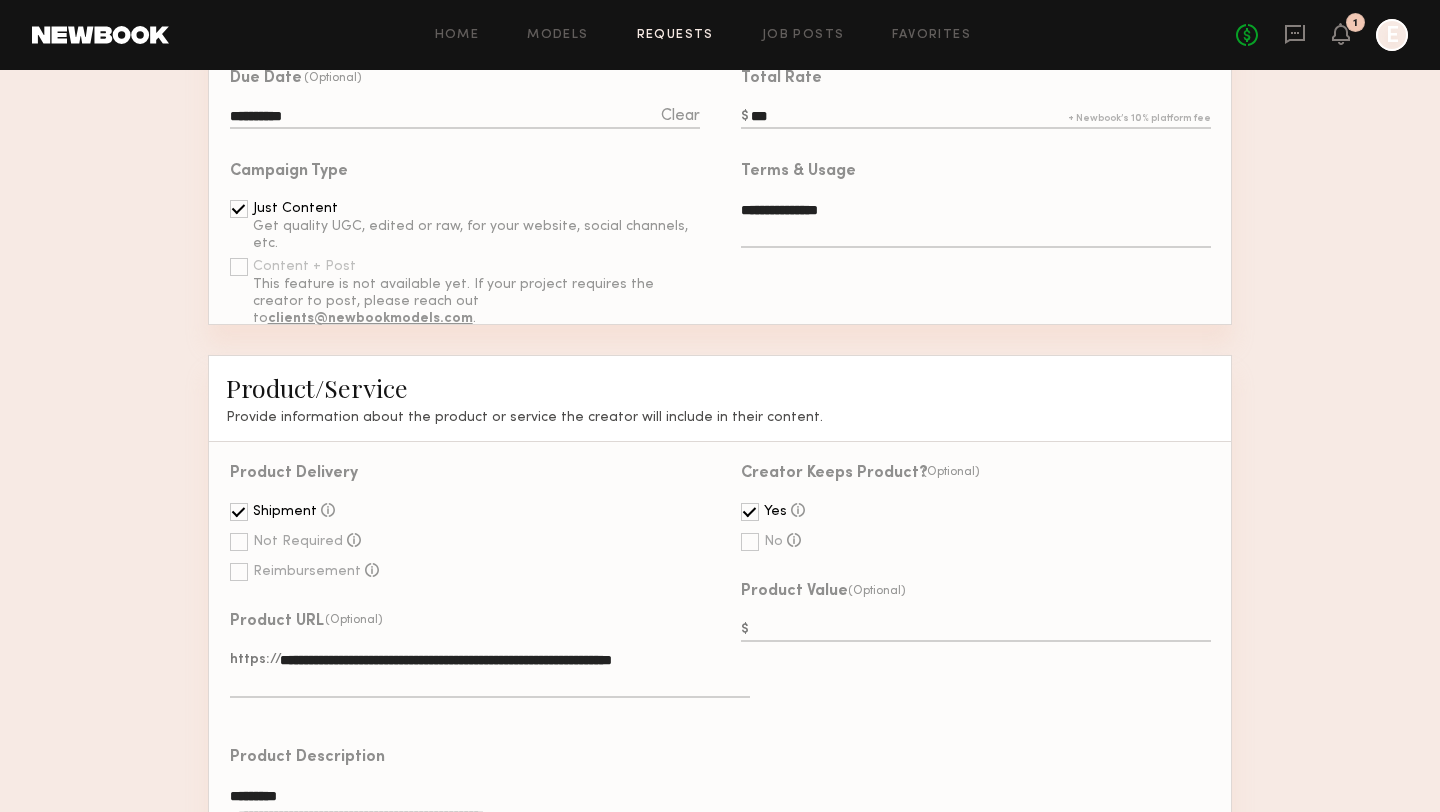 scroll, scrollTop: 1511, scrollLeft: 0, axis: vertical 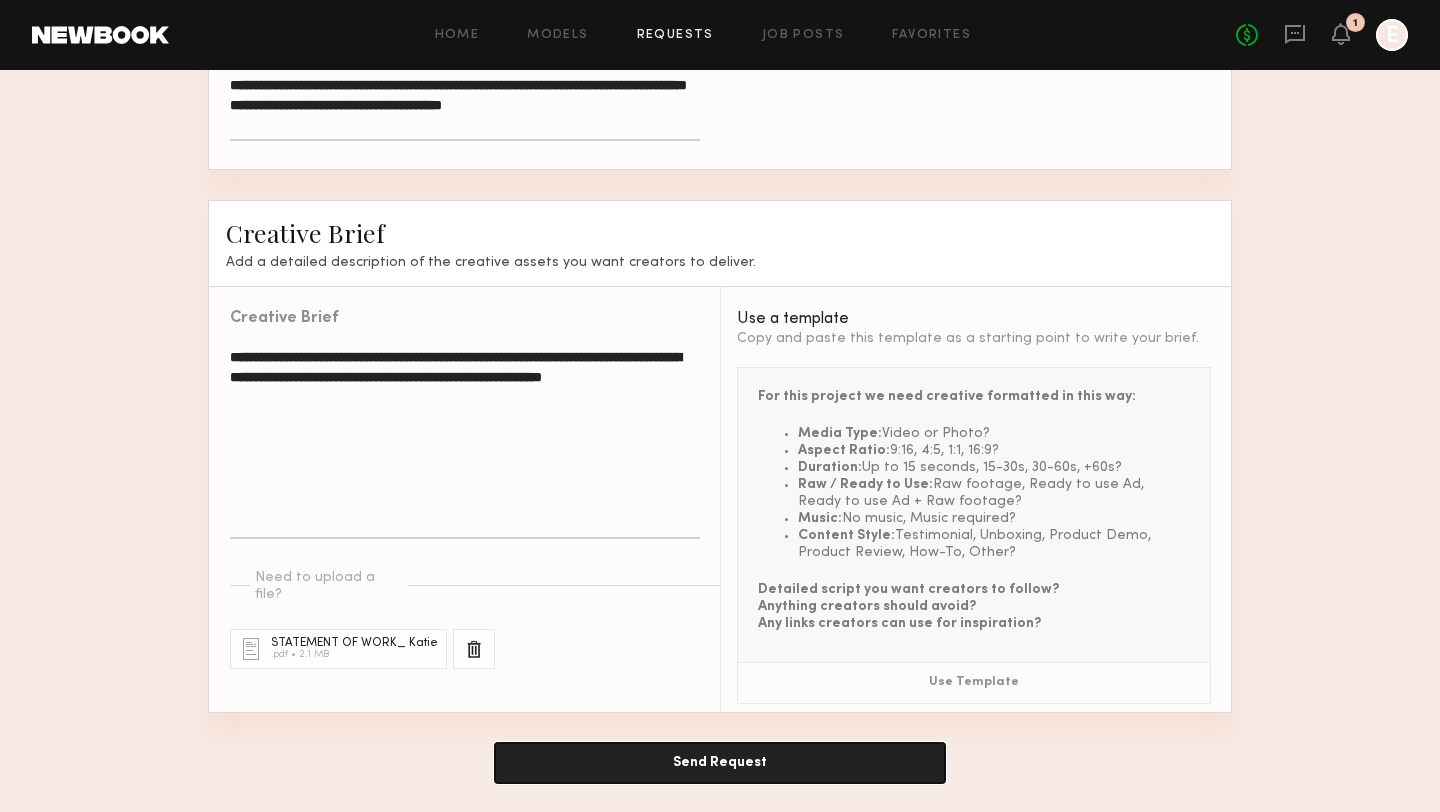 click on "Send Request" 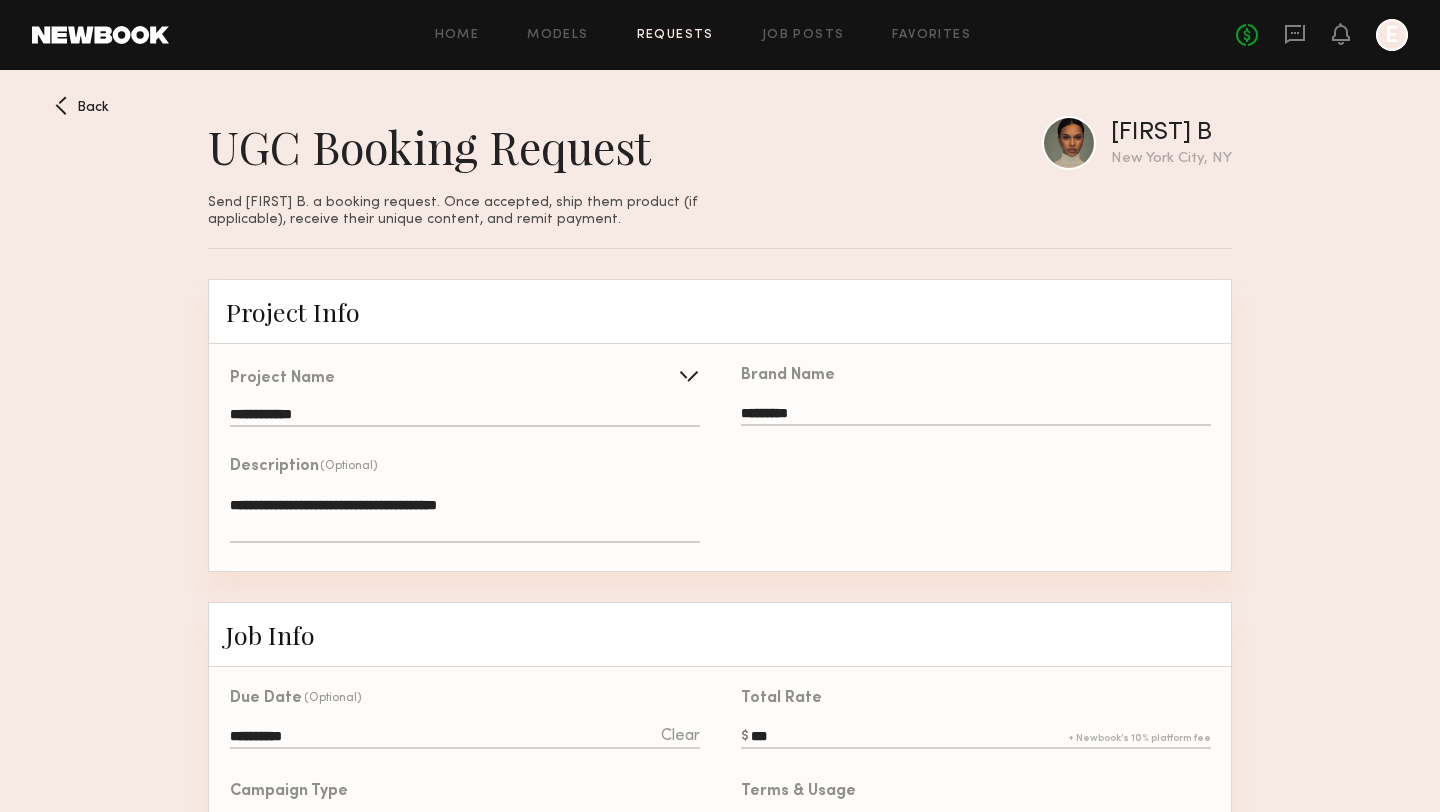 scroll, scrollTop: 1338, scrollLeft: 0, axis: vertical 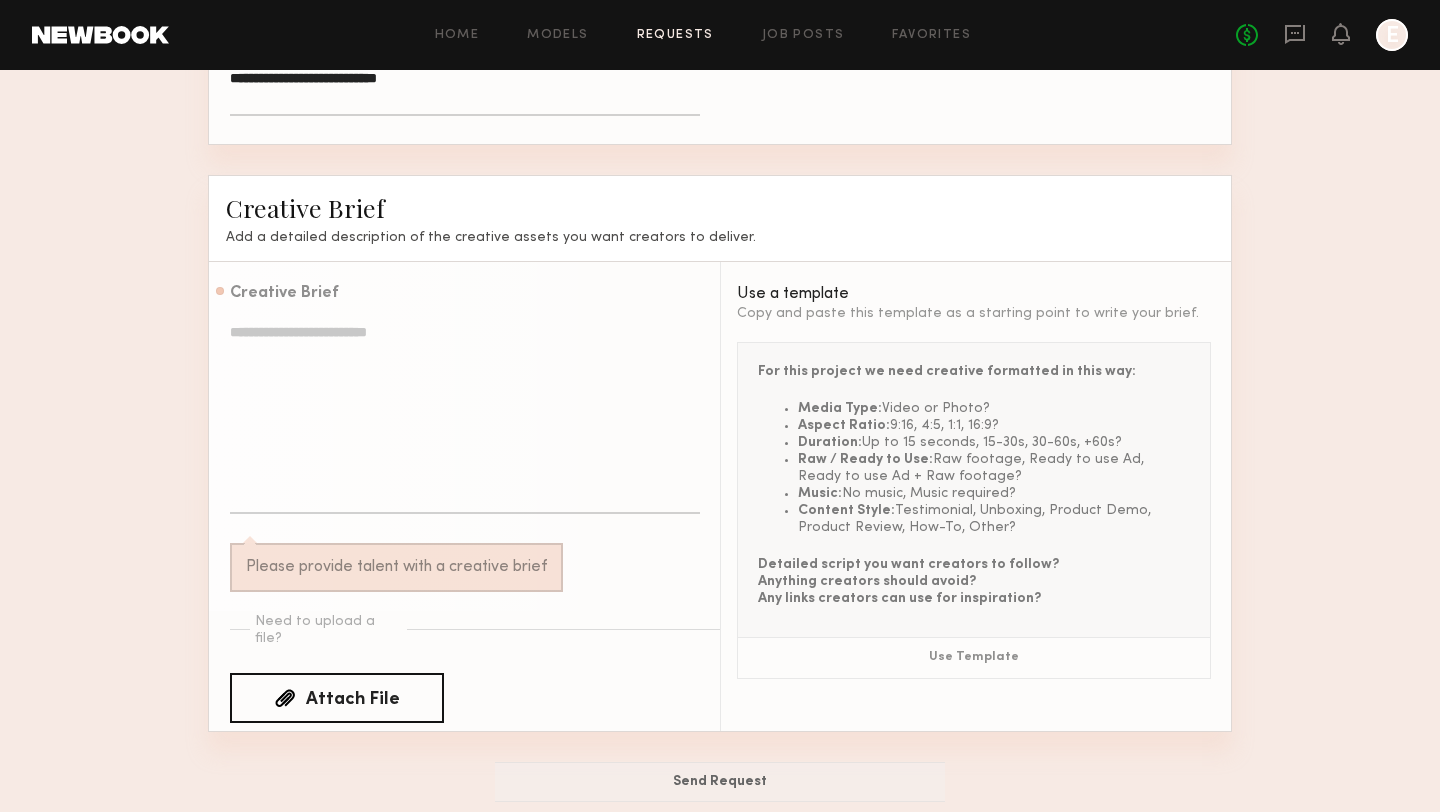 click on "Attach File" 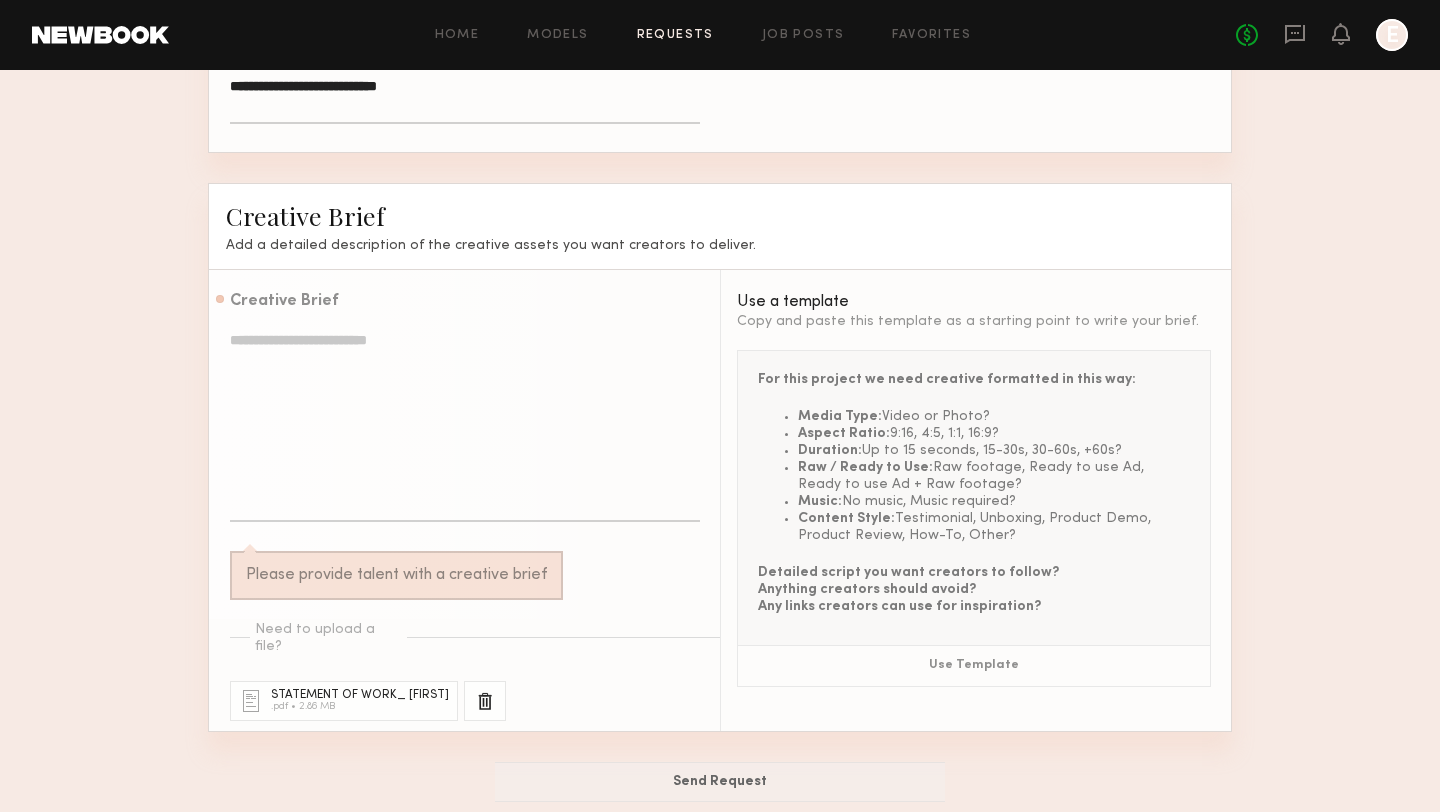 click 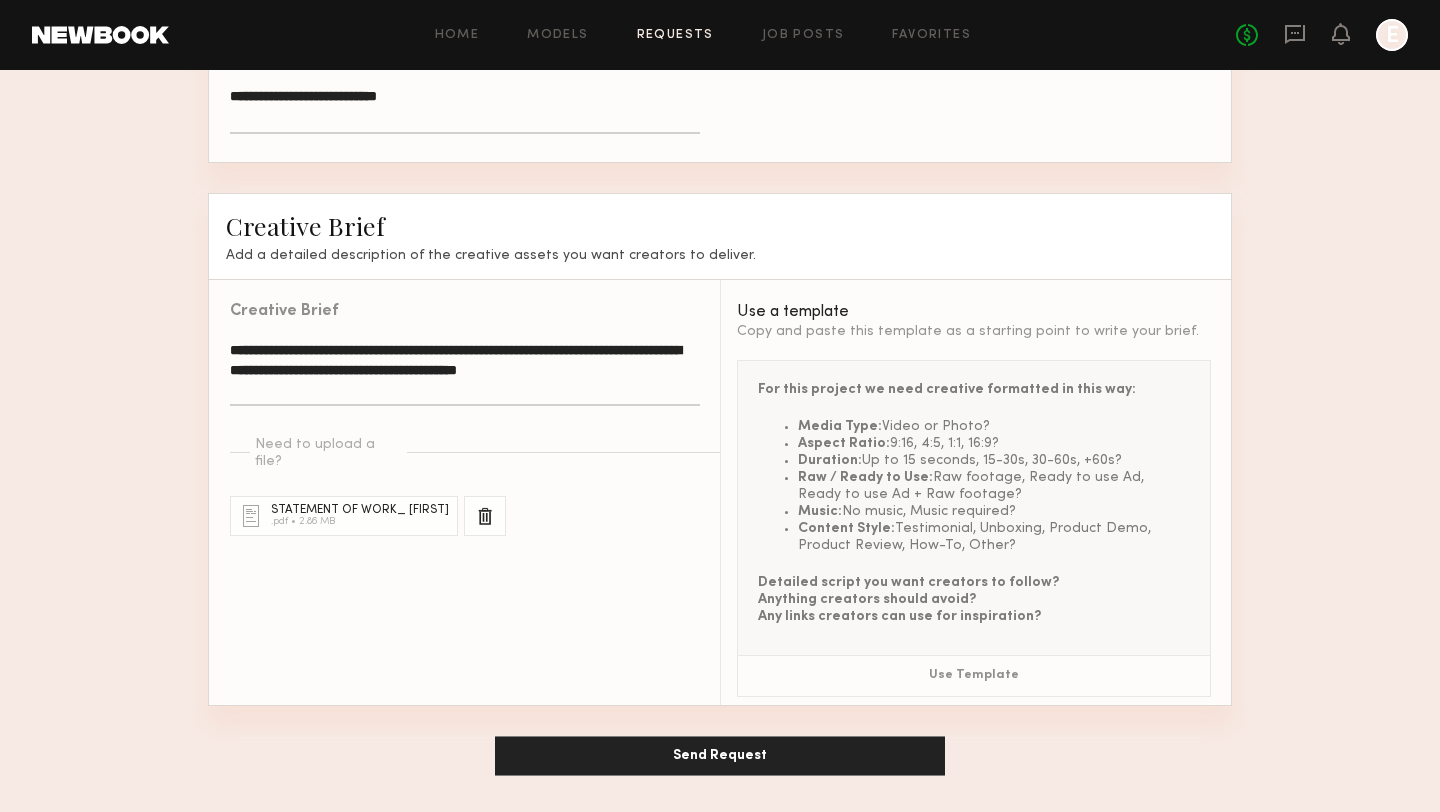 scroll, scrollTop: 1313, scrollLeft: 0, axis: vertical 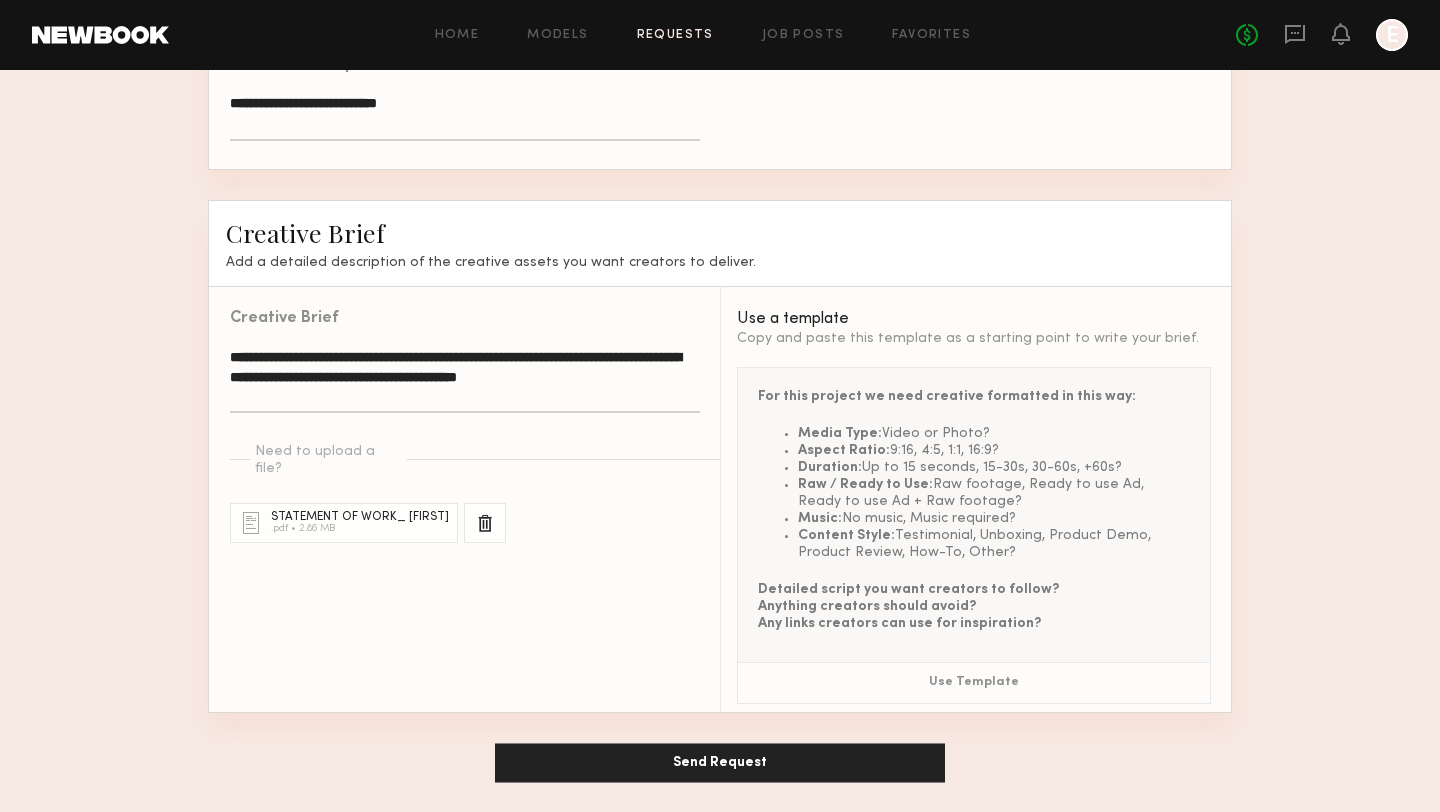 click 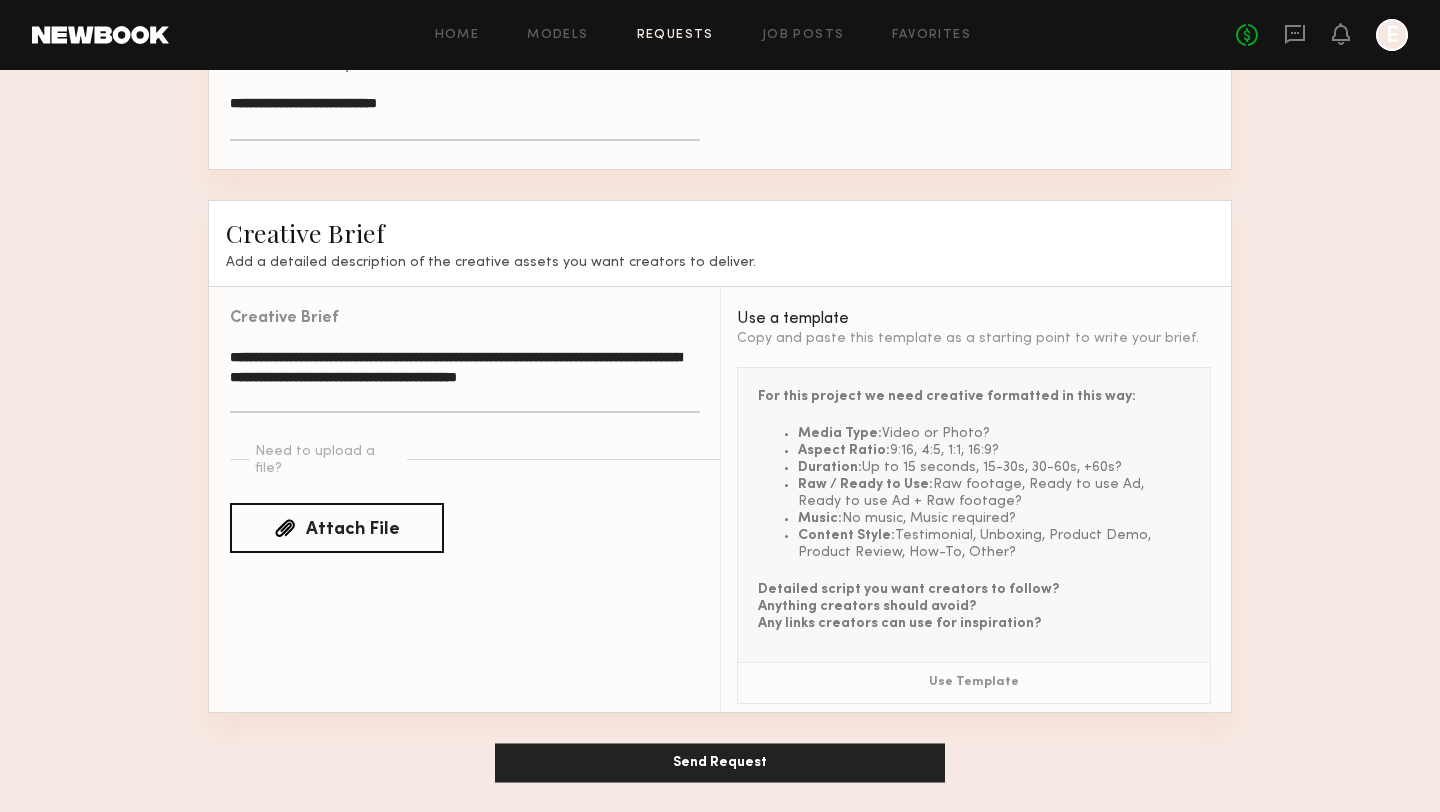 click on "Attach File" 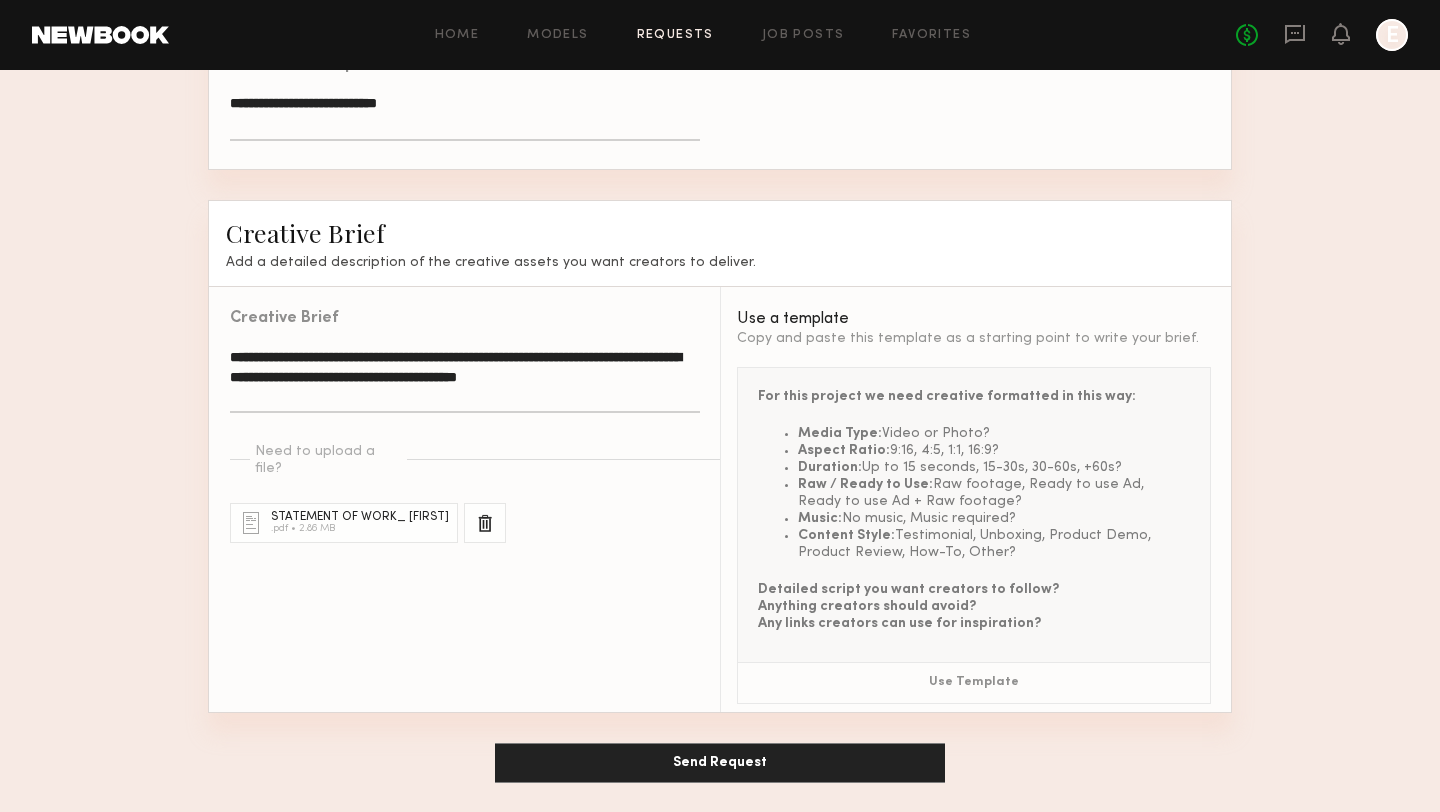 click on "**********" 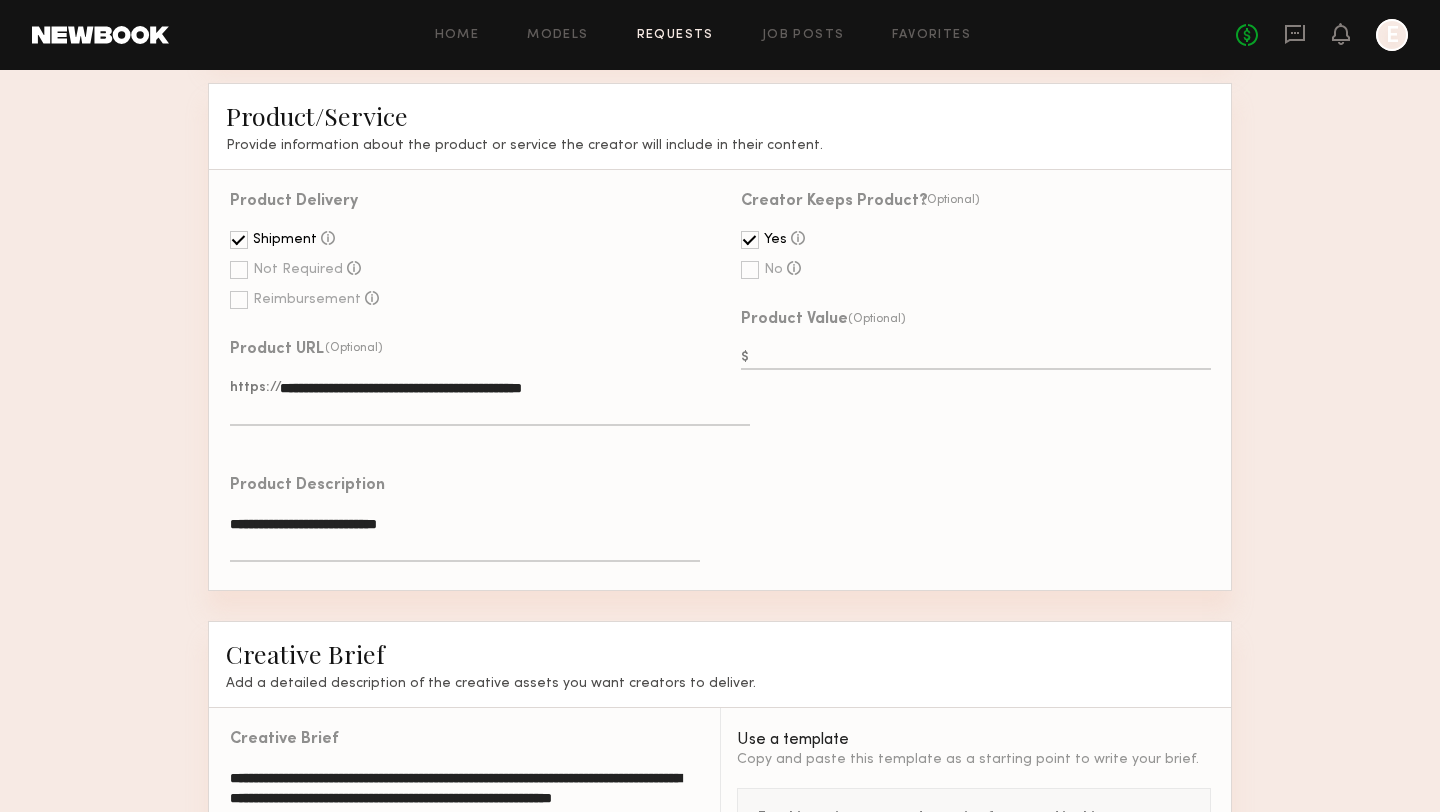 scroll, scrollTop: 1313, scrollLeft: 0, axis: vertical 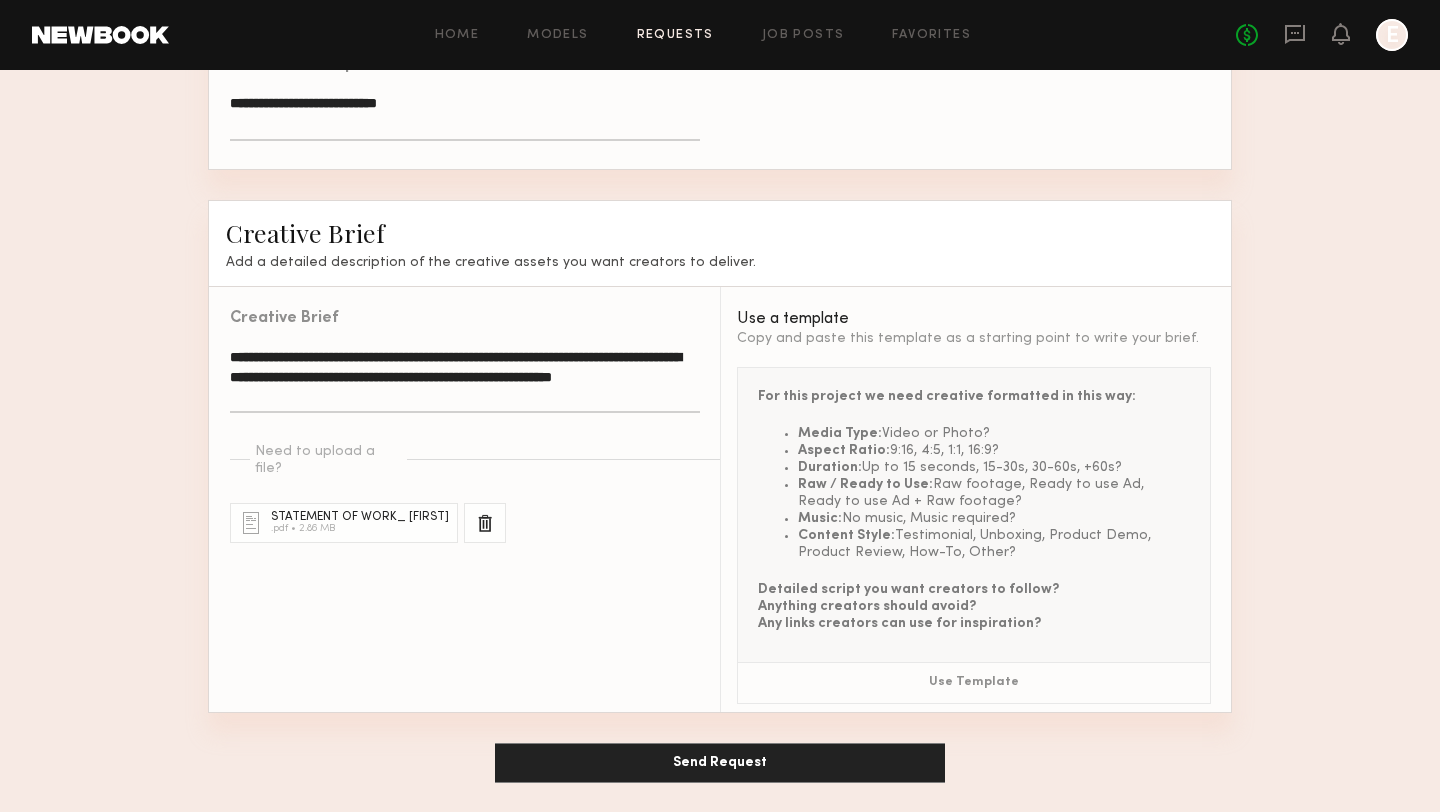type on "**********" 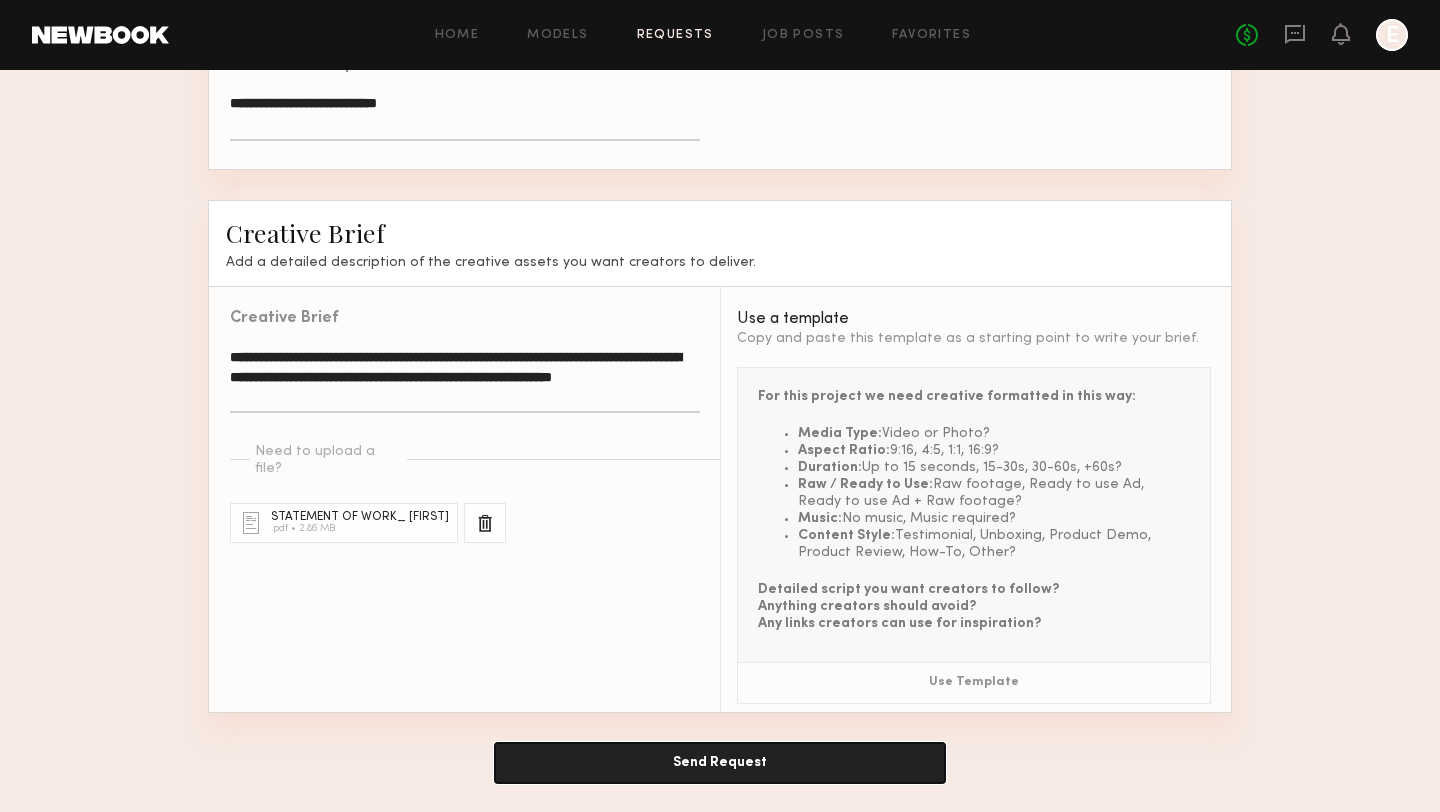 click on "Send Request" 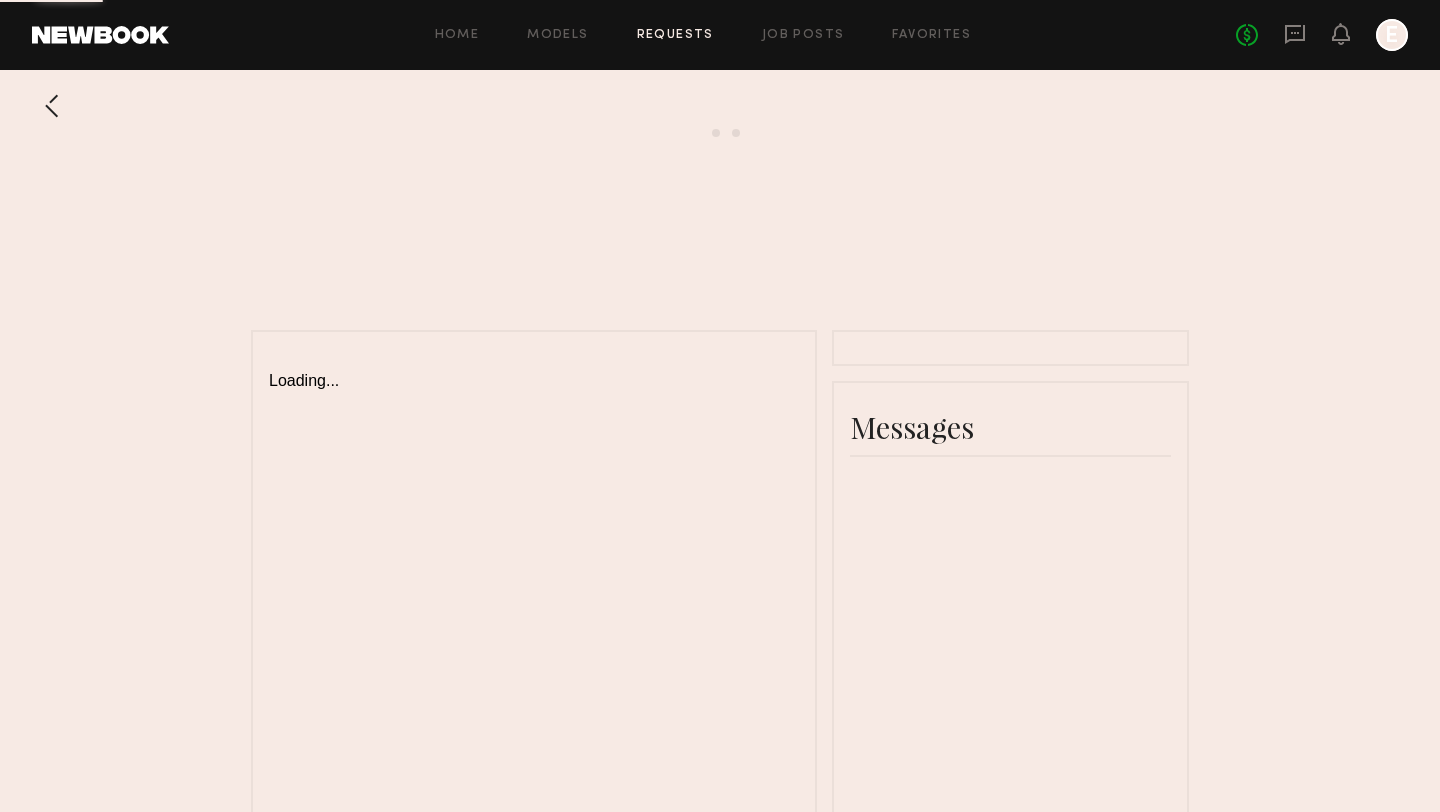 scroll, scrollTop: 0, scrollLeft: 0, axis: both 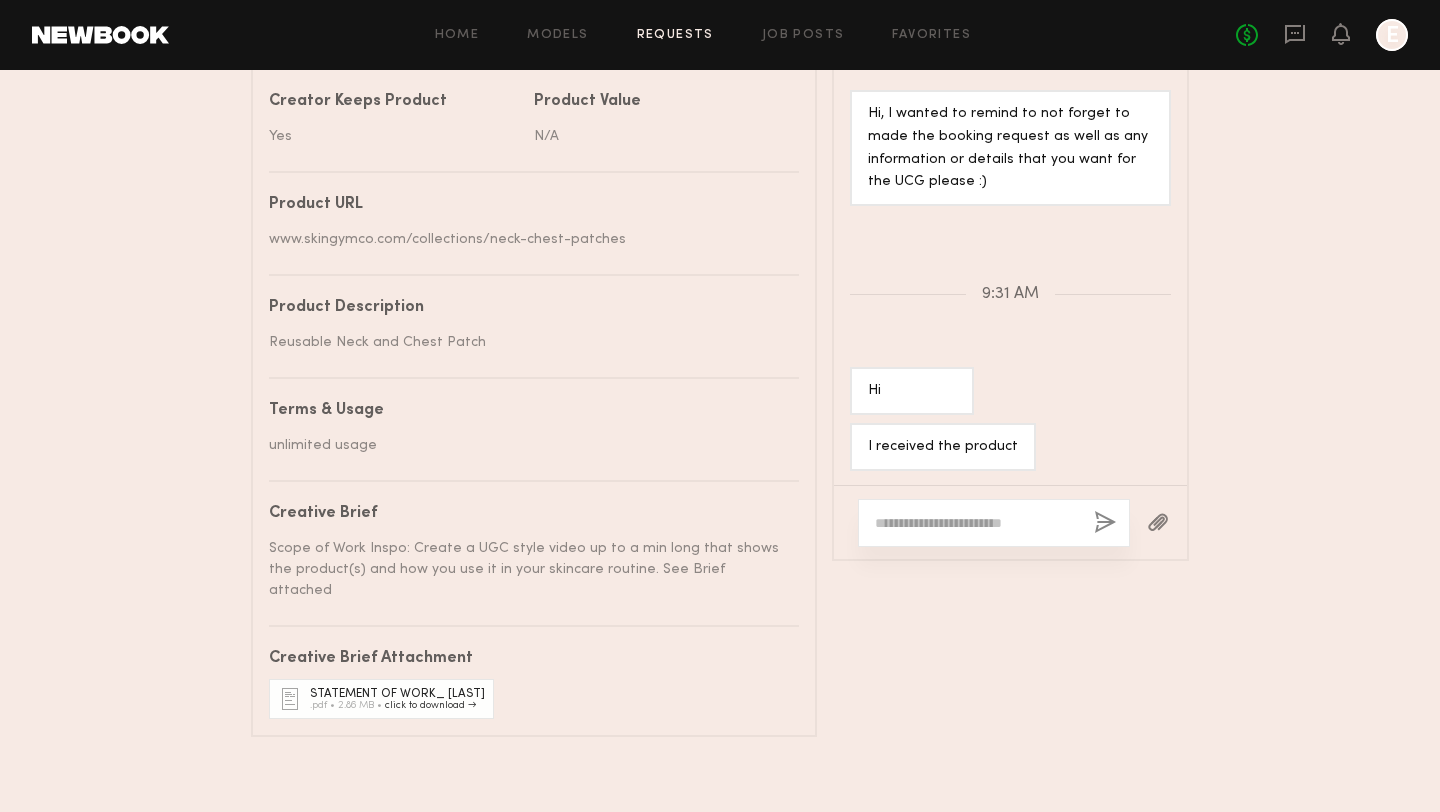 click 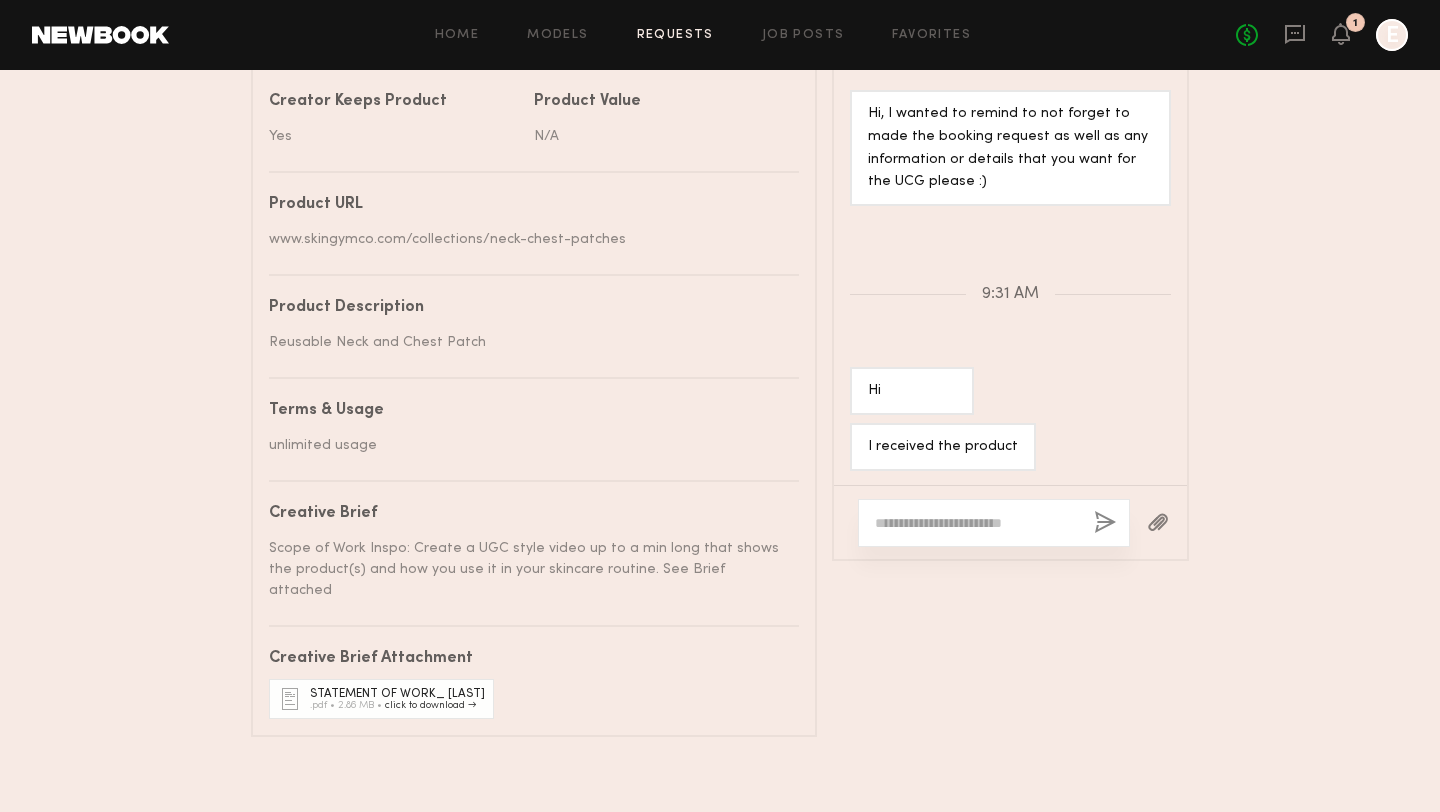 scroll, scrollTop: 1371, scrollLeft: 0, axis: vertical 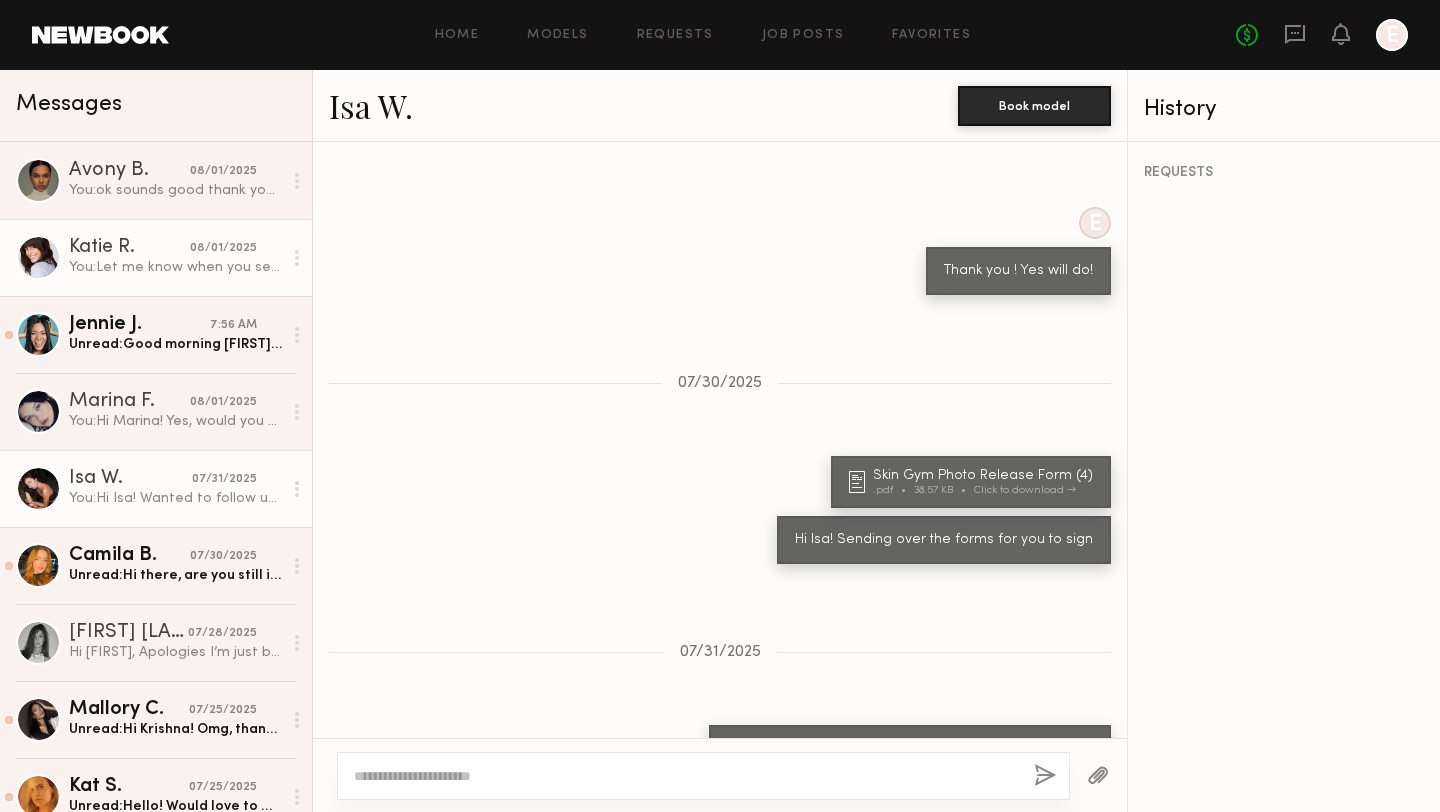 click on "Katie R." 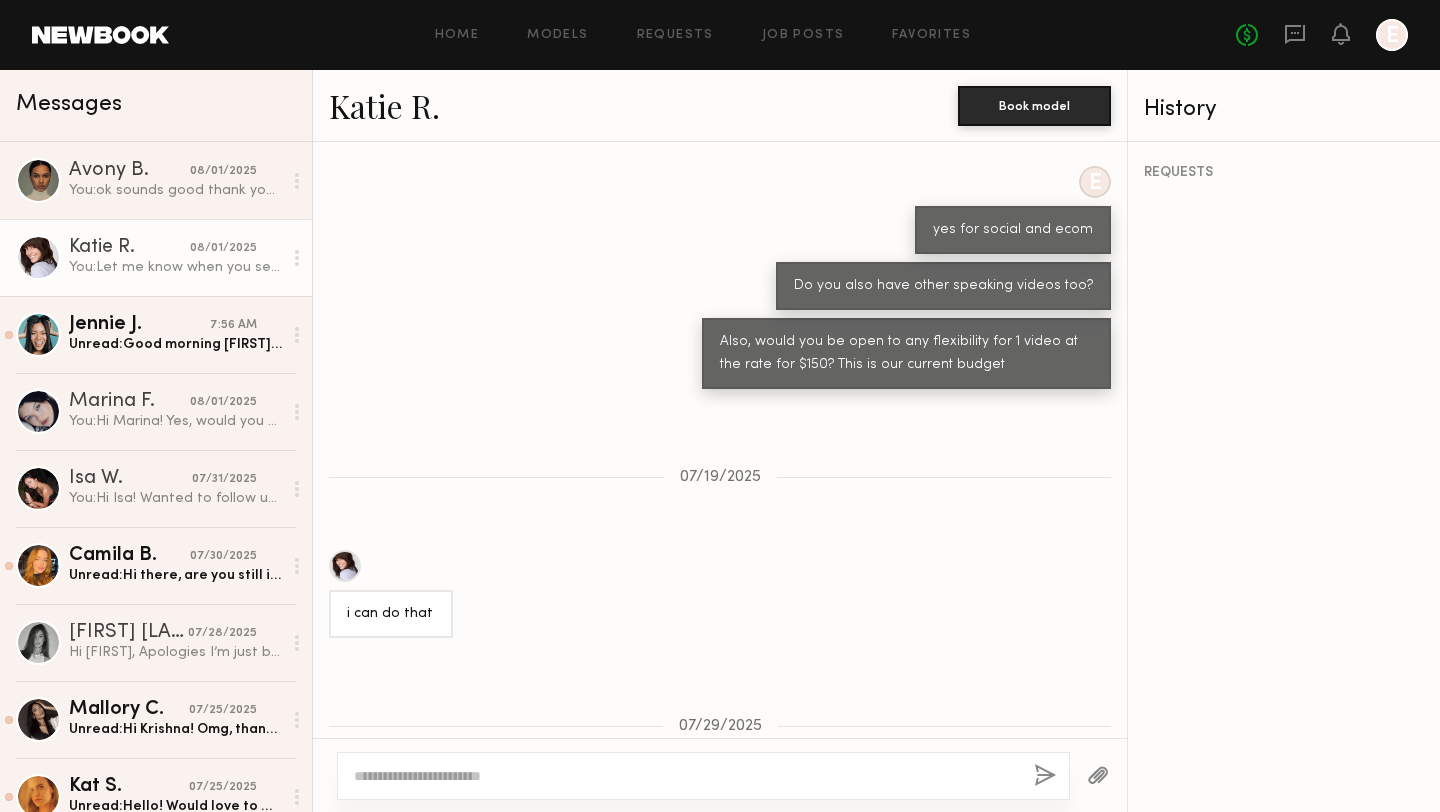 scroll, scrollTop: 2120, scrollLeft: 0, axis: vertical 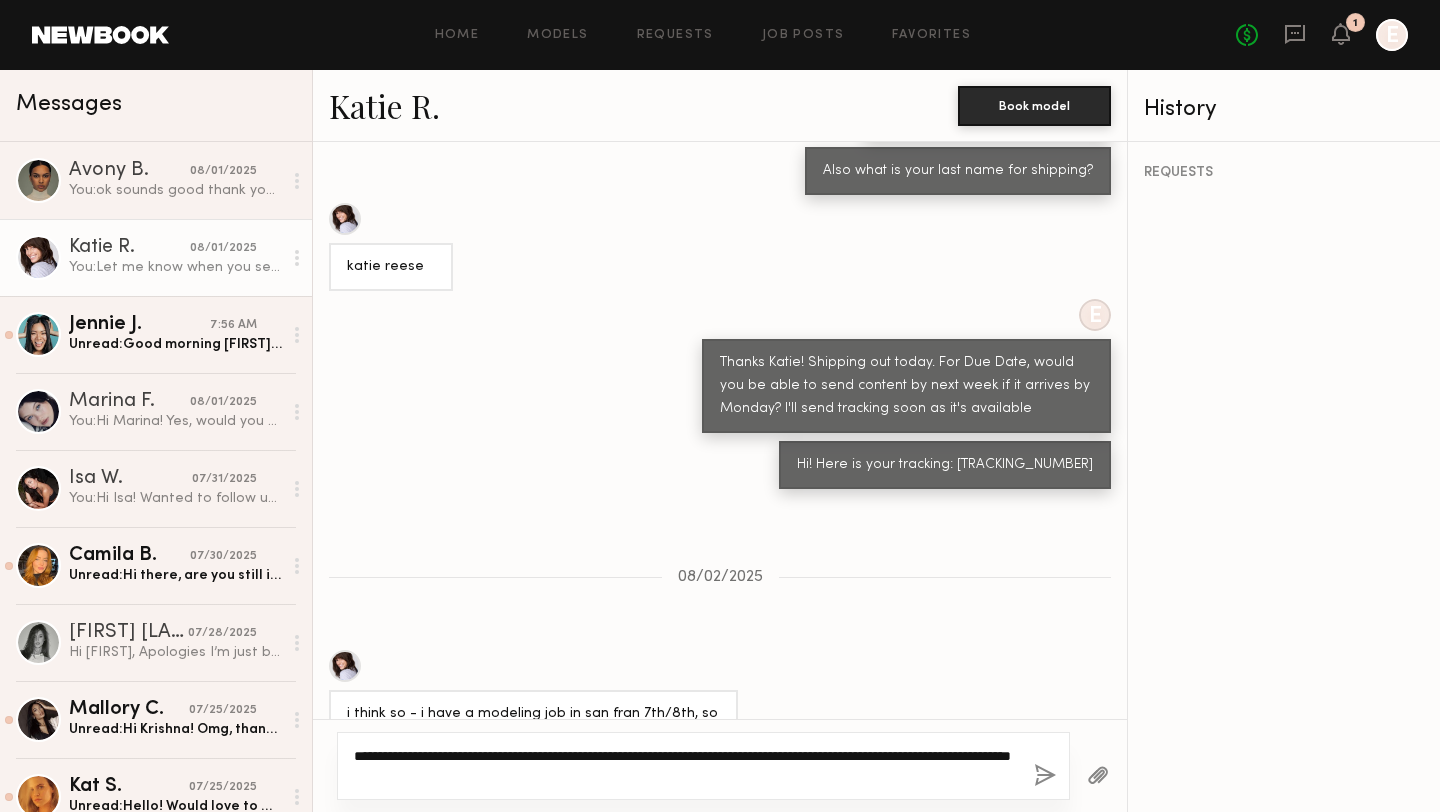 type on "**********" 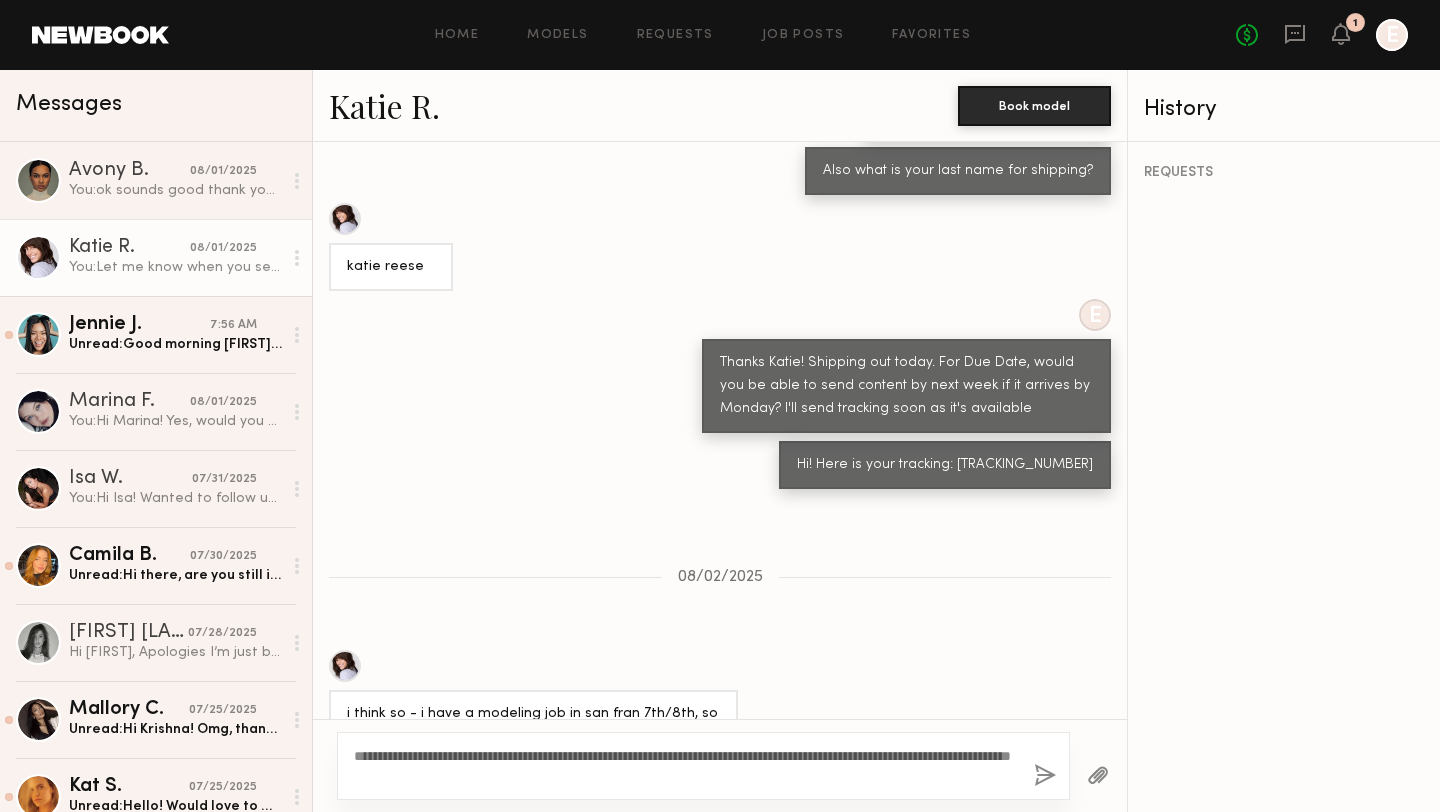 click 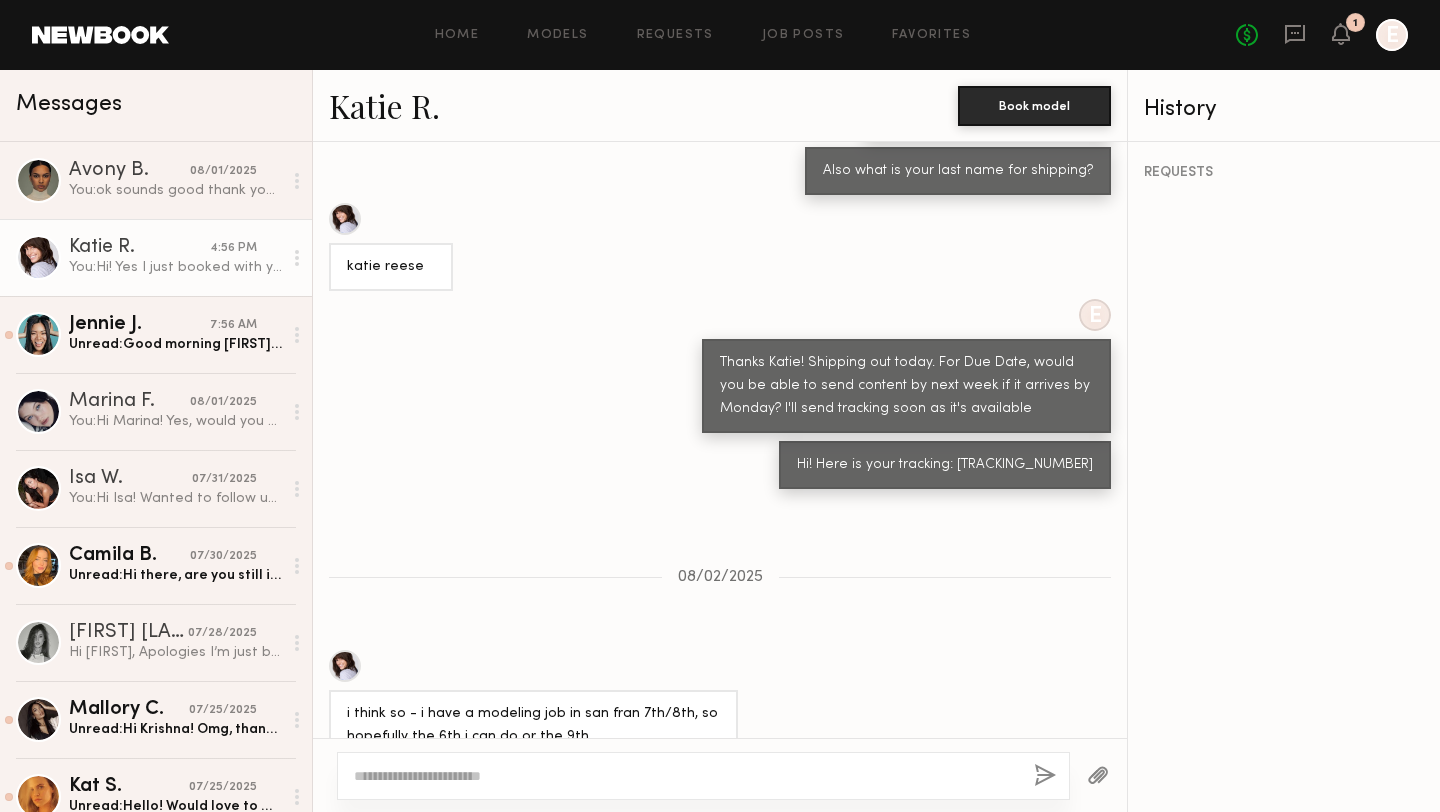 scroll, scrollTop: 4828, scrollLeft: 0, axis: vertical 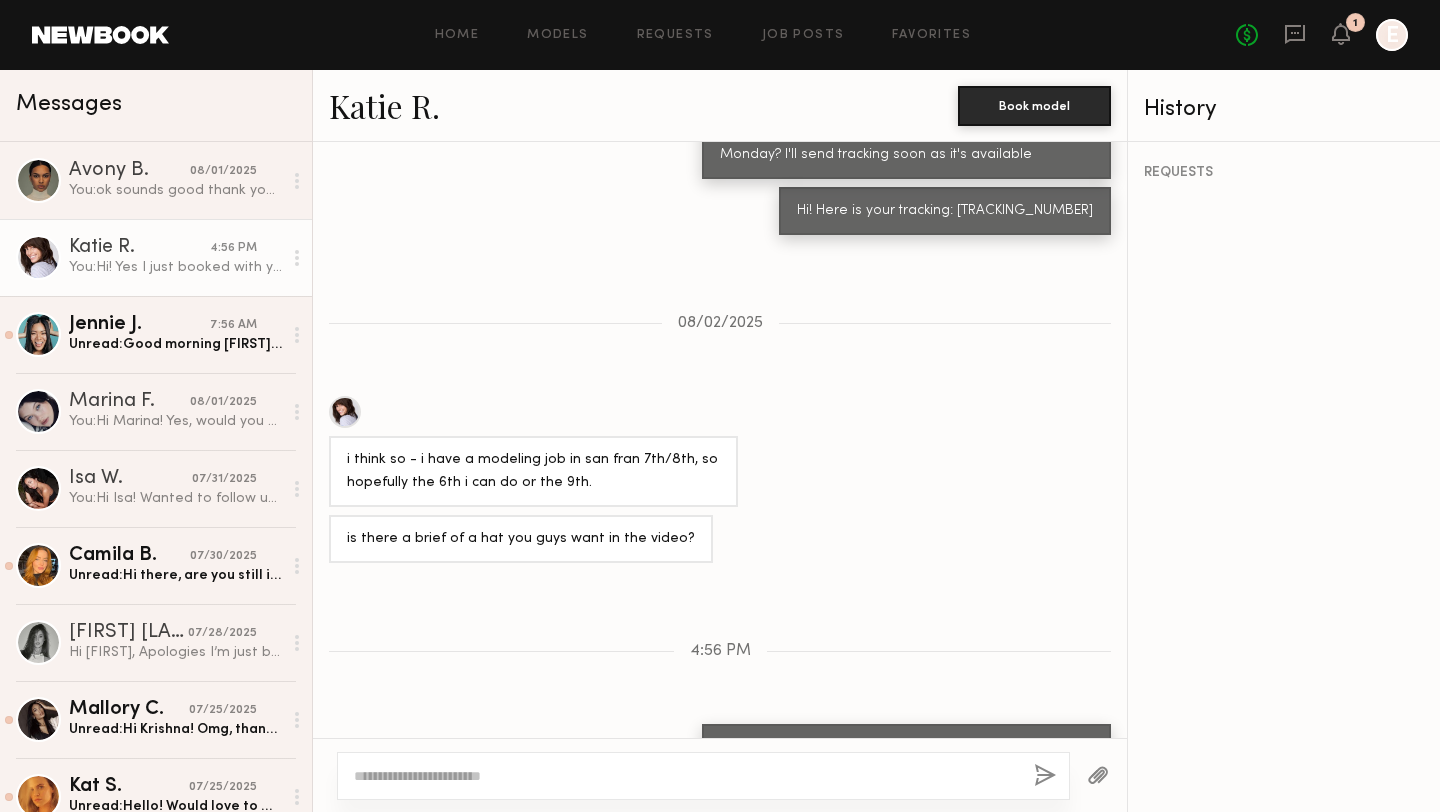 click 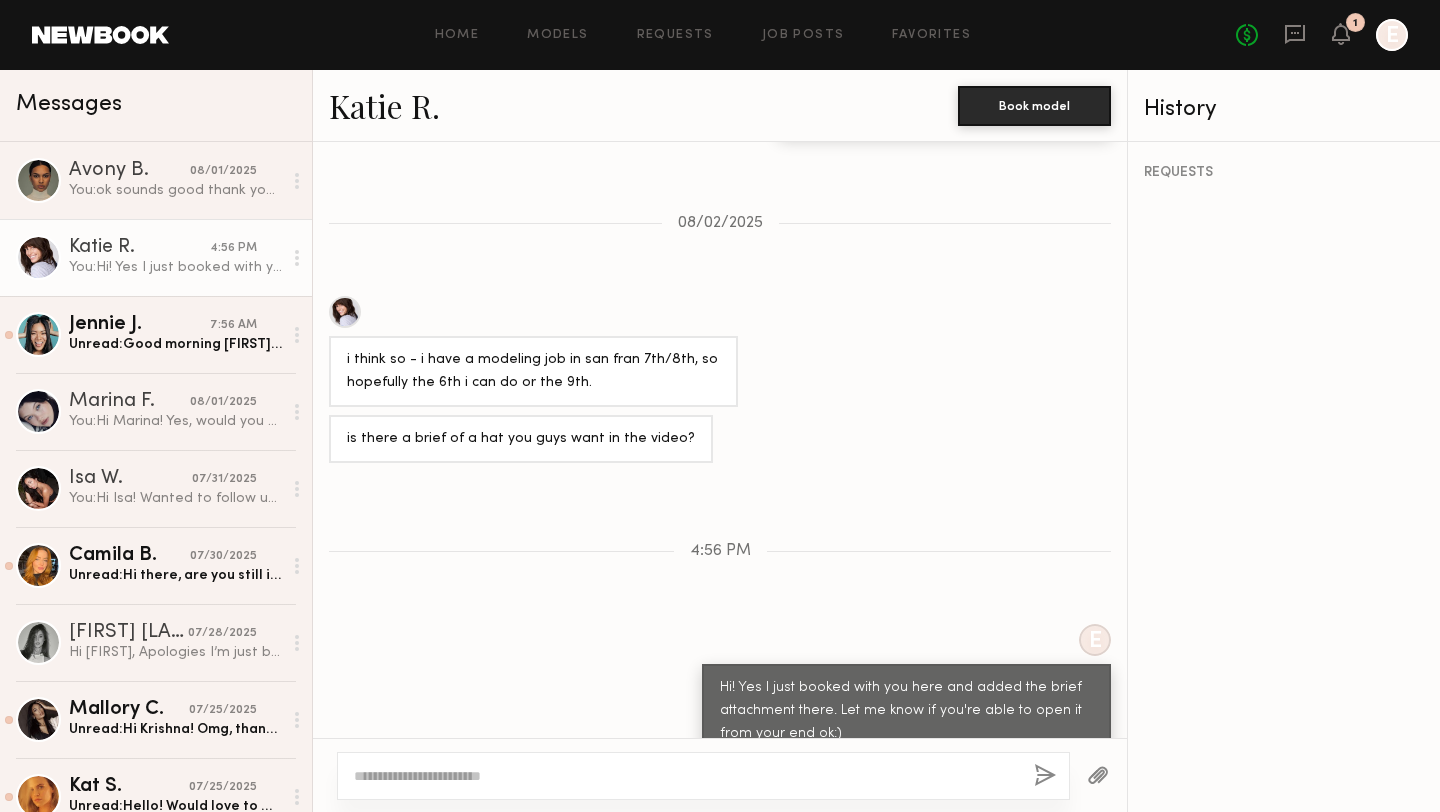 type 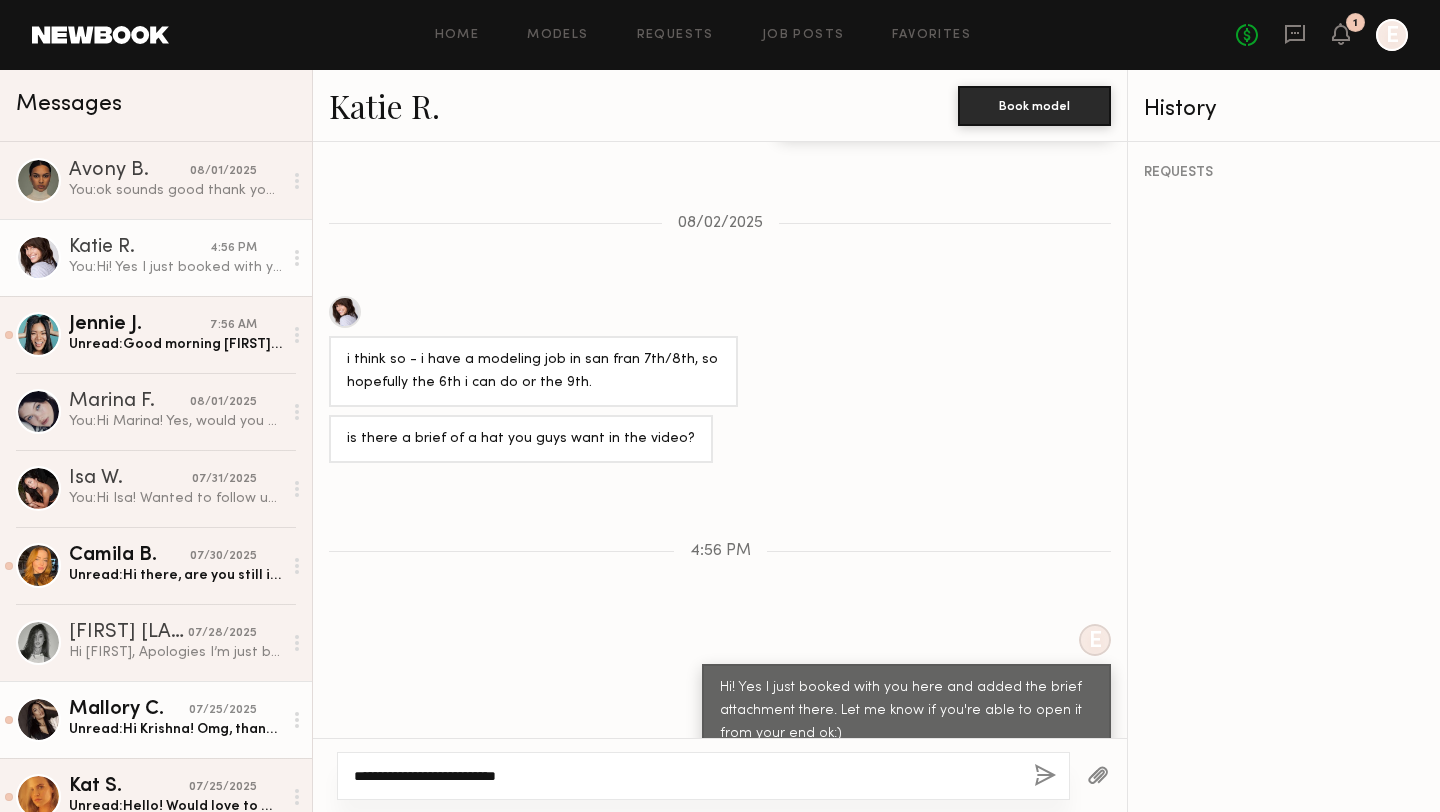 drag, startPoint x: 553, startPoint y: 775, endPoint x: 308, endPoint y: 755, distance: 245.81497 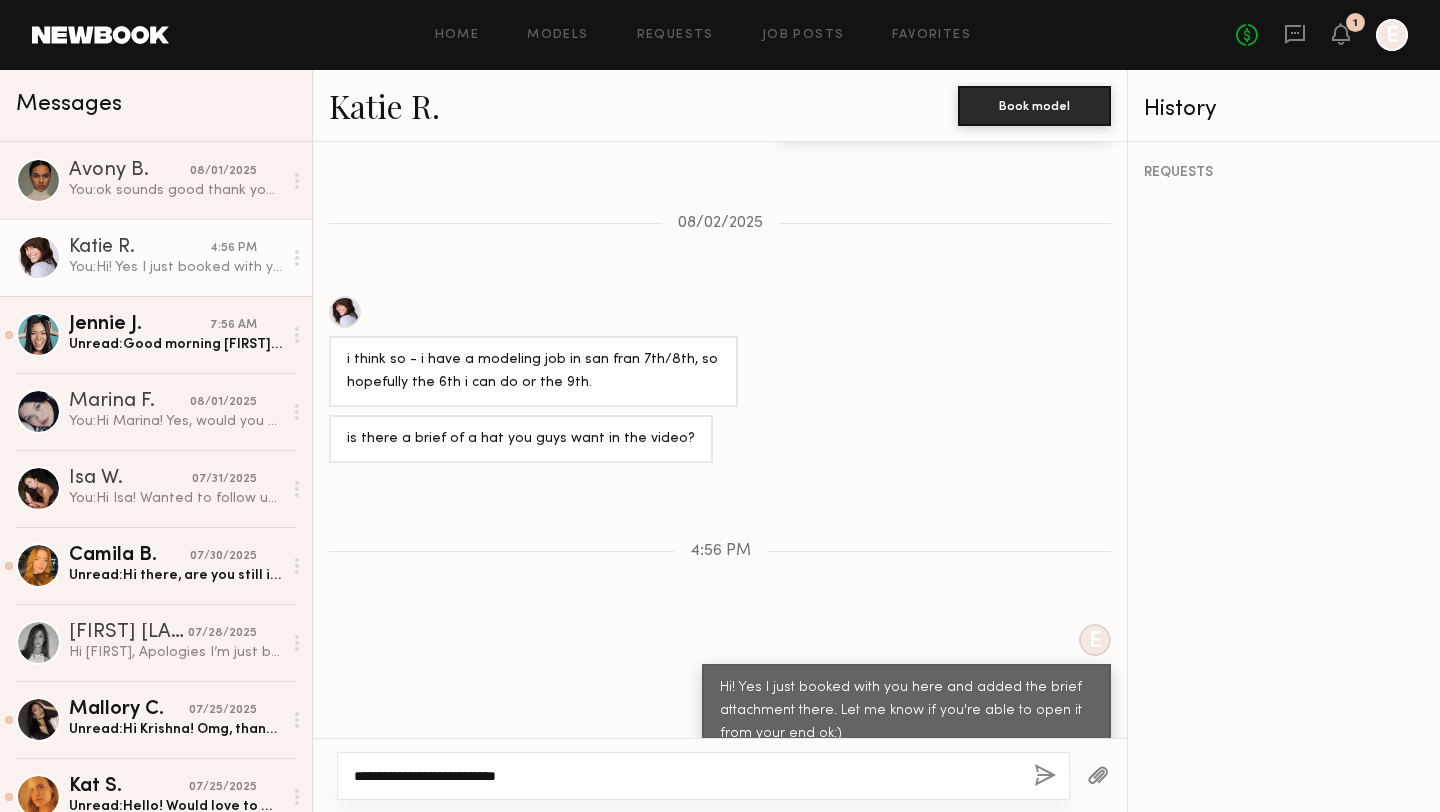 type on "**********" 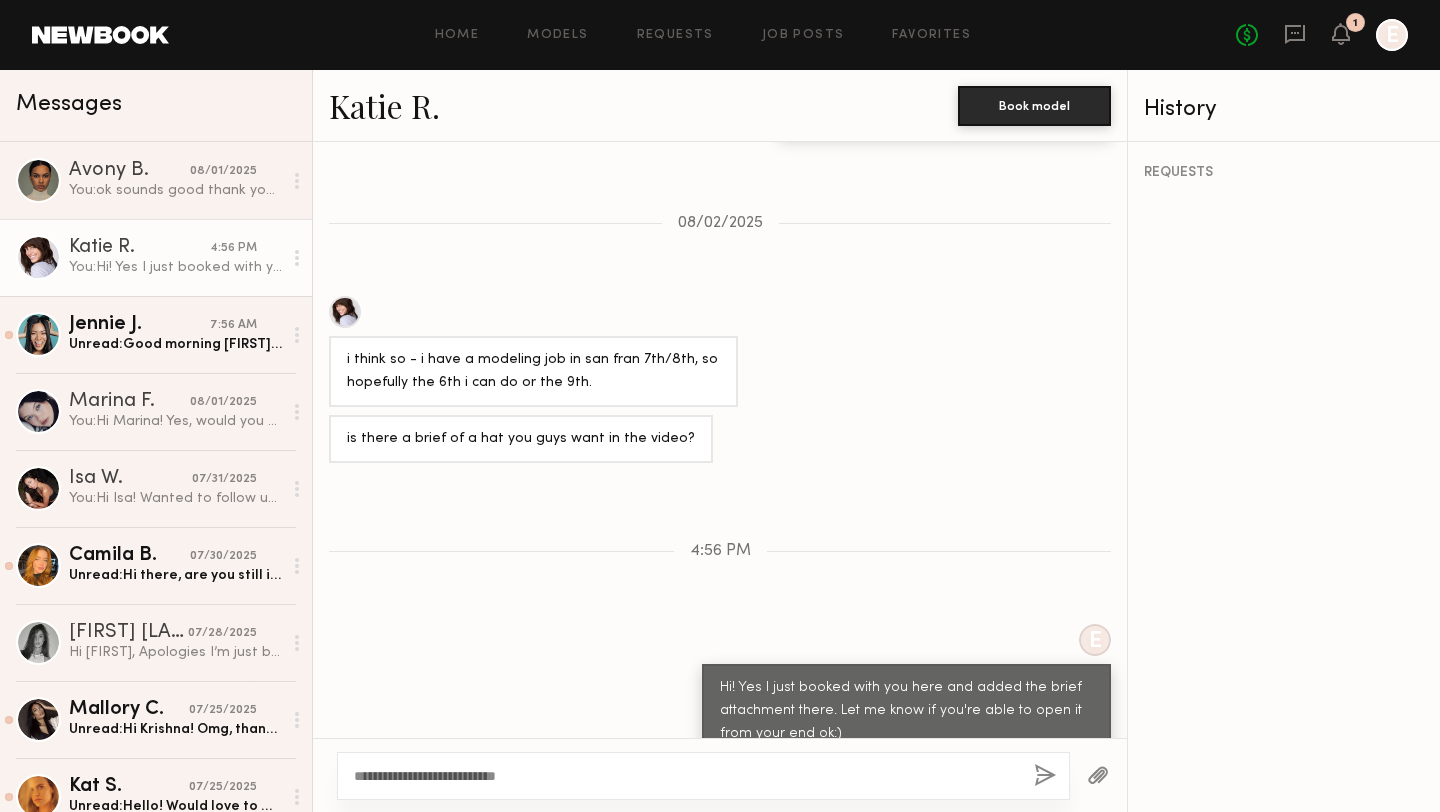 click 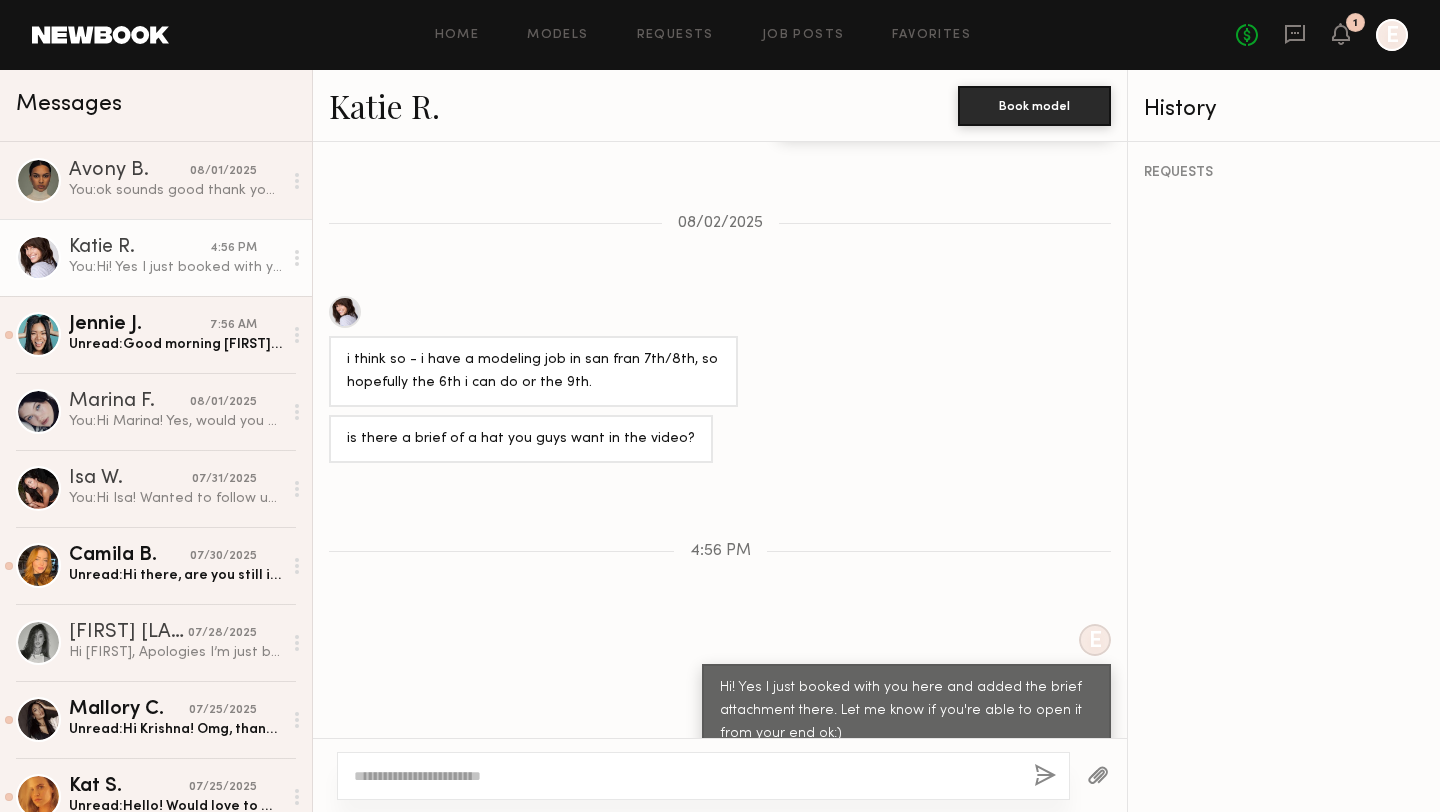 scroll, scrollTop: 4984, scrollLeft: 0, axis: vertical 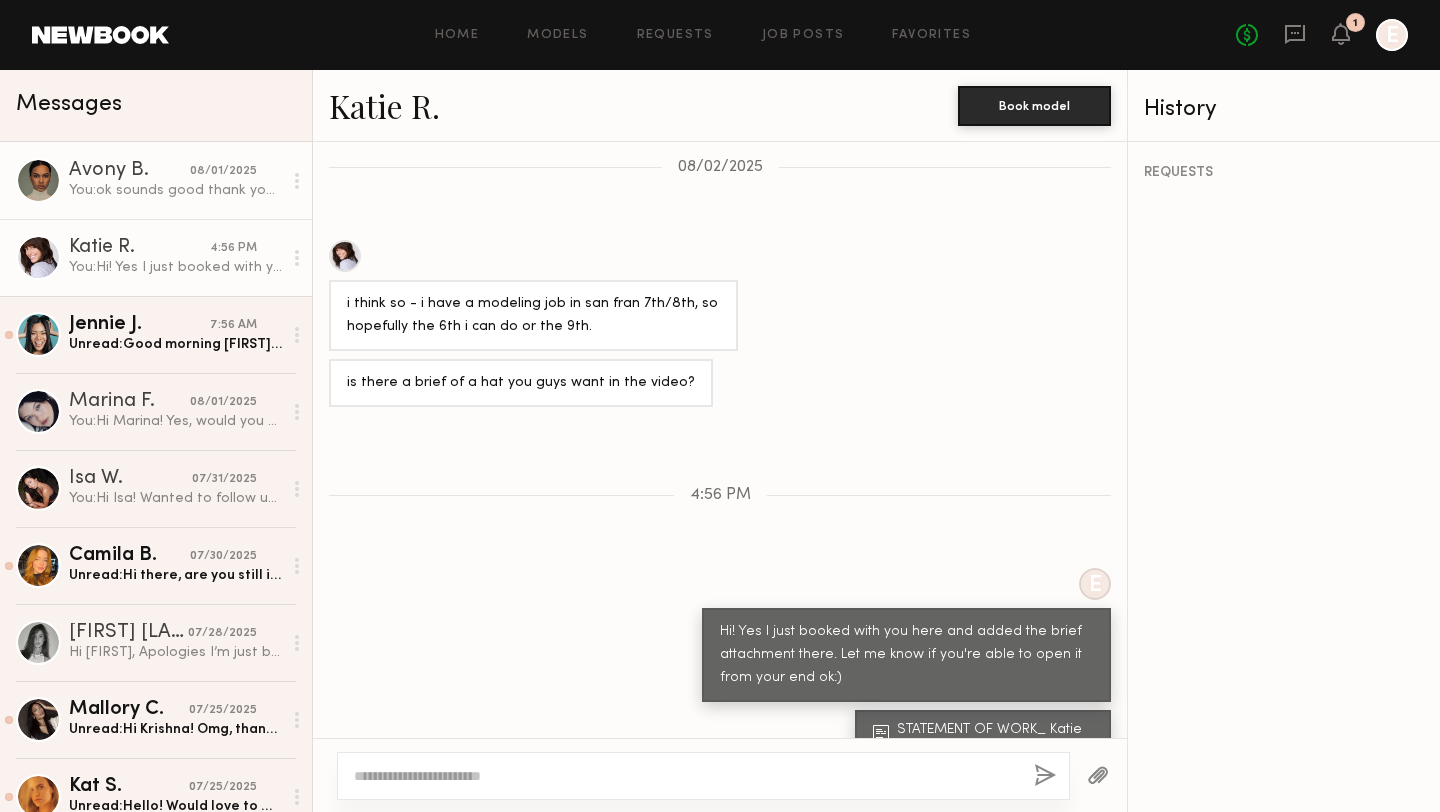 click on "You:  ok sounds good thank you Avony!
Will send you tracking soon as it's available" 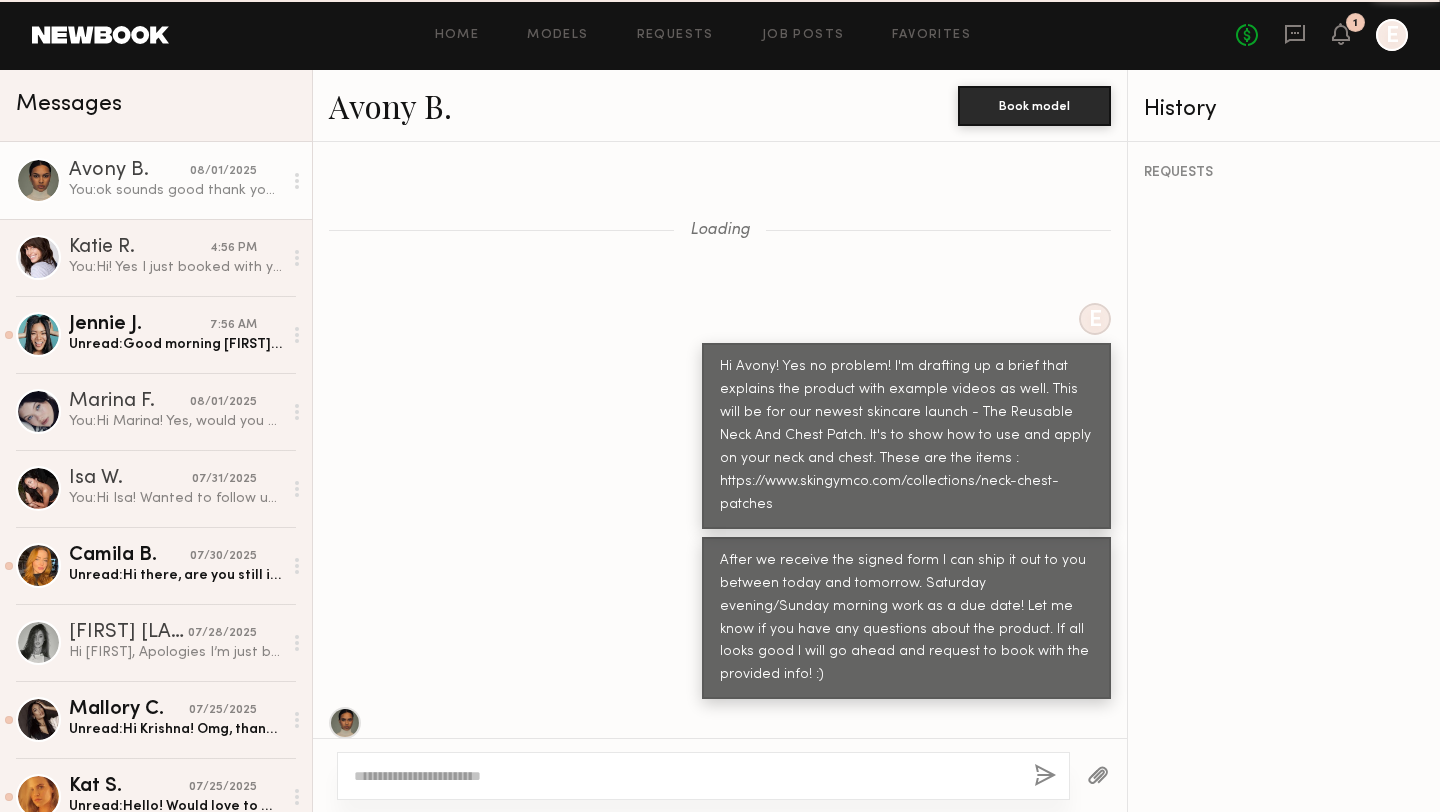 scroll, scrollTop: 2367, scrollLeft: 0, axis: vertical 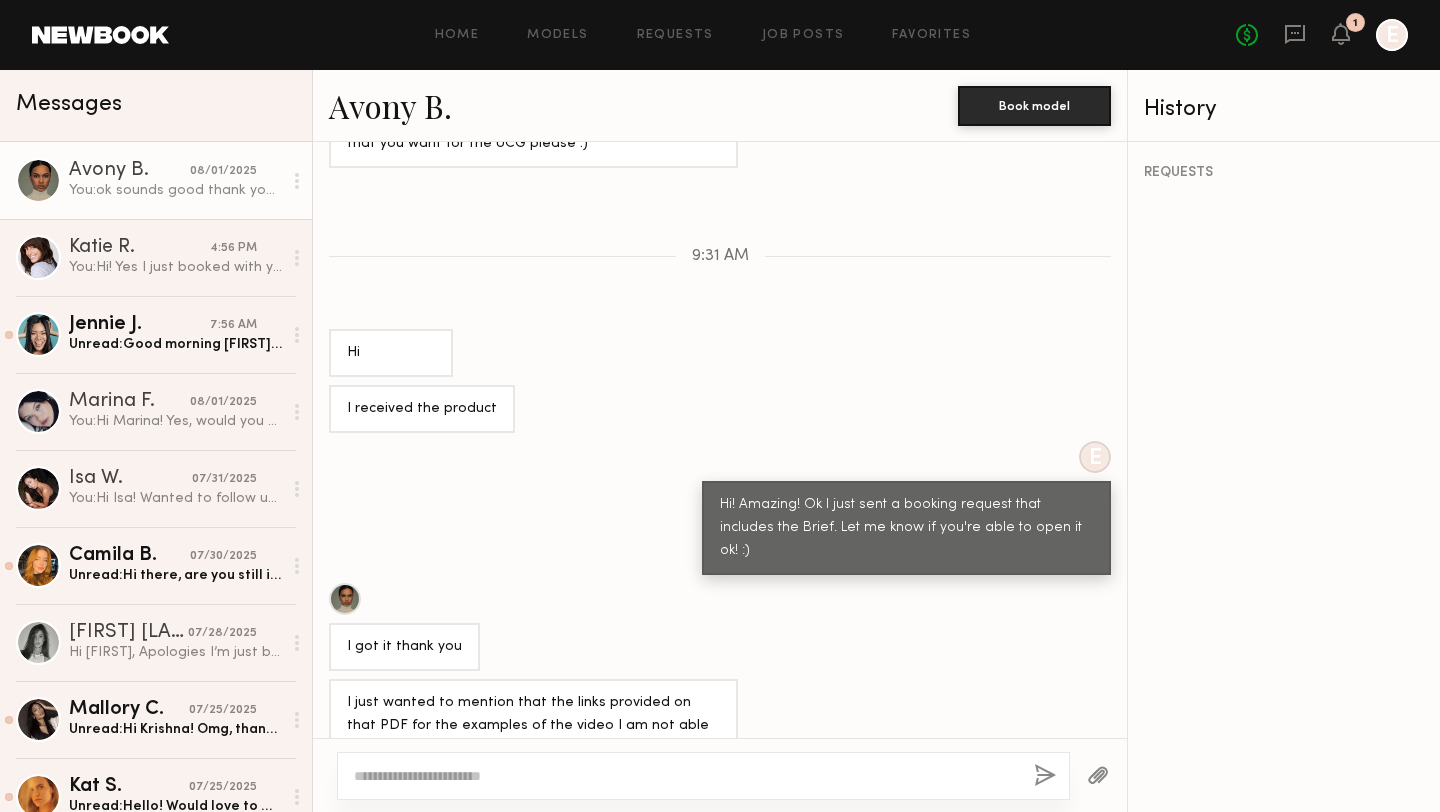 click 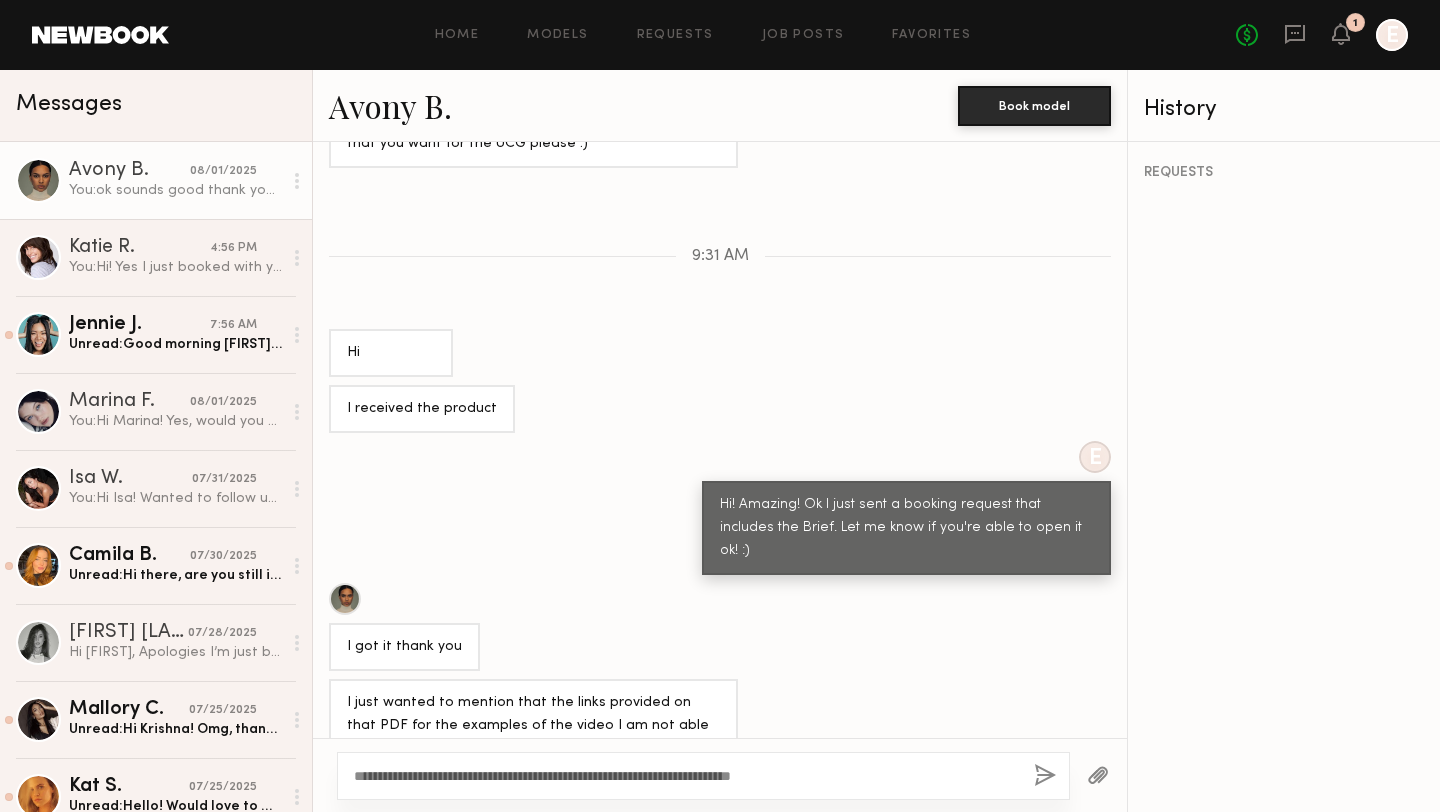 type on "**********" 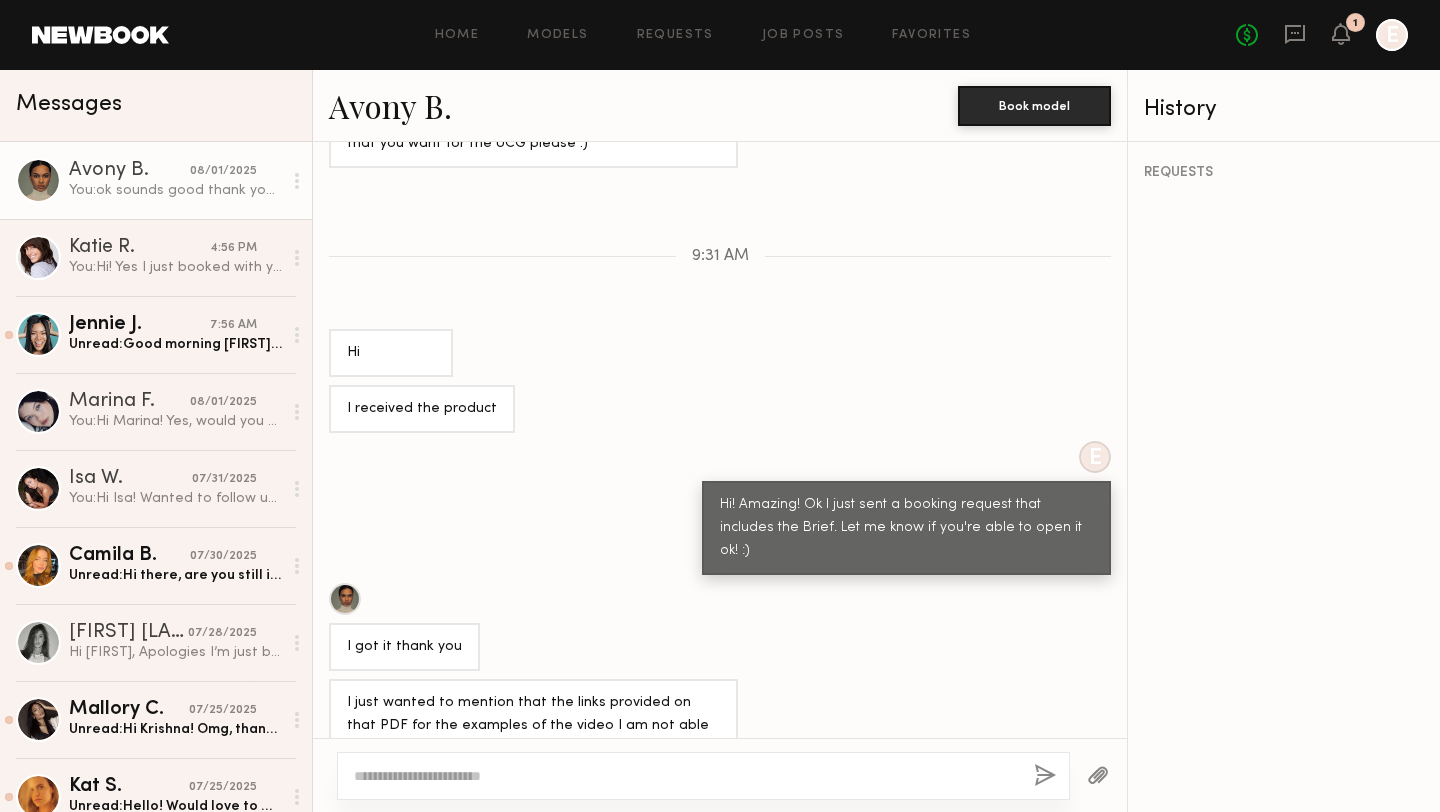 scroll, scrollTop: 2446, scrollLeft: 0, axis: vertical 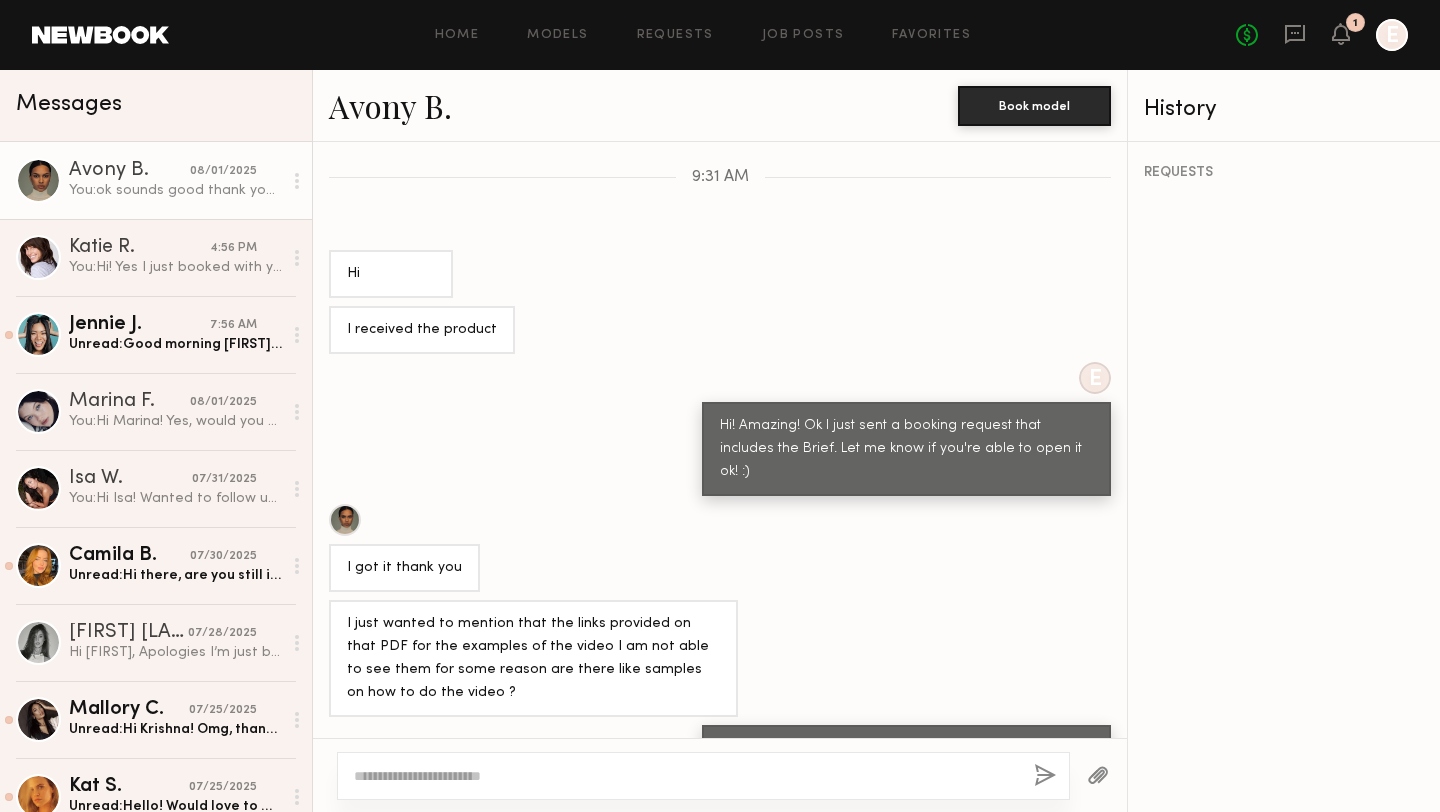 click 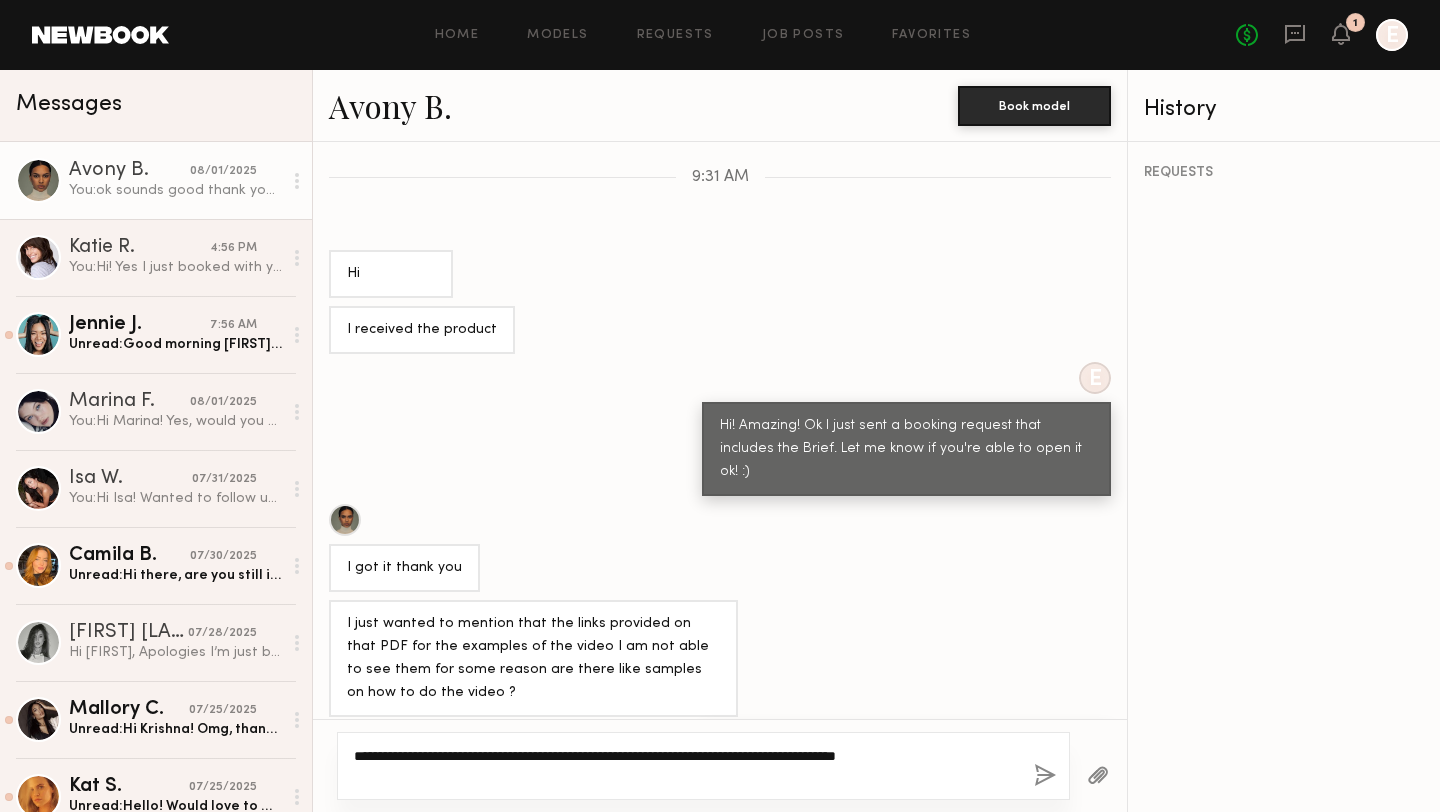 type on "**********" 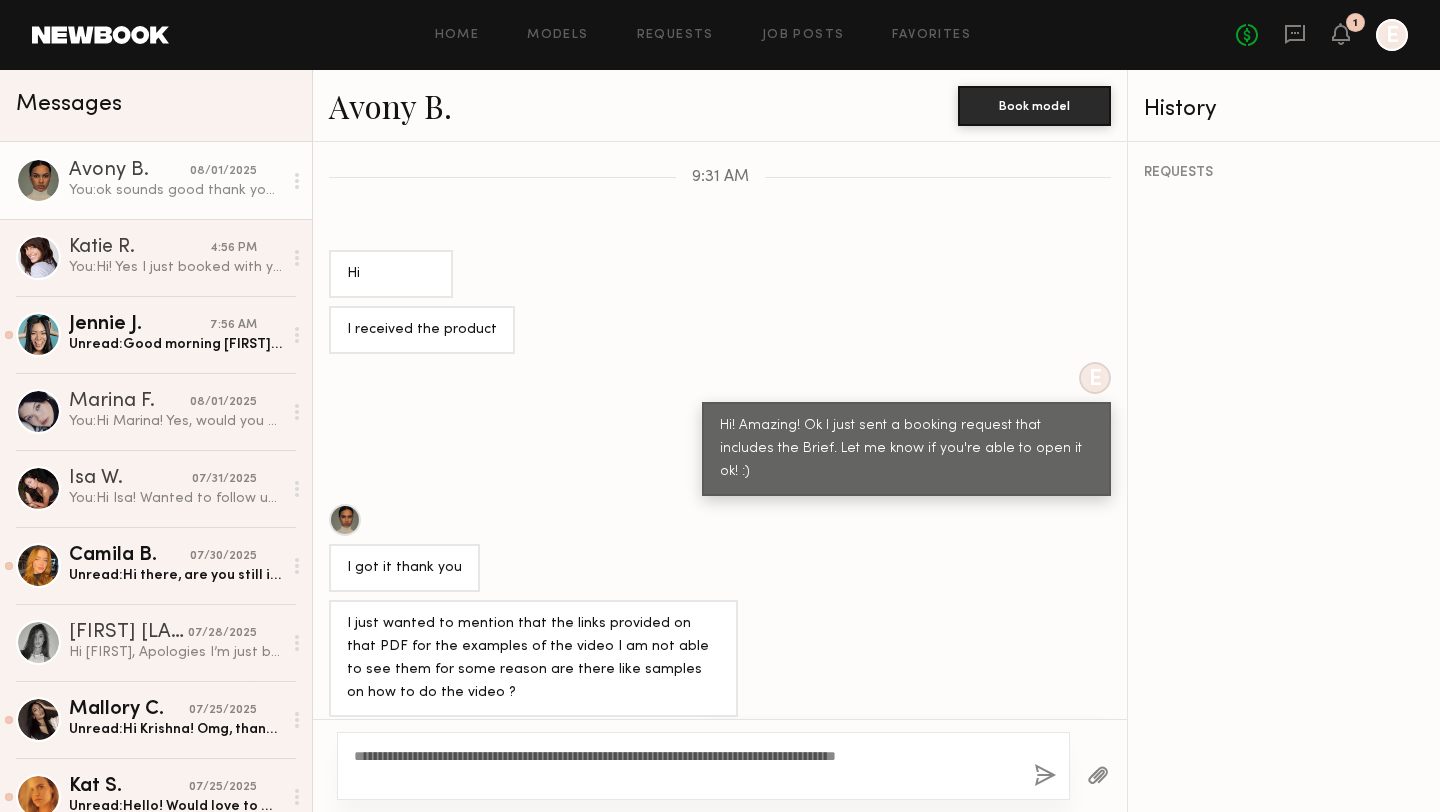 click 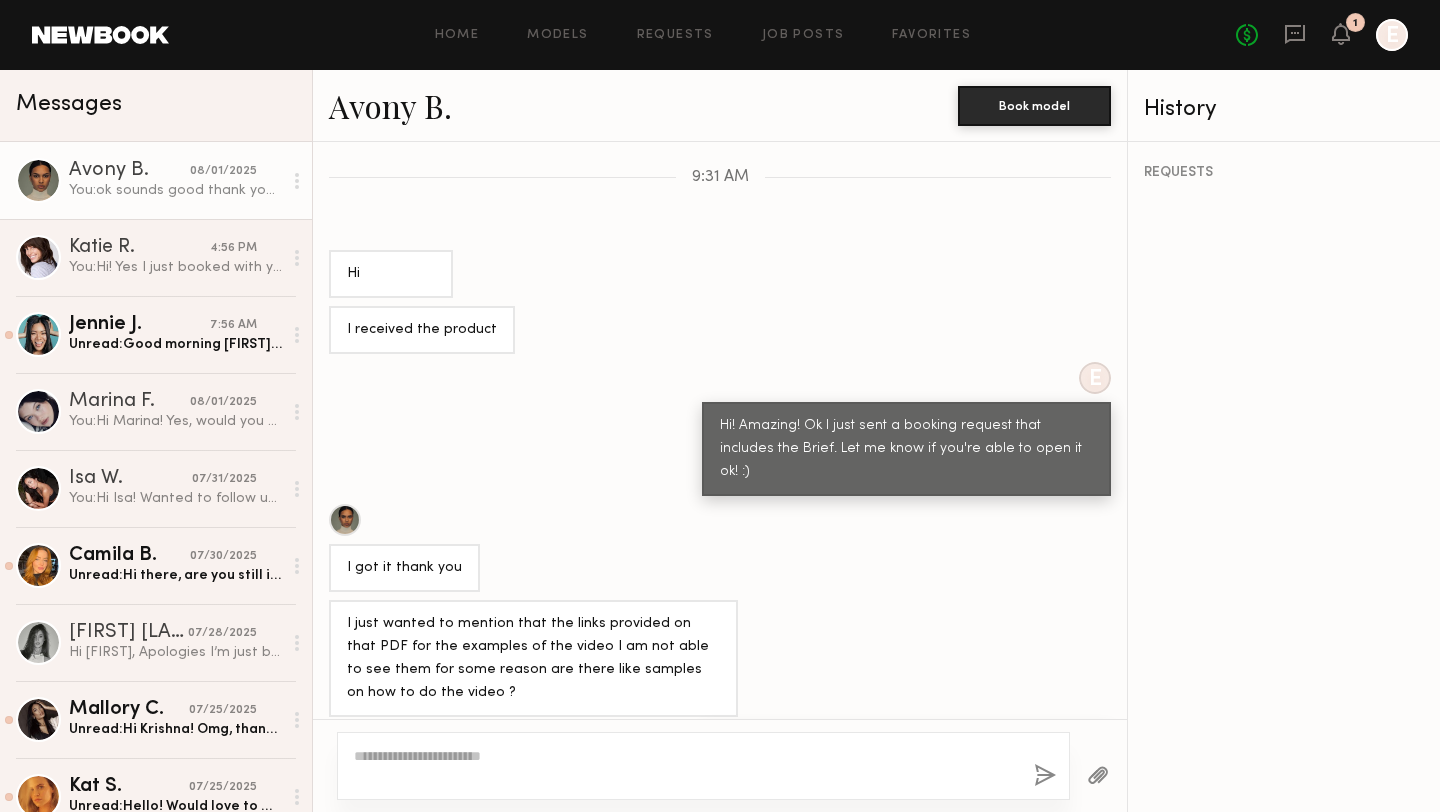 scroll, scrollTop: 2565, scrollLeft: 0, axis: vertical 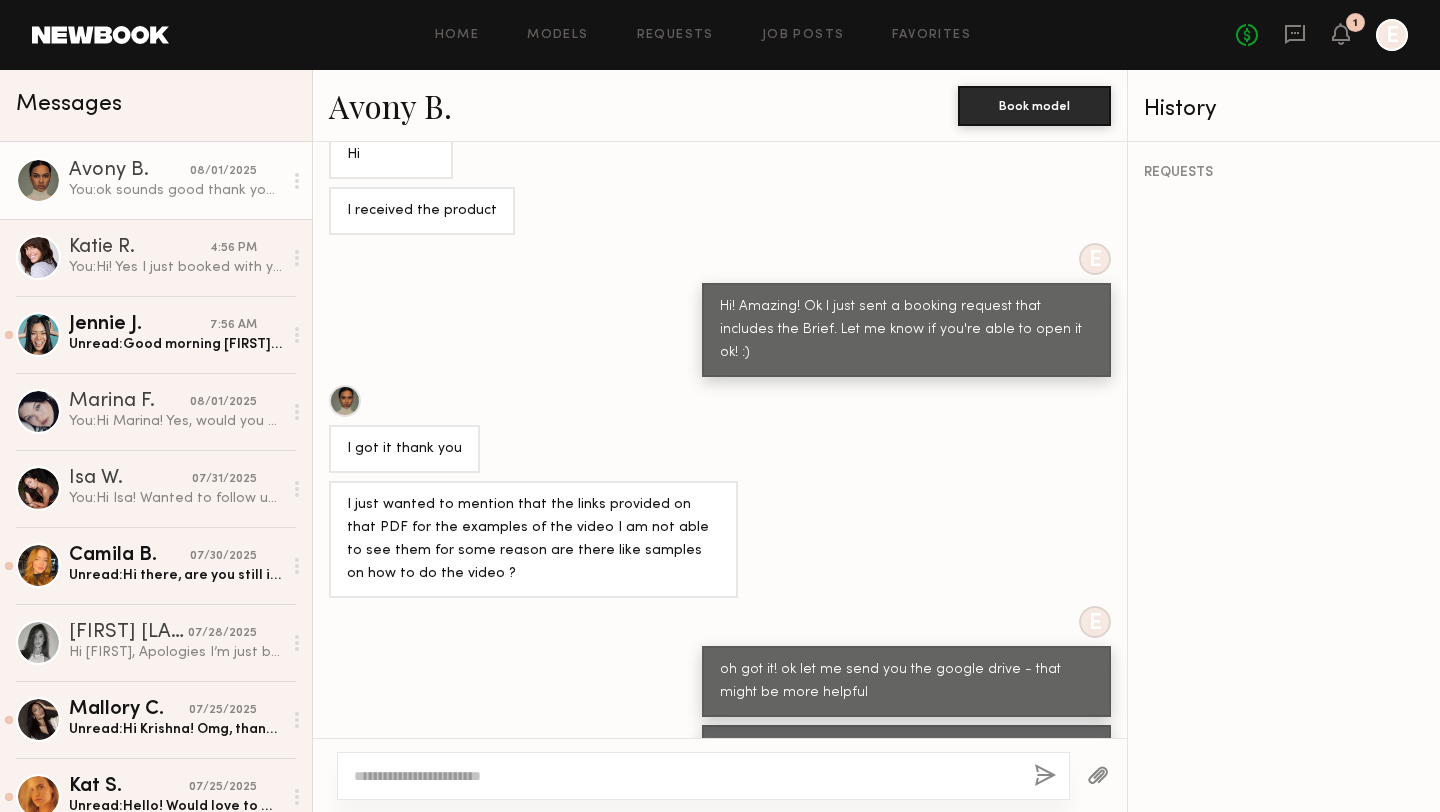 click 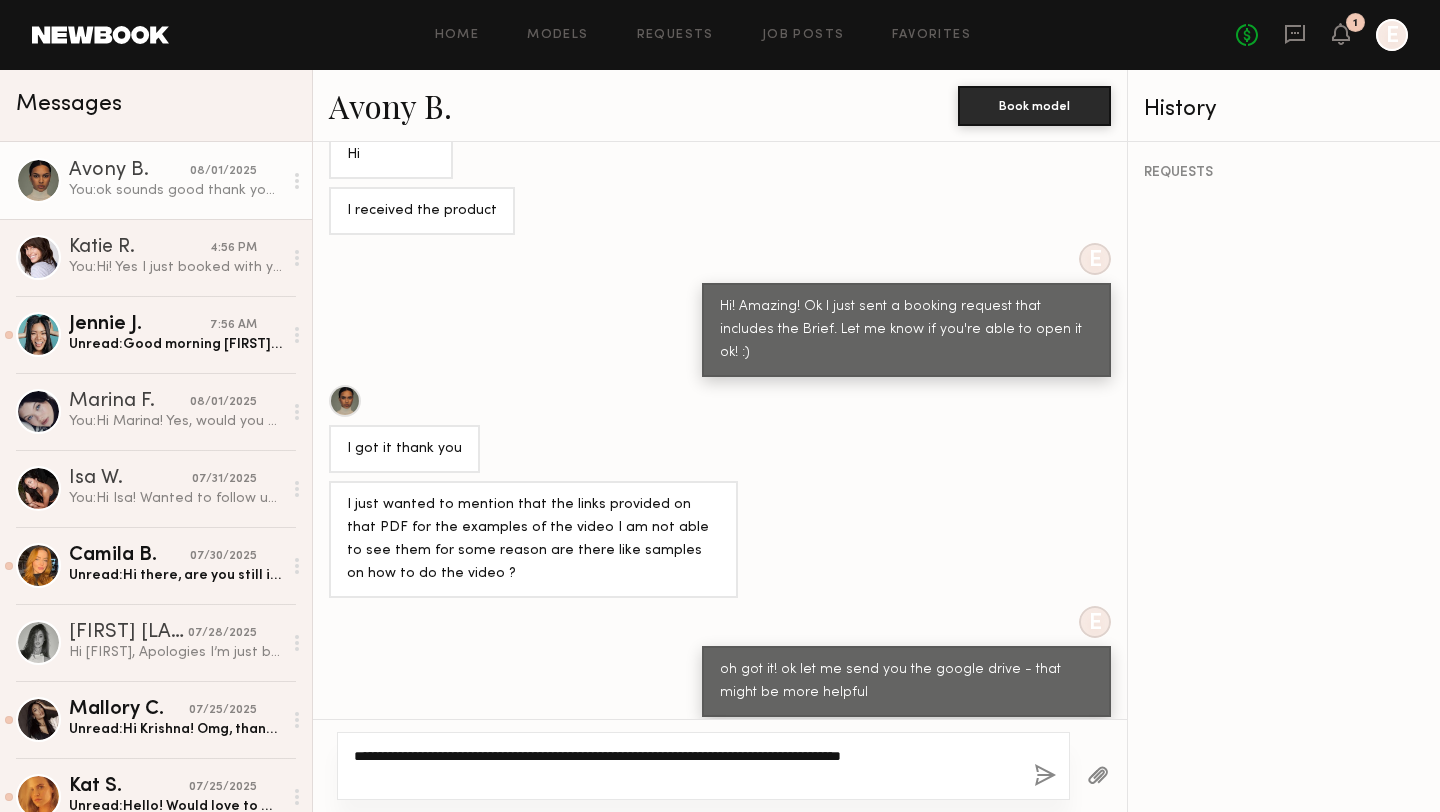 scroll, scrollTop: 2584, scrollLeft: 0, axis: vertical 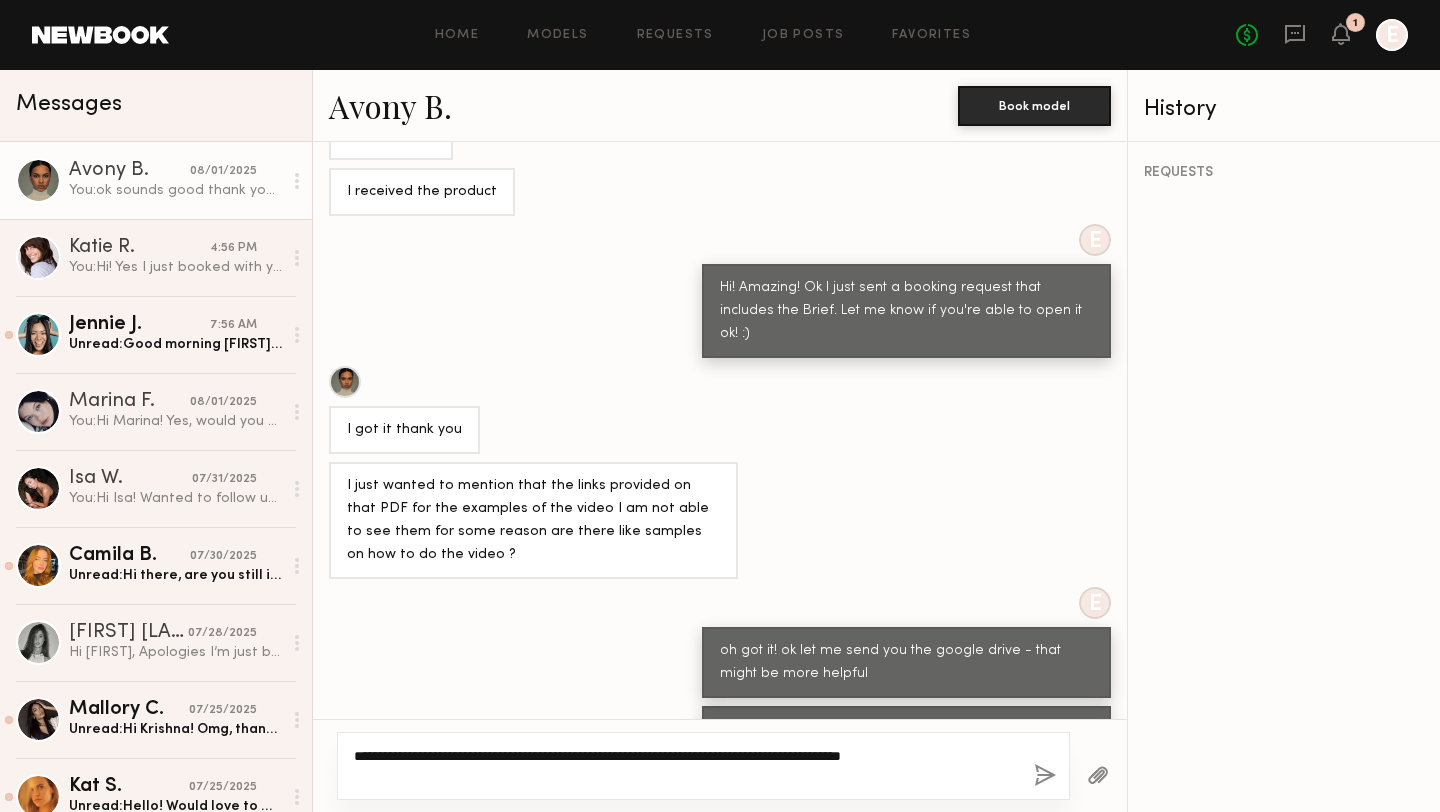 paste on "**********" 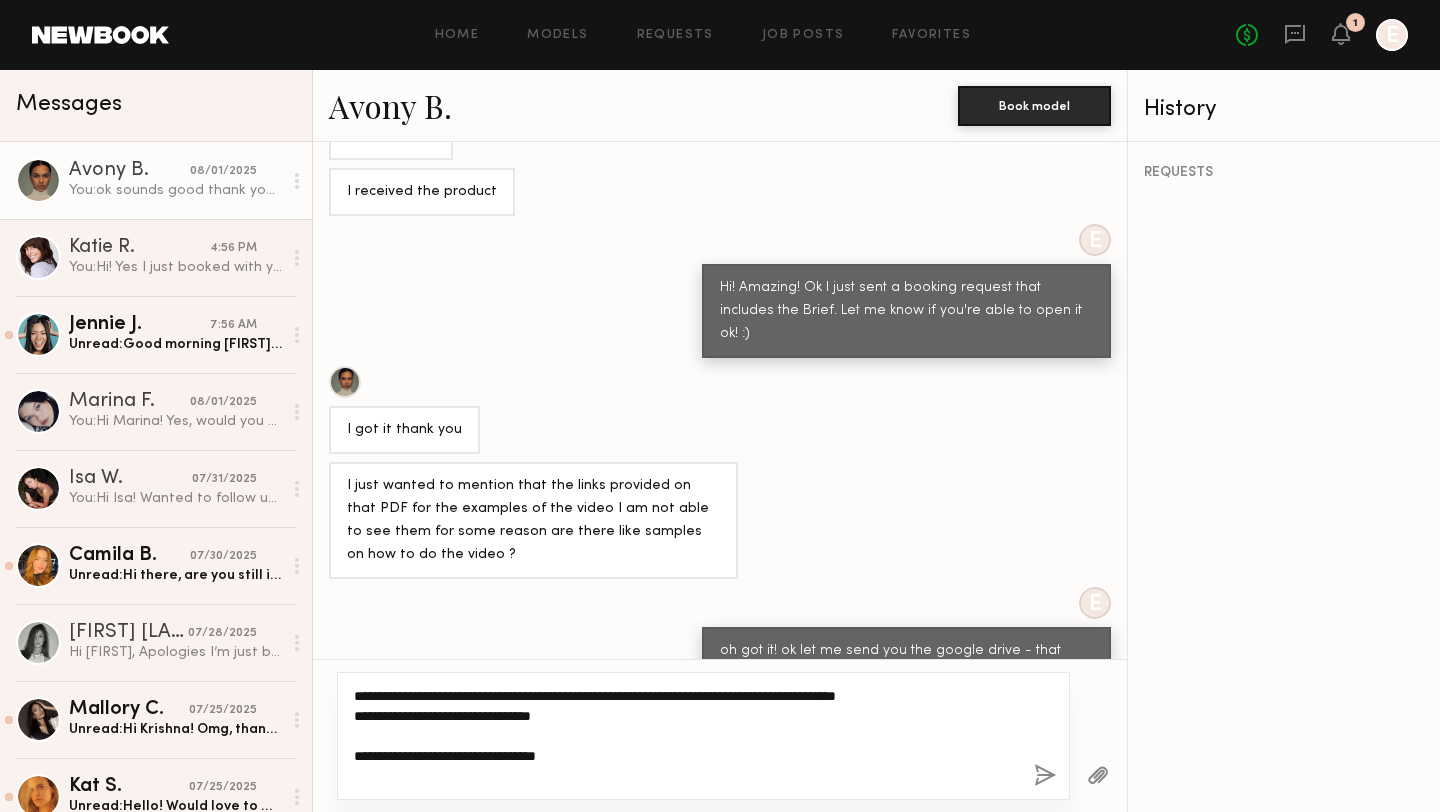 click on "**********" 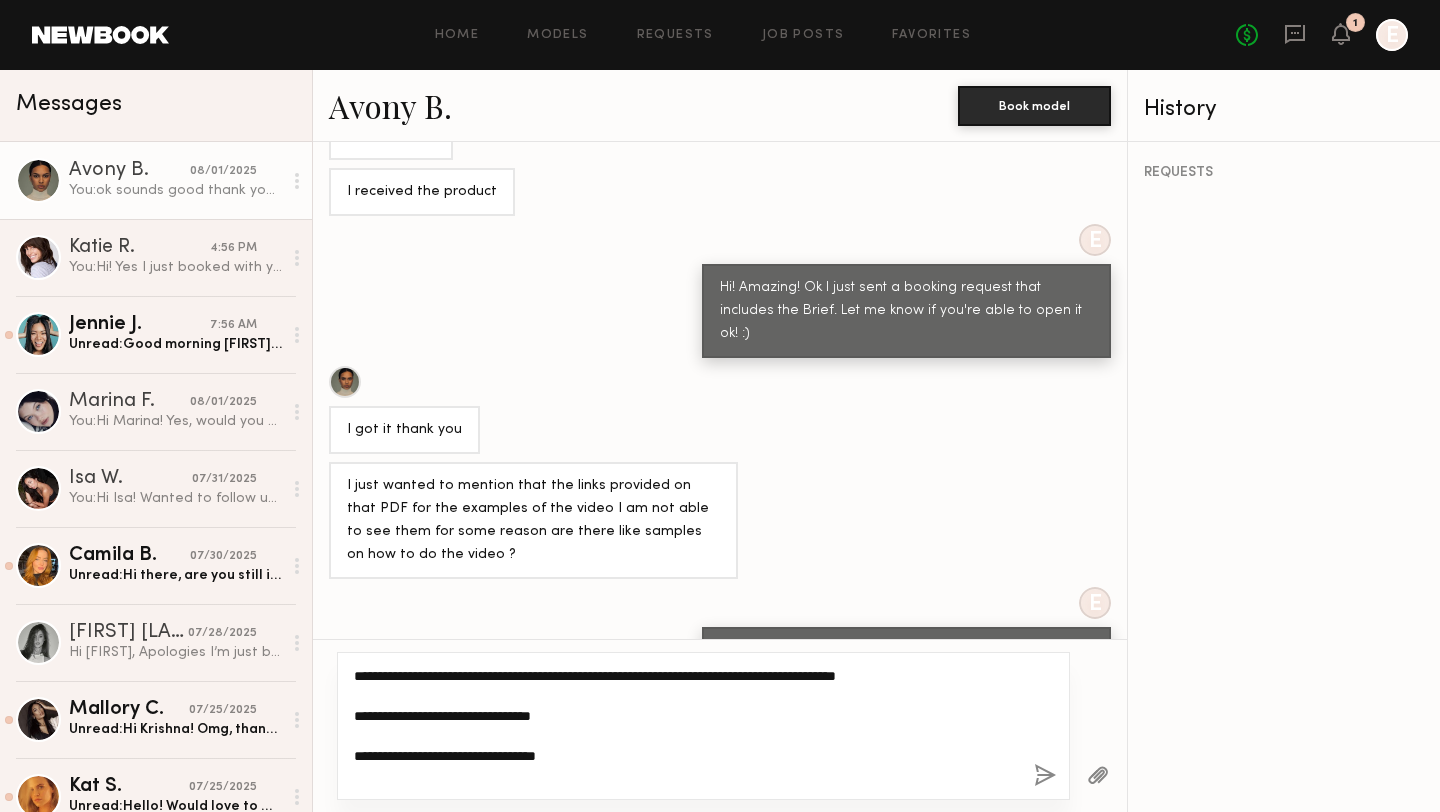 type on "**********" 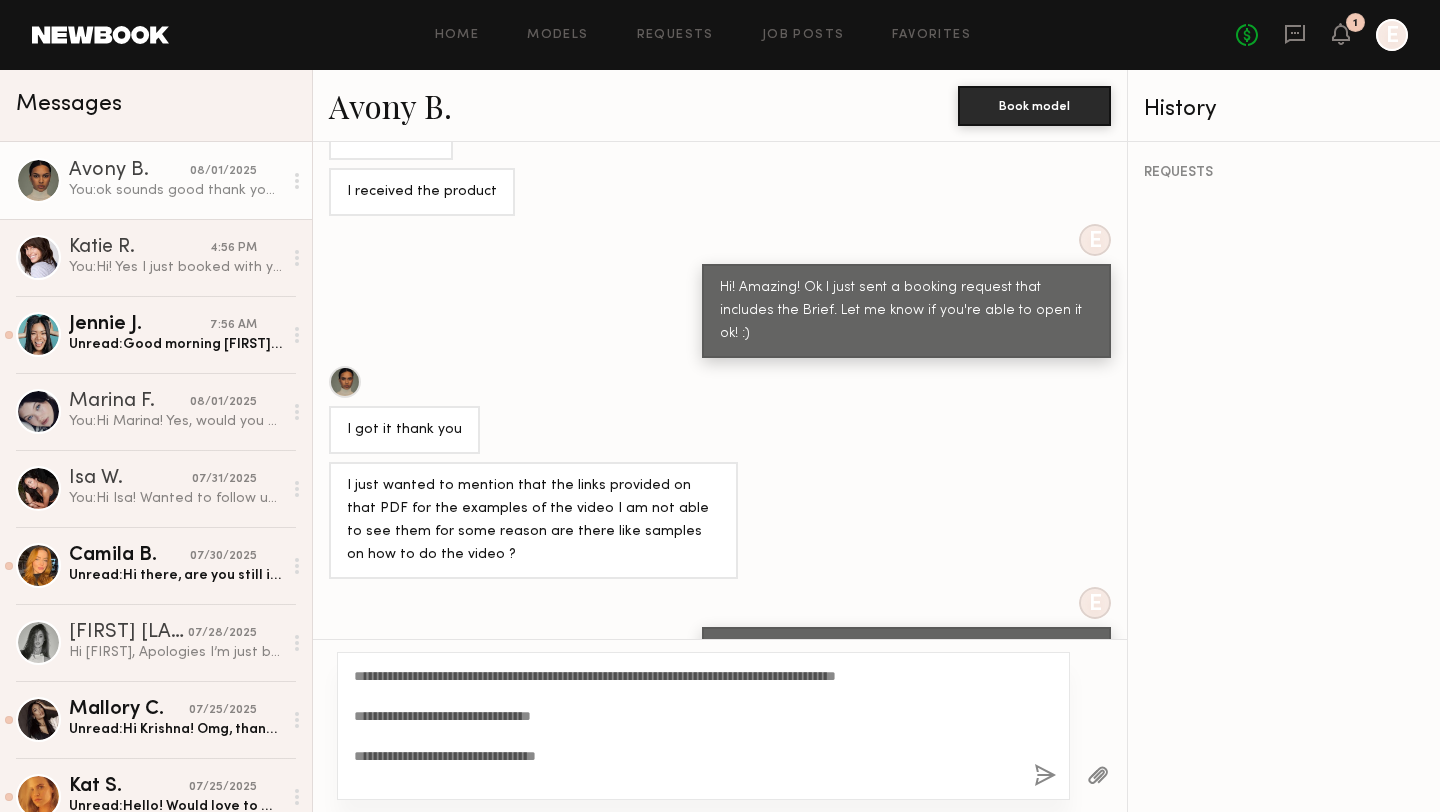click 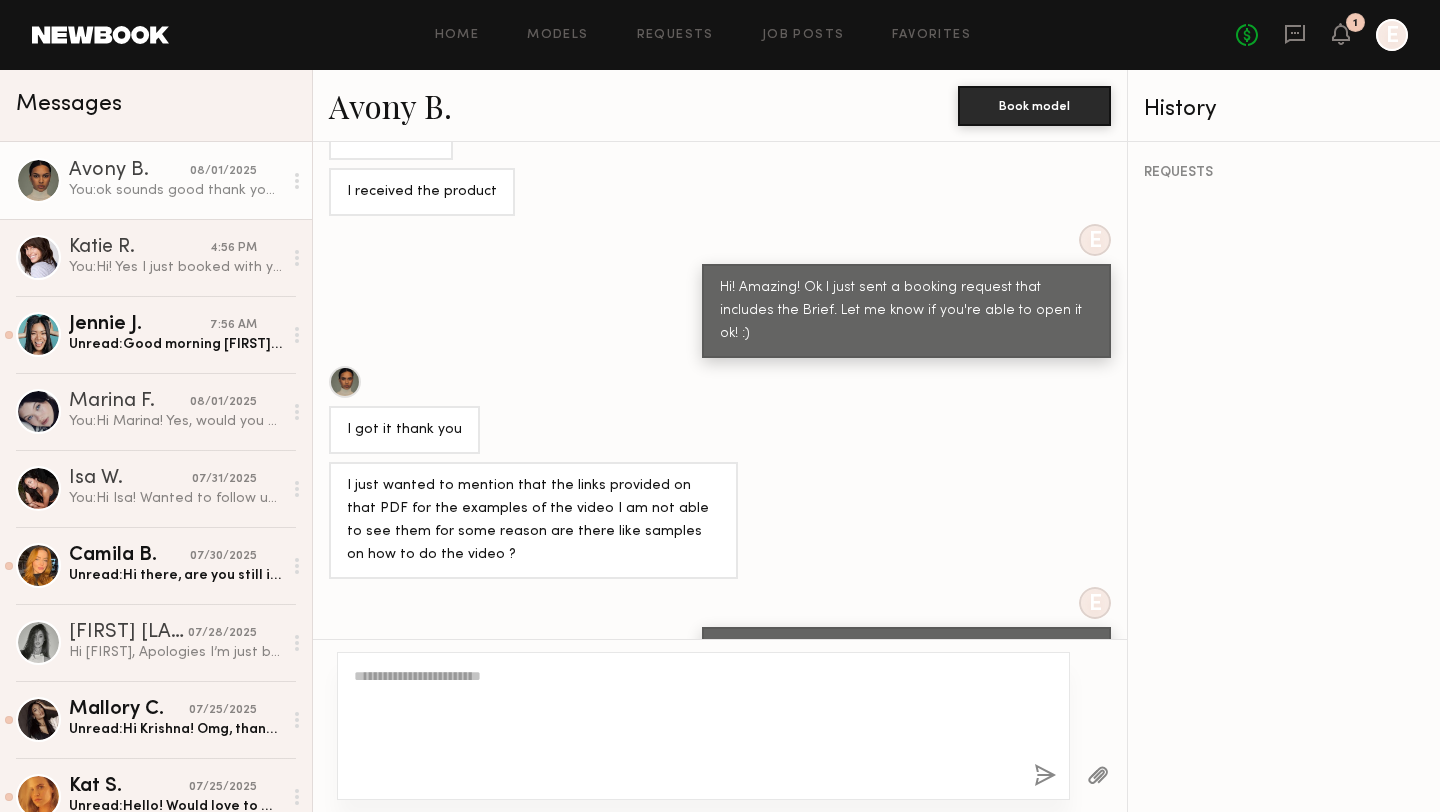 scroll, scrollTop: 2736, scrollLeft: 0, axis: vertical 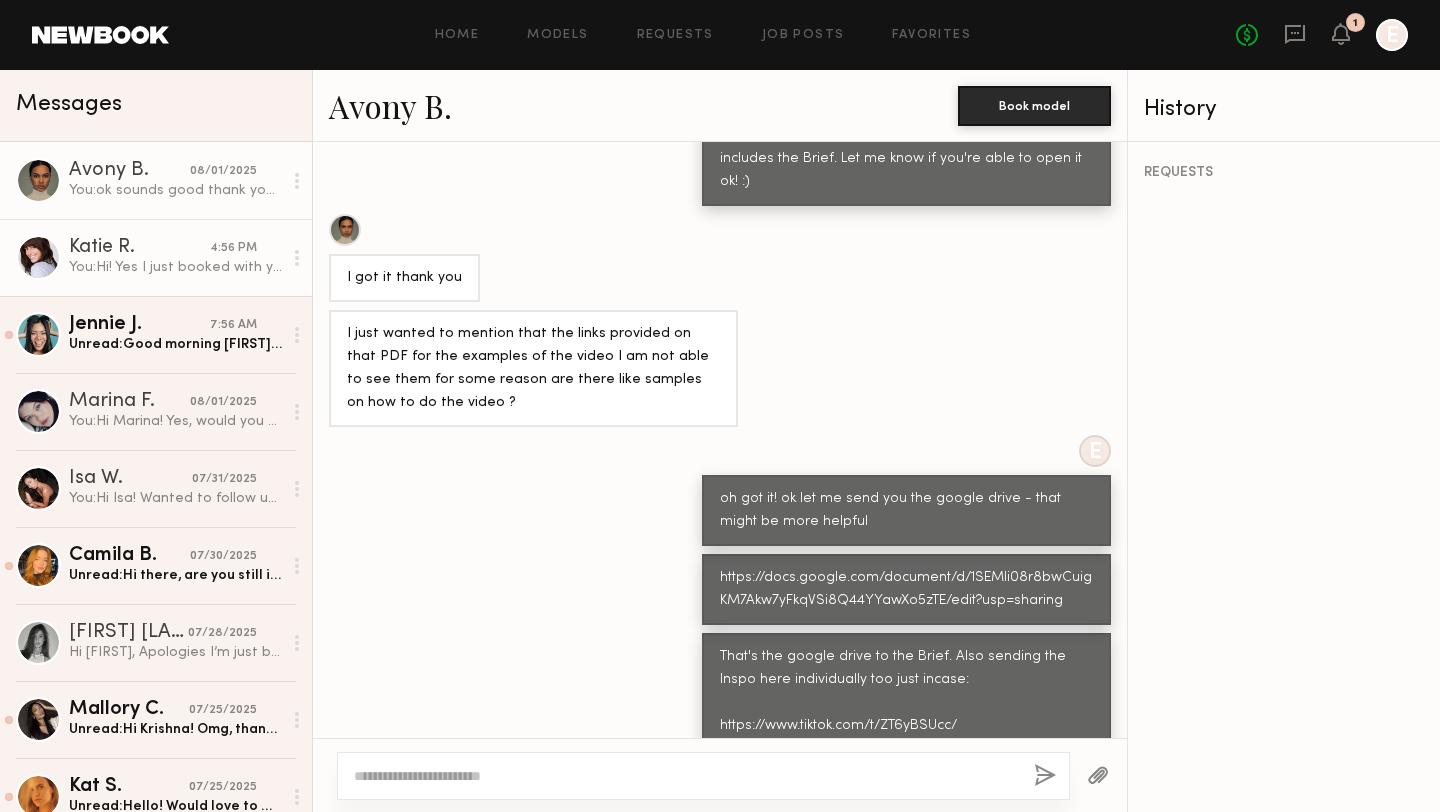 click on "You:  Hi! Yes I just booked with you here and added the brief attachment there. Let me know if you're able to open it from your end ok:)" 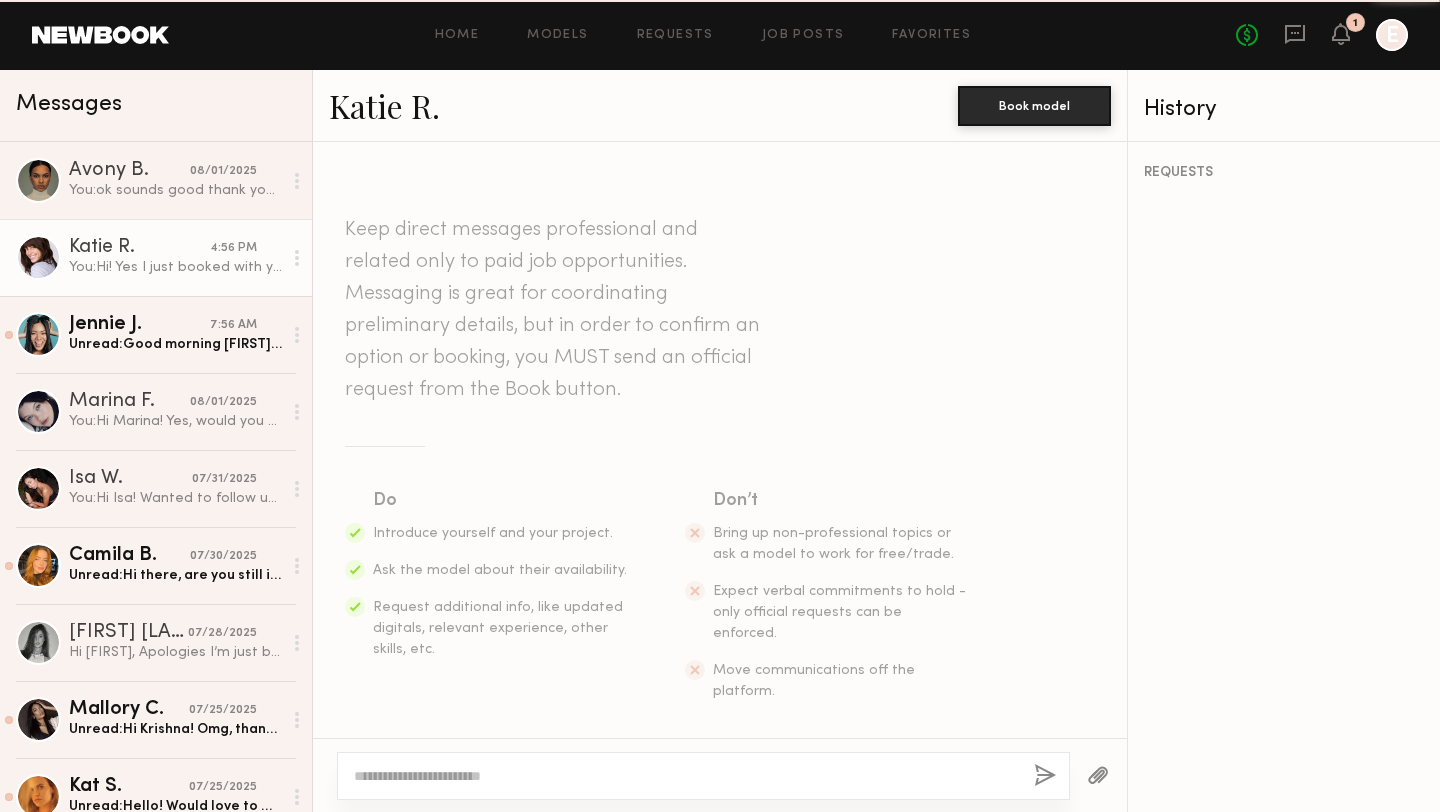 scroll, scrollTop: 4984, scrollLeft: 0, axis: vertical 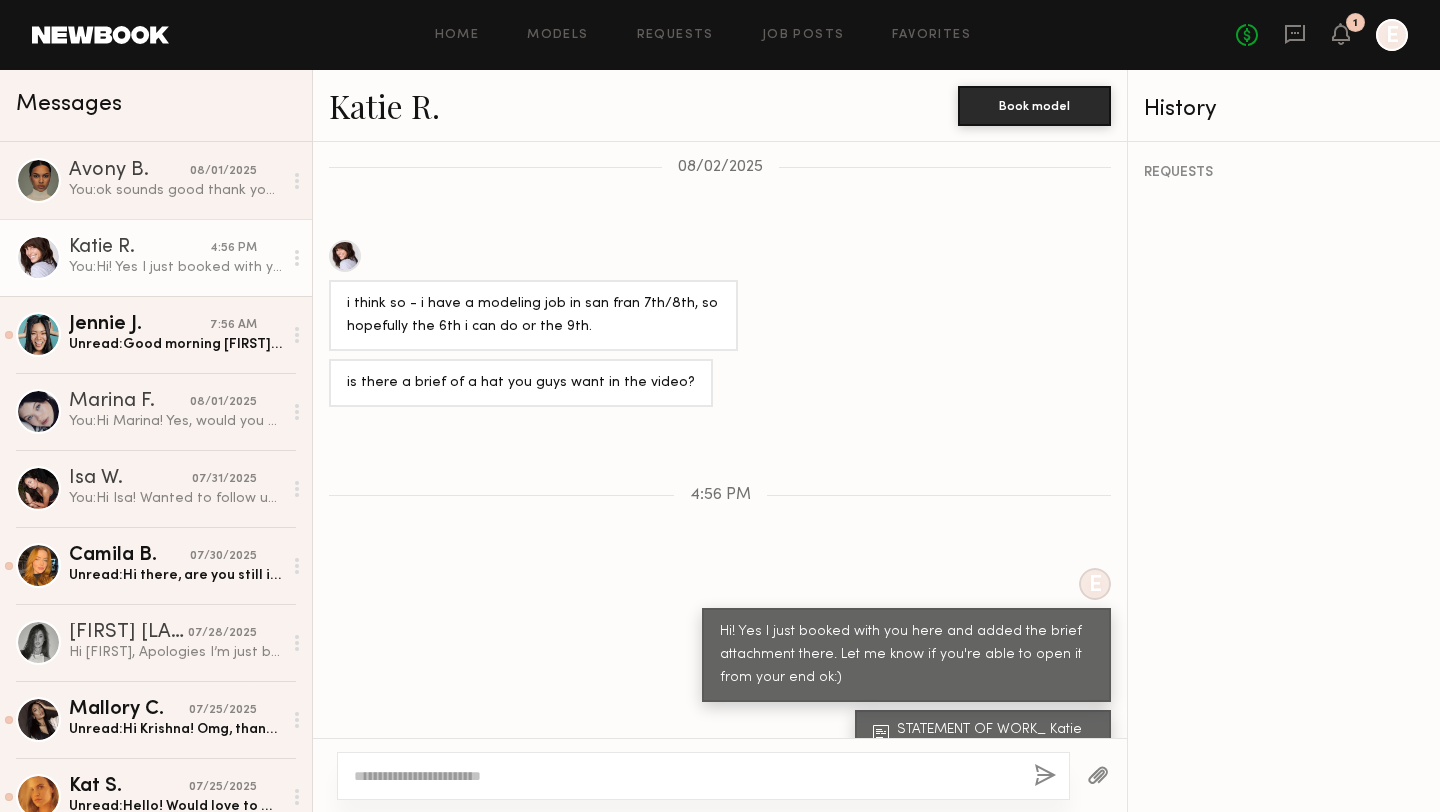 click 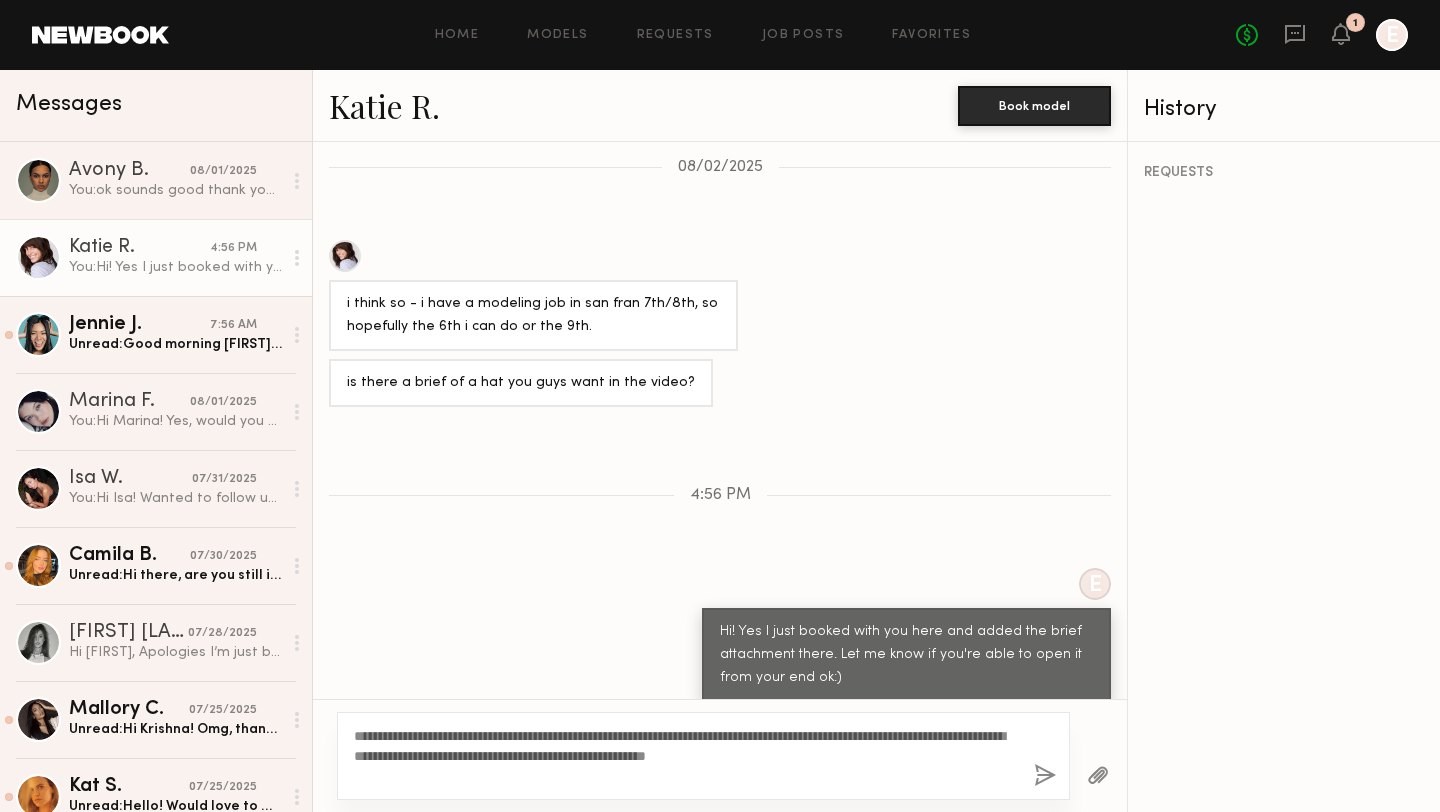 click on "**********" 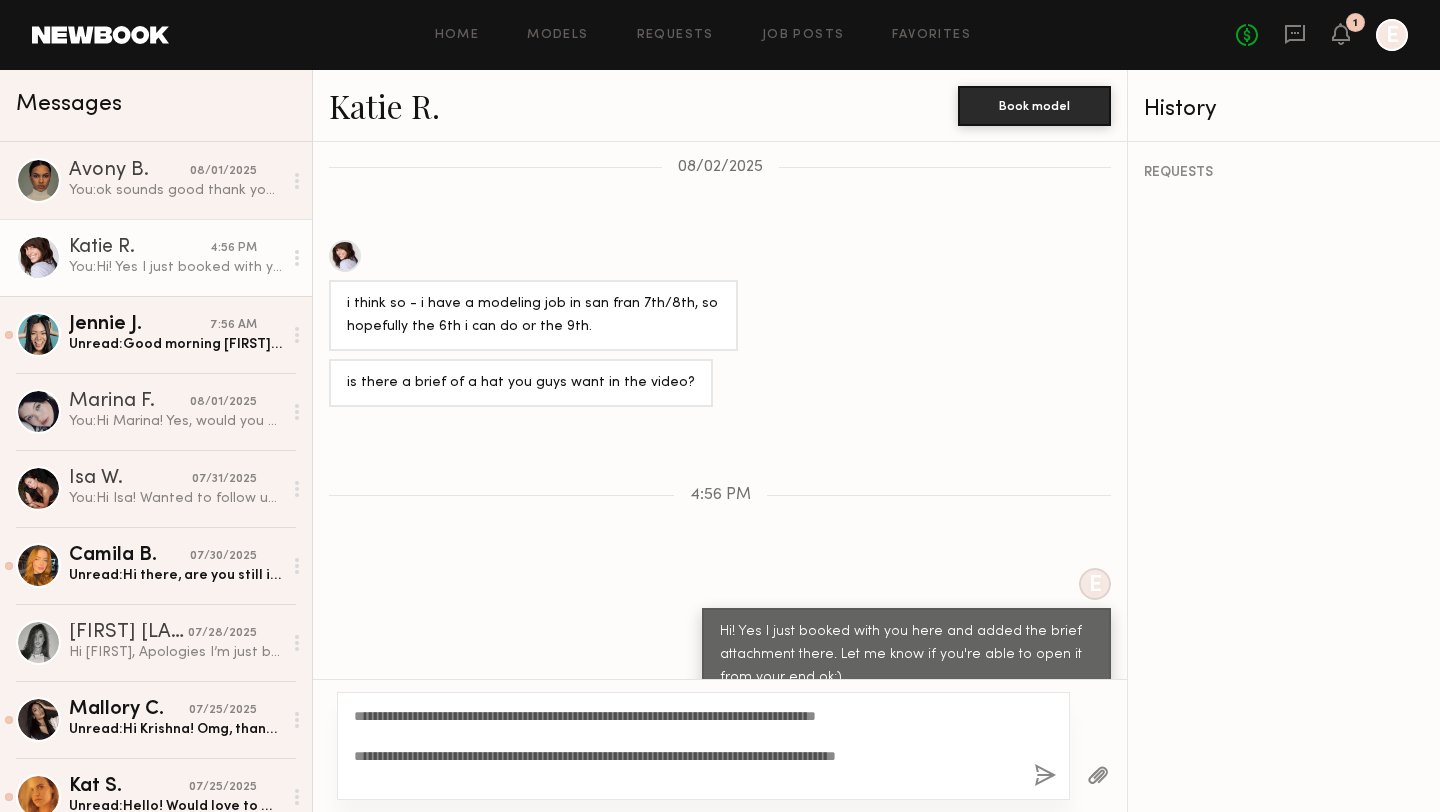 type on "**********" 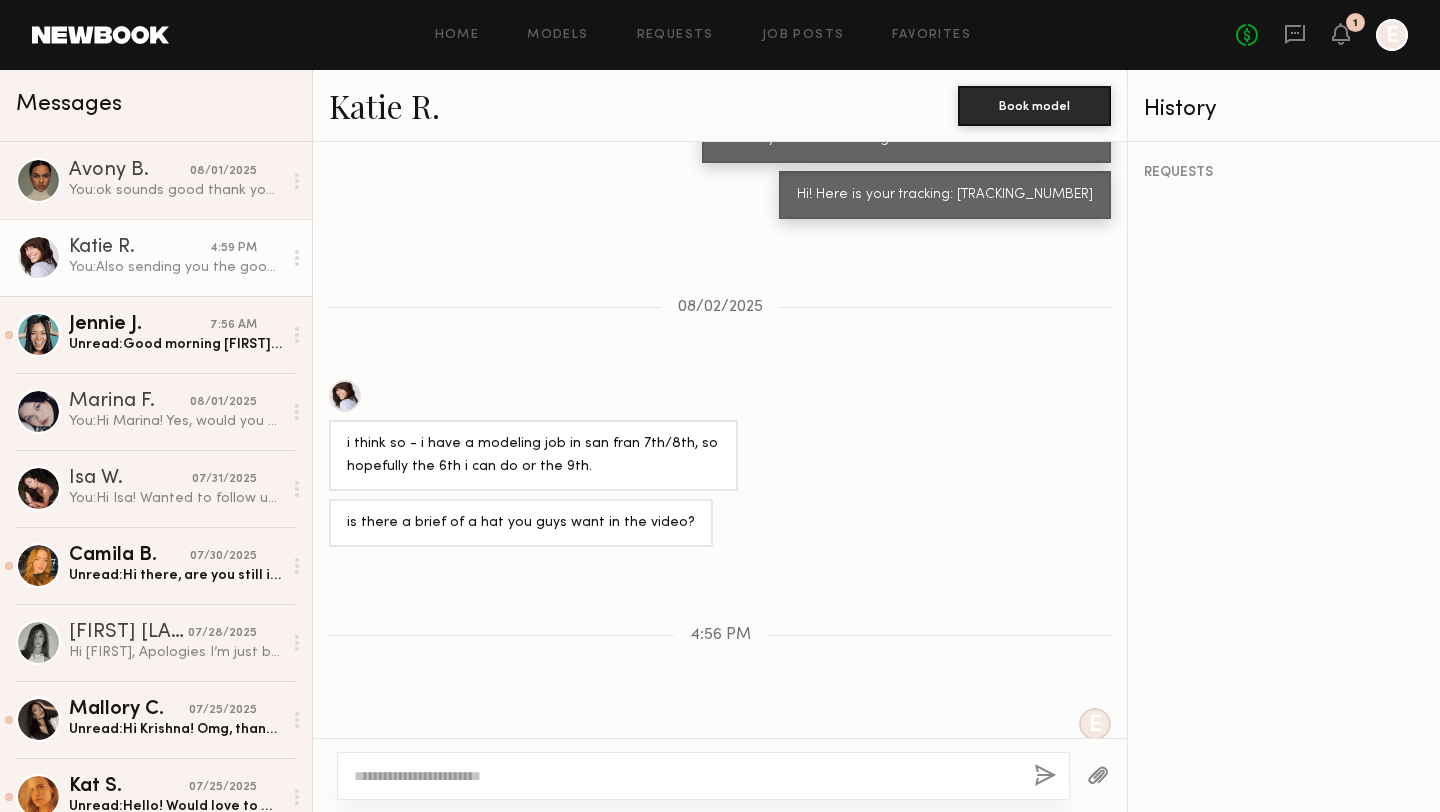 scroll, scrollTop: 5131, scrollLeft: 0, axis: vertical 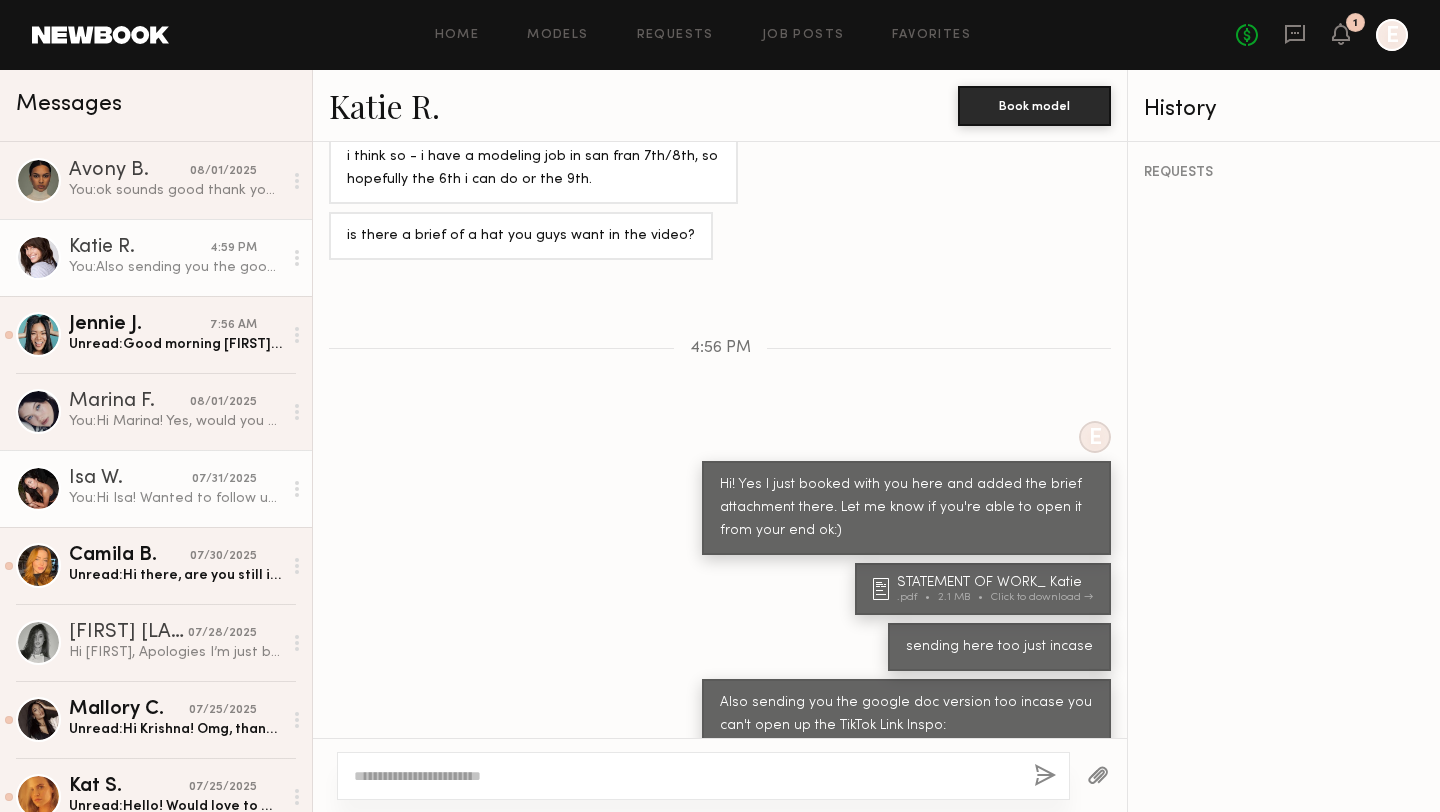 click on "Isa W." 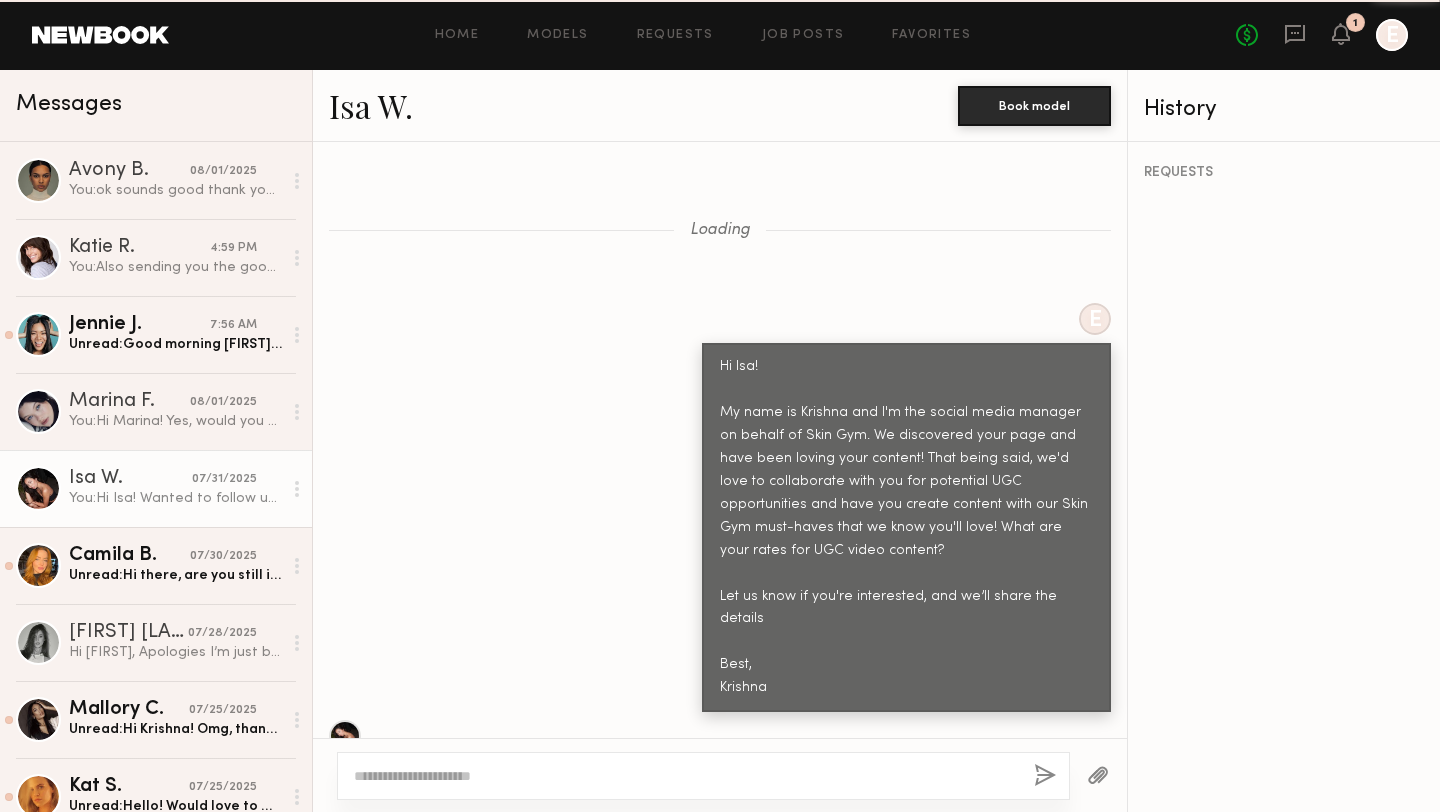 scroll, scrollTop: 1806, scrollLeft: 0, axis: vertical 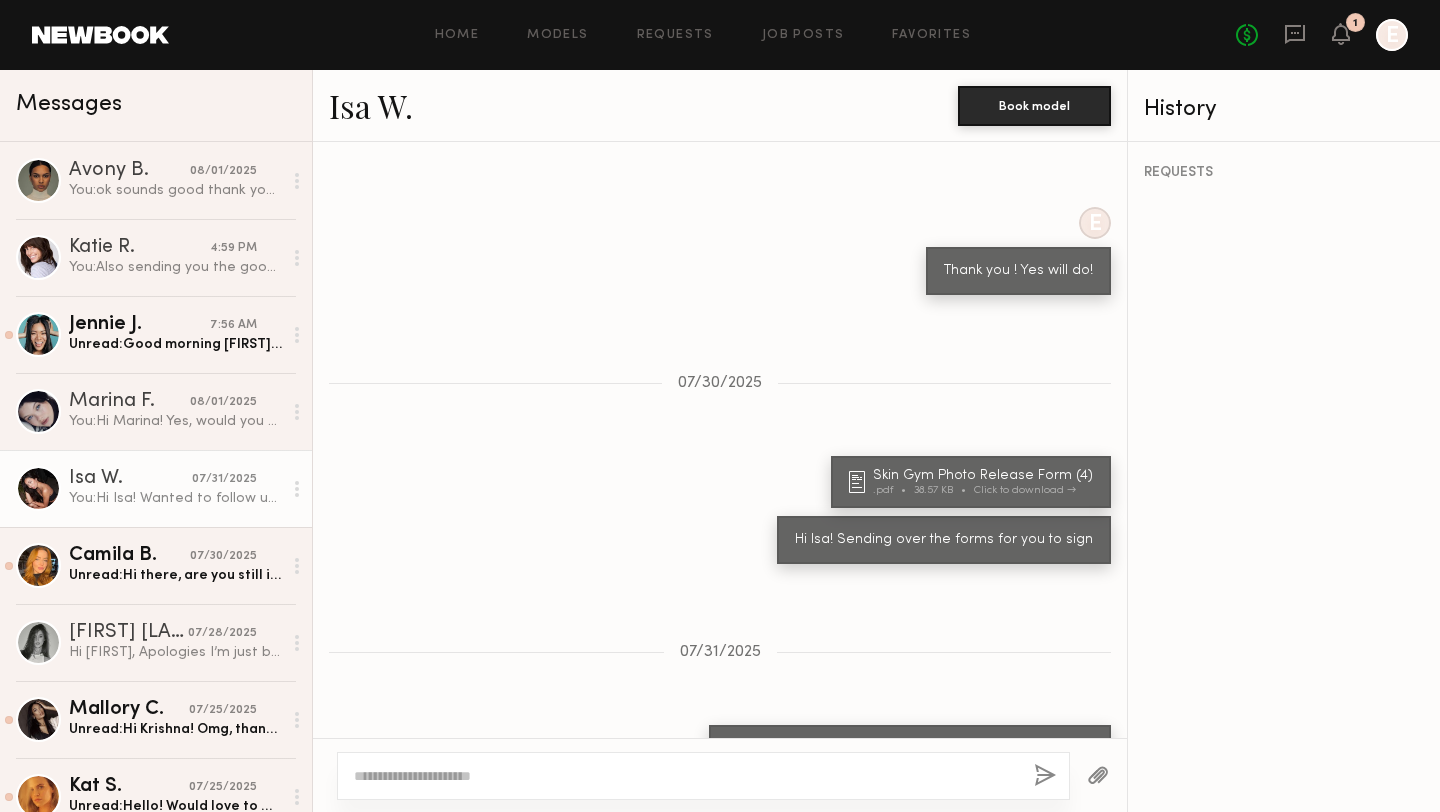 click 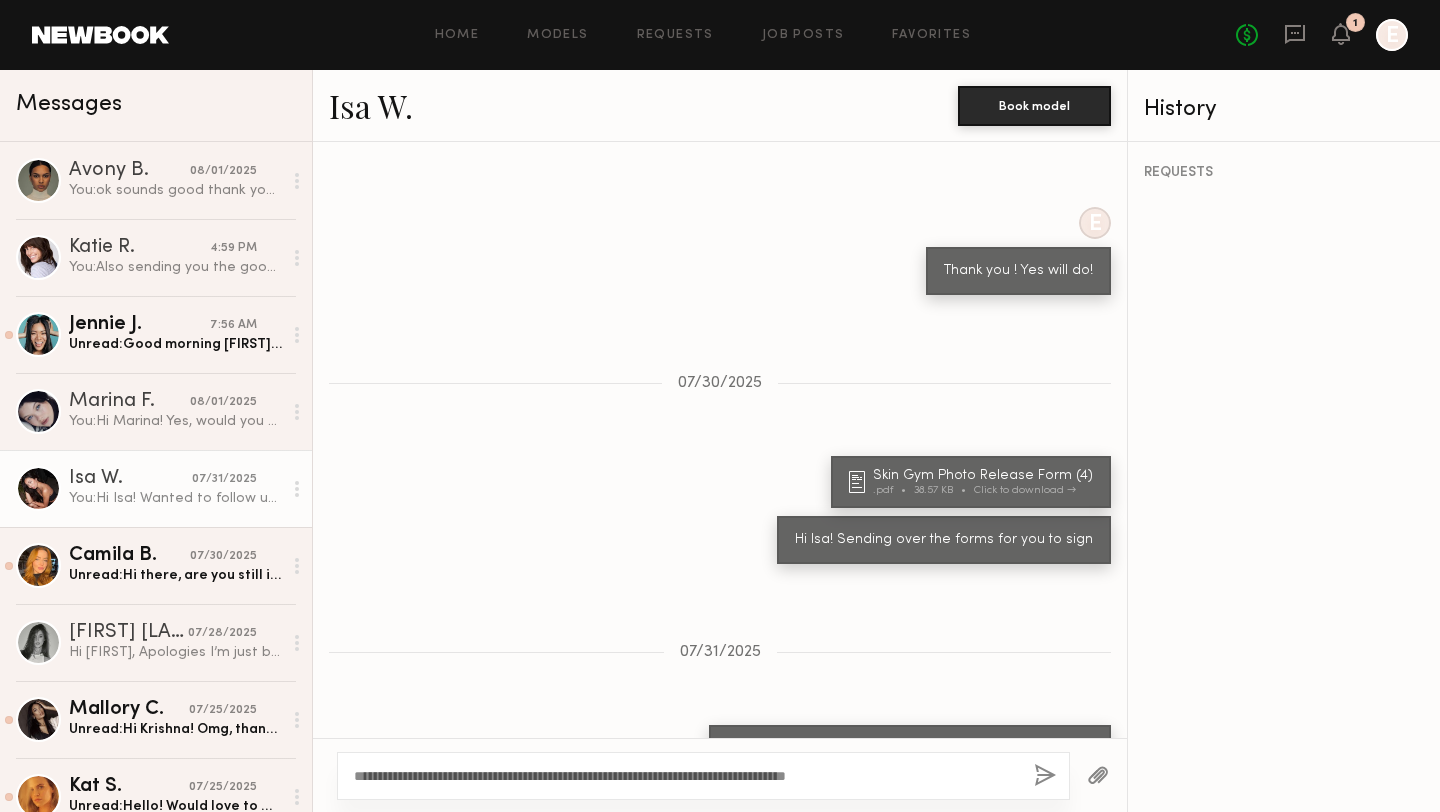 type on "**********" 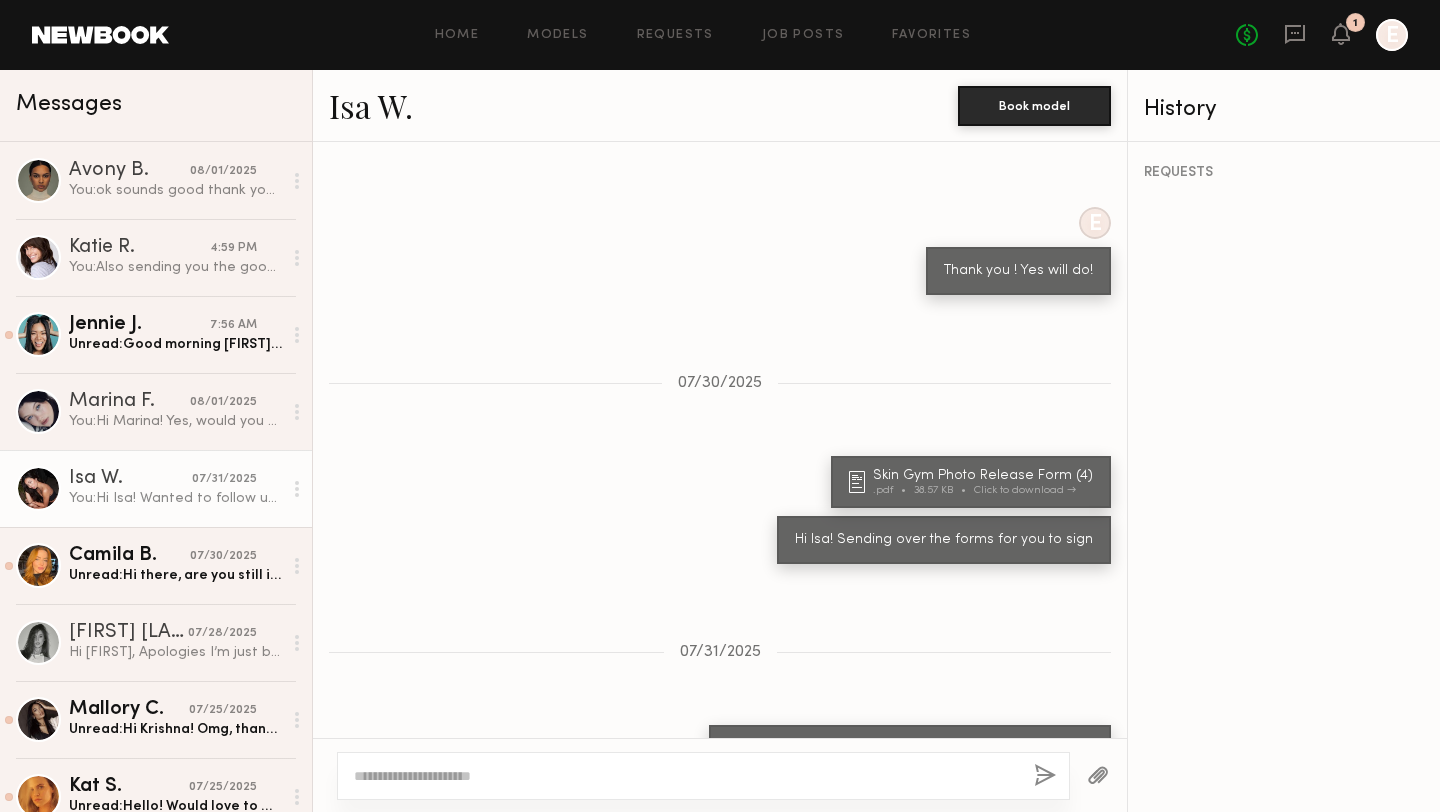 scroll, scrollTop: 2189, scrollLeft: 0, axis: vertical 